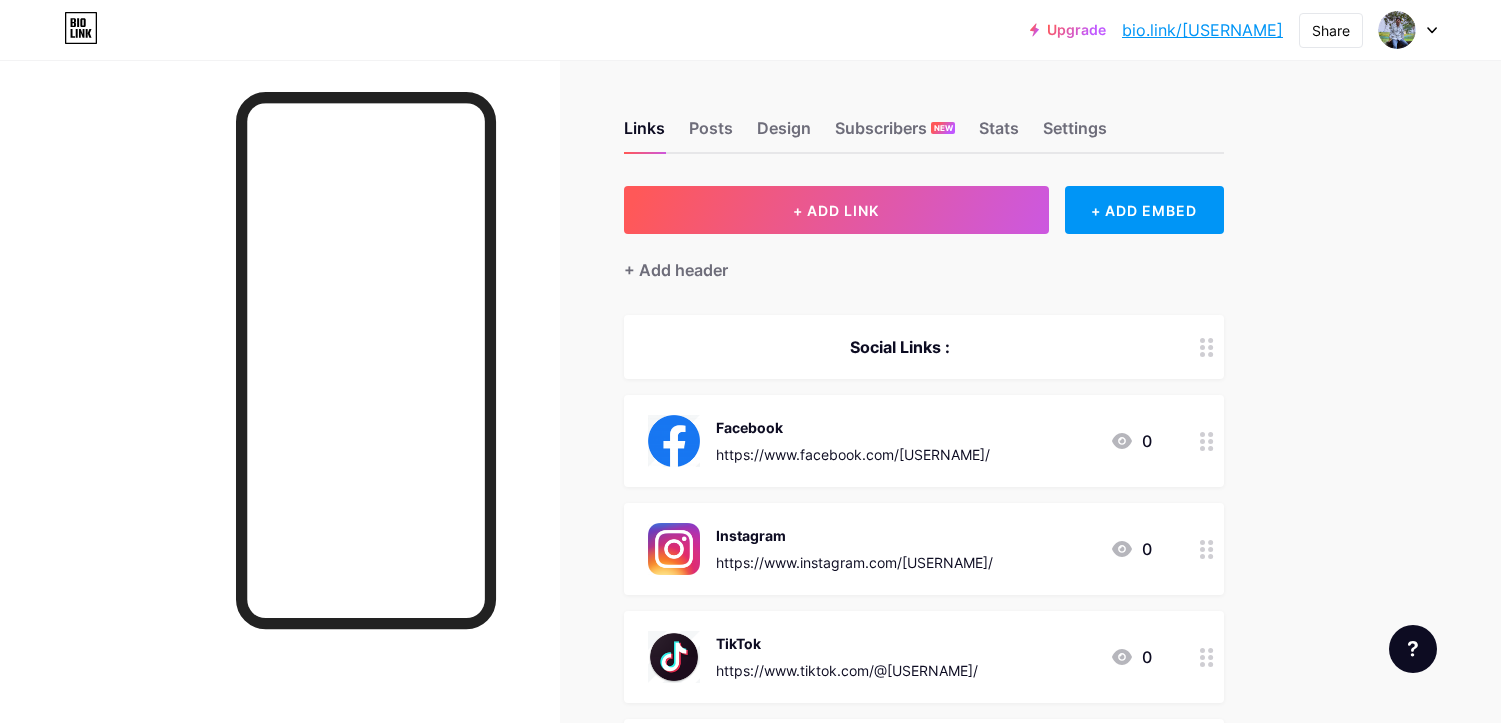 scroll, scrollTop: 0, scrollLeft: 0, axis: both 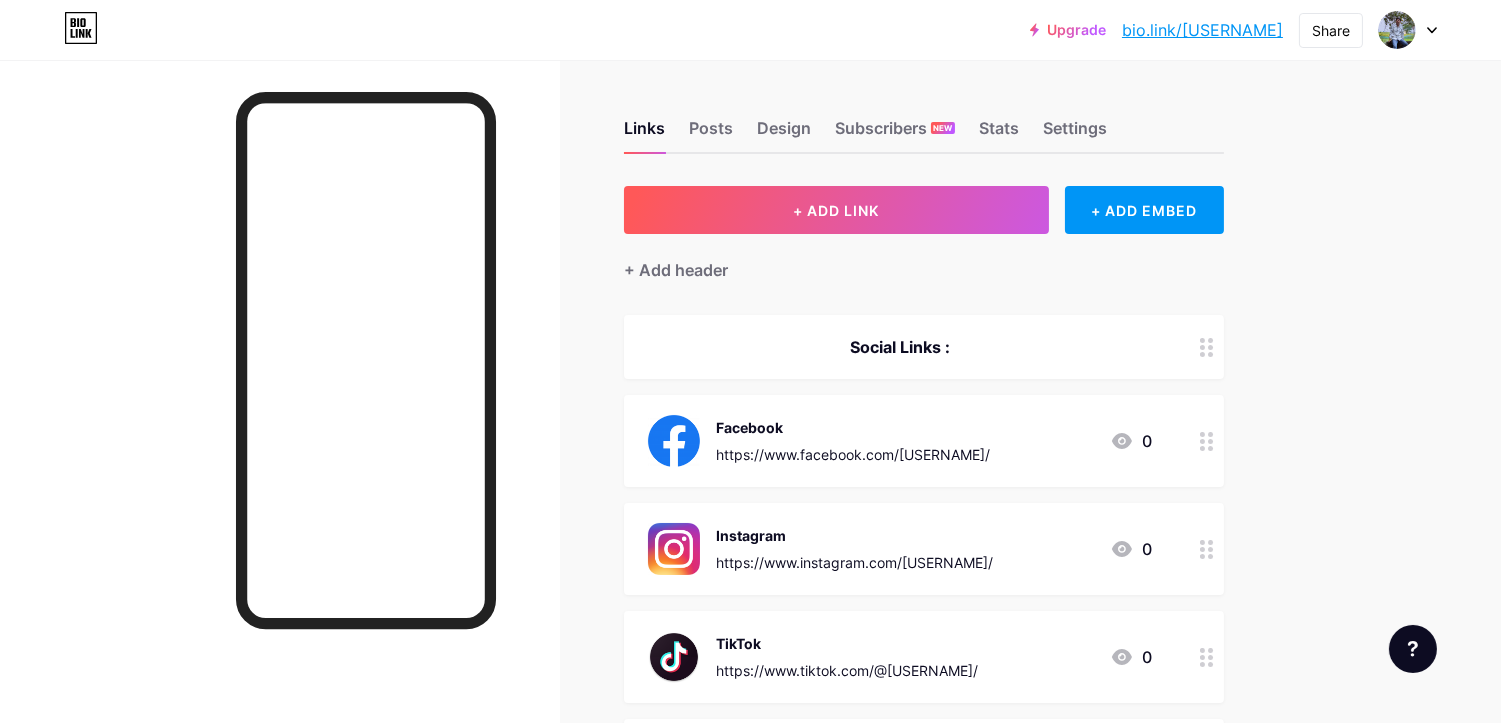 click 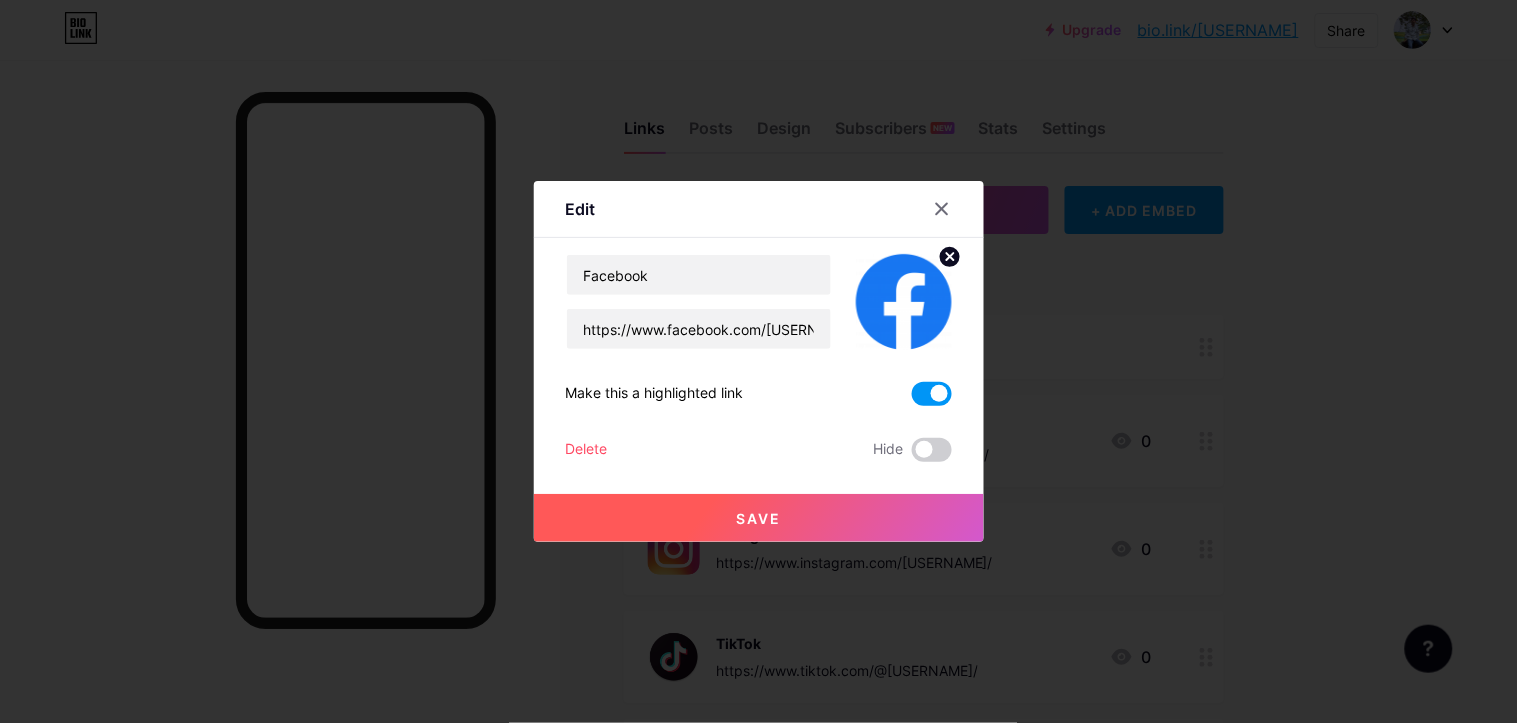 click at bounding box center [932, 394] 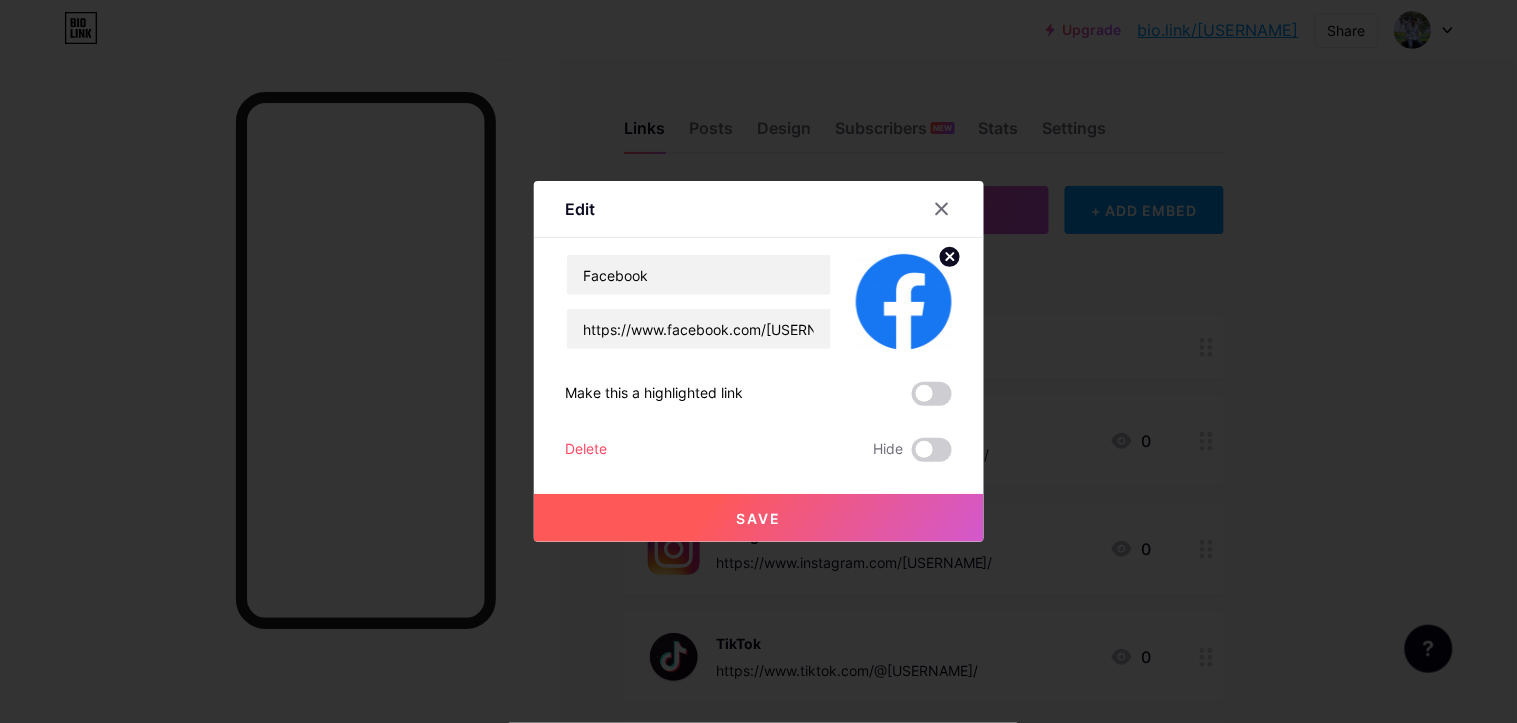 click on "Save" at bounding box center (759, 518) 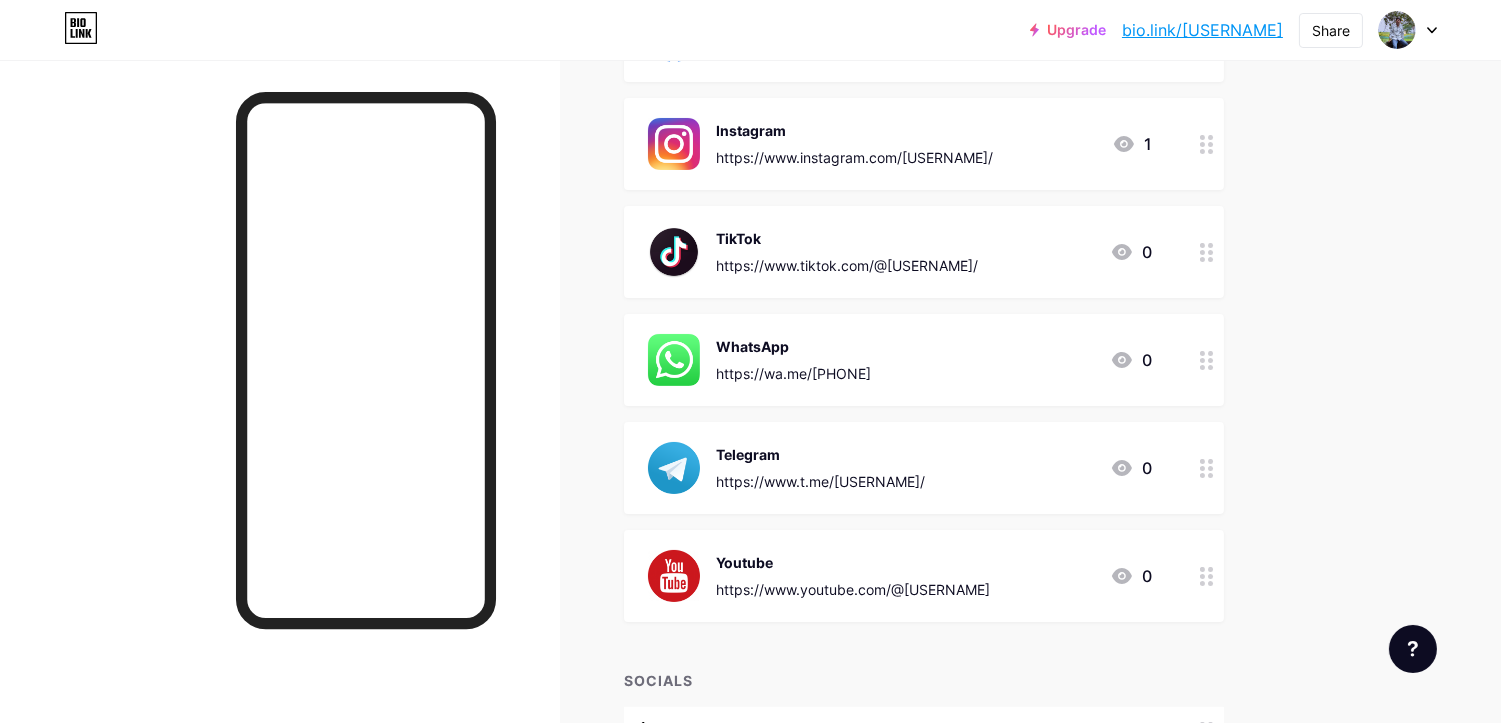 scroll, scrollTop: 444, scrollLeft: 0, axis: vertical 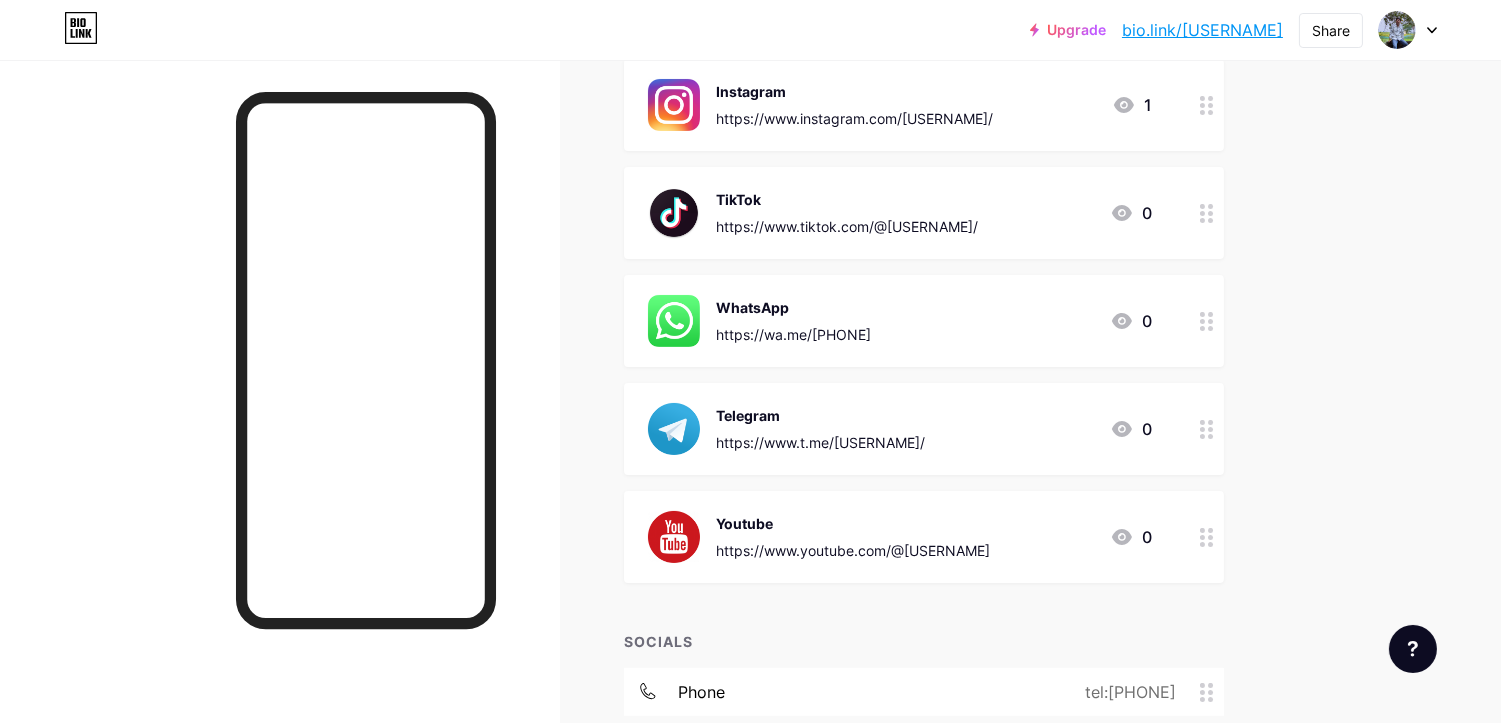 drag, startPoint x: 1194, startPoint y: 527, endPoint x: 1213, endPoint y: 538, distance: 21.954498 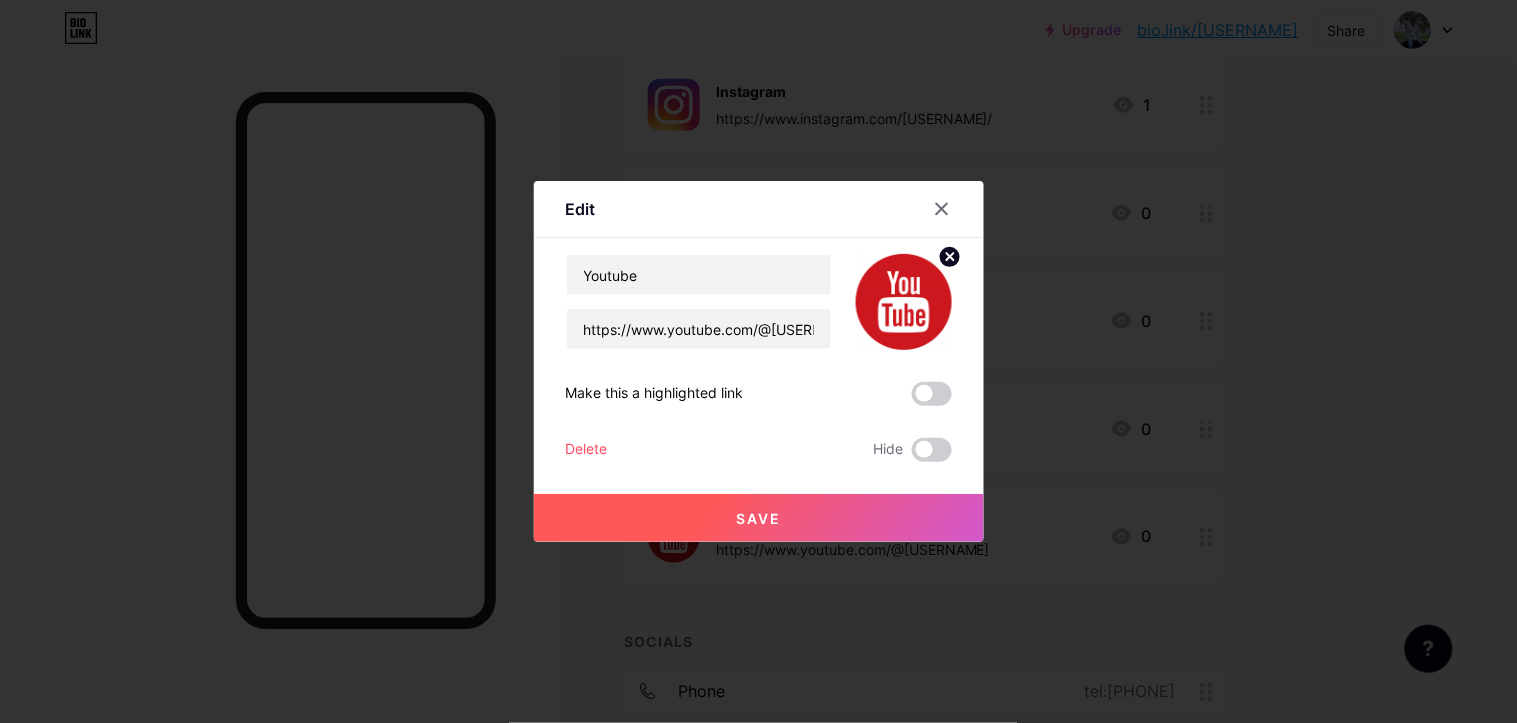 click on "Delete" at bounding box center (587, 450) 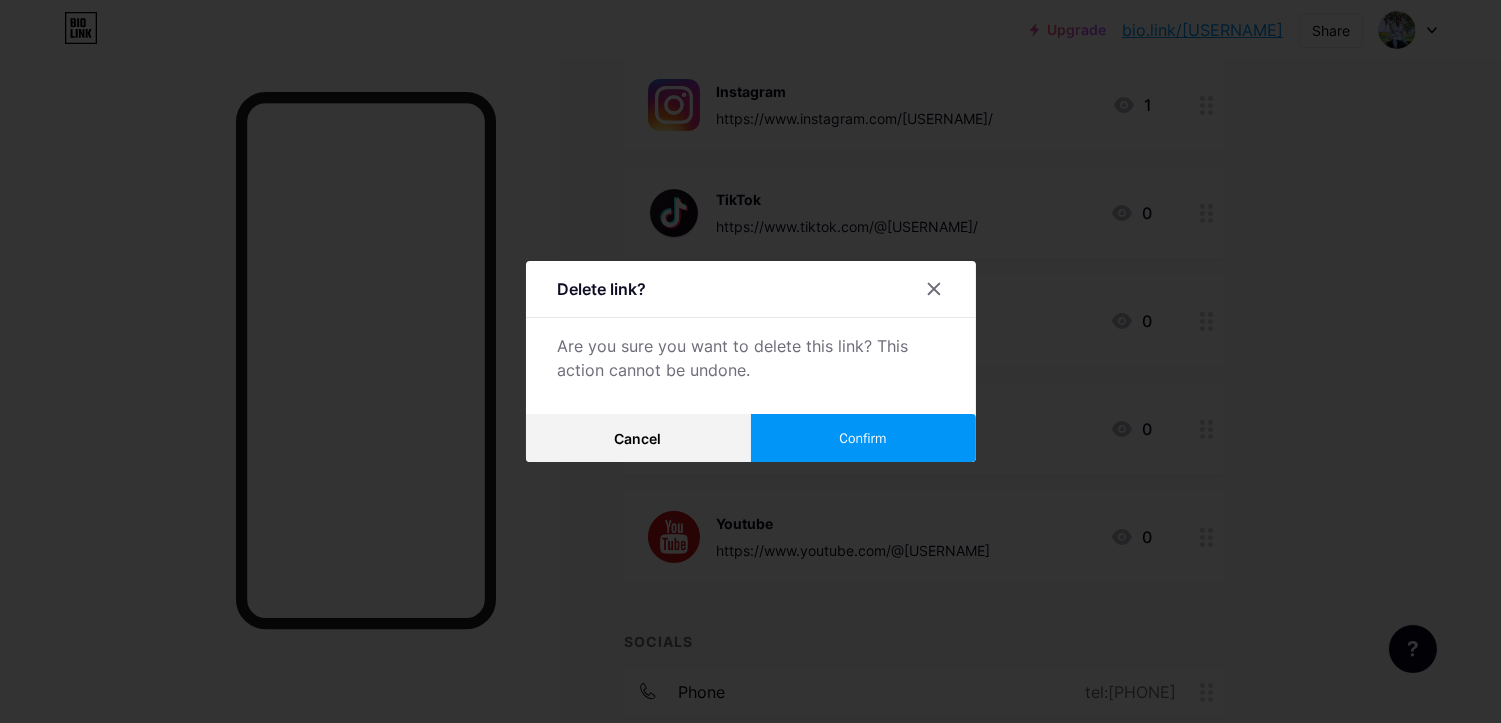 click on "Confirm" at bounding box center [862, 438] 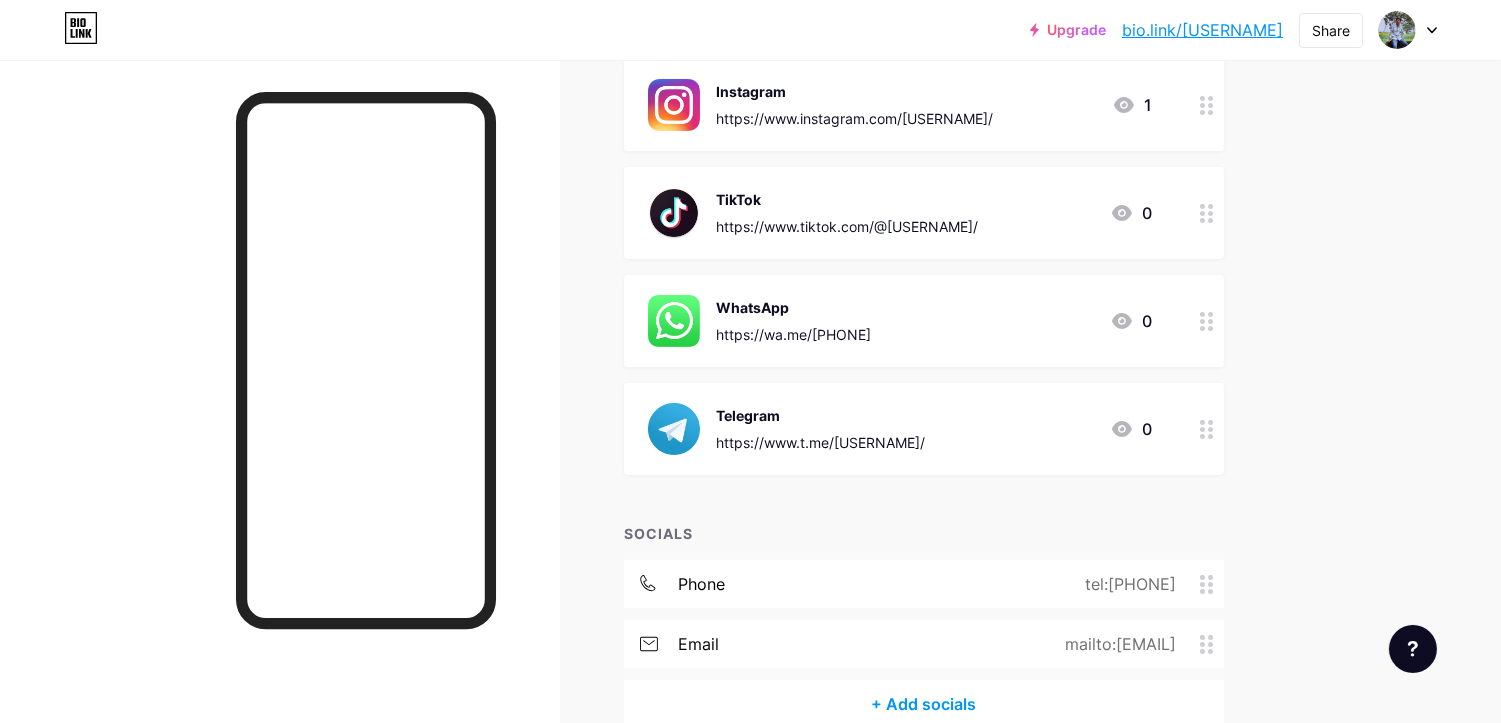 click 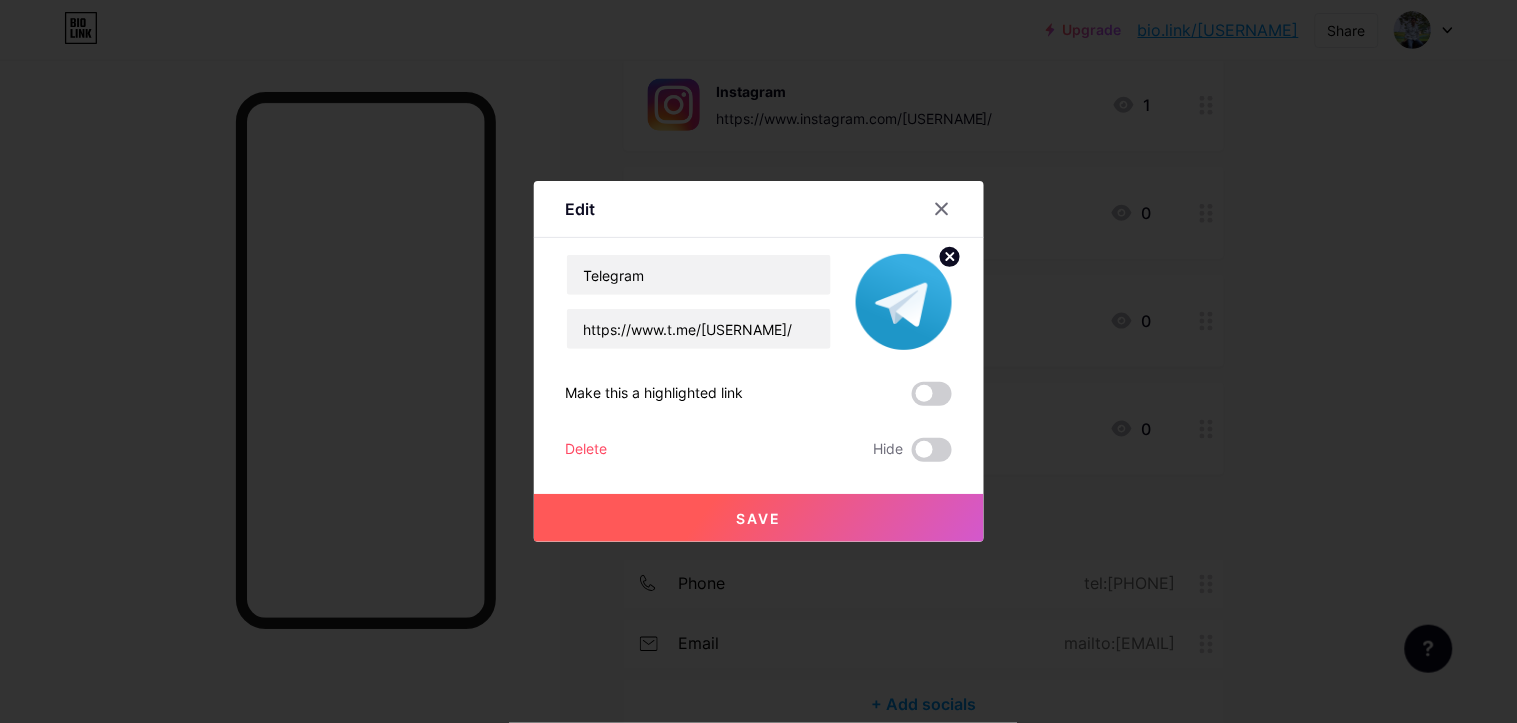 click on "Delete" at bounding box center [587, 450] 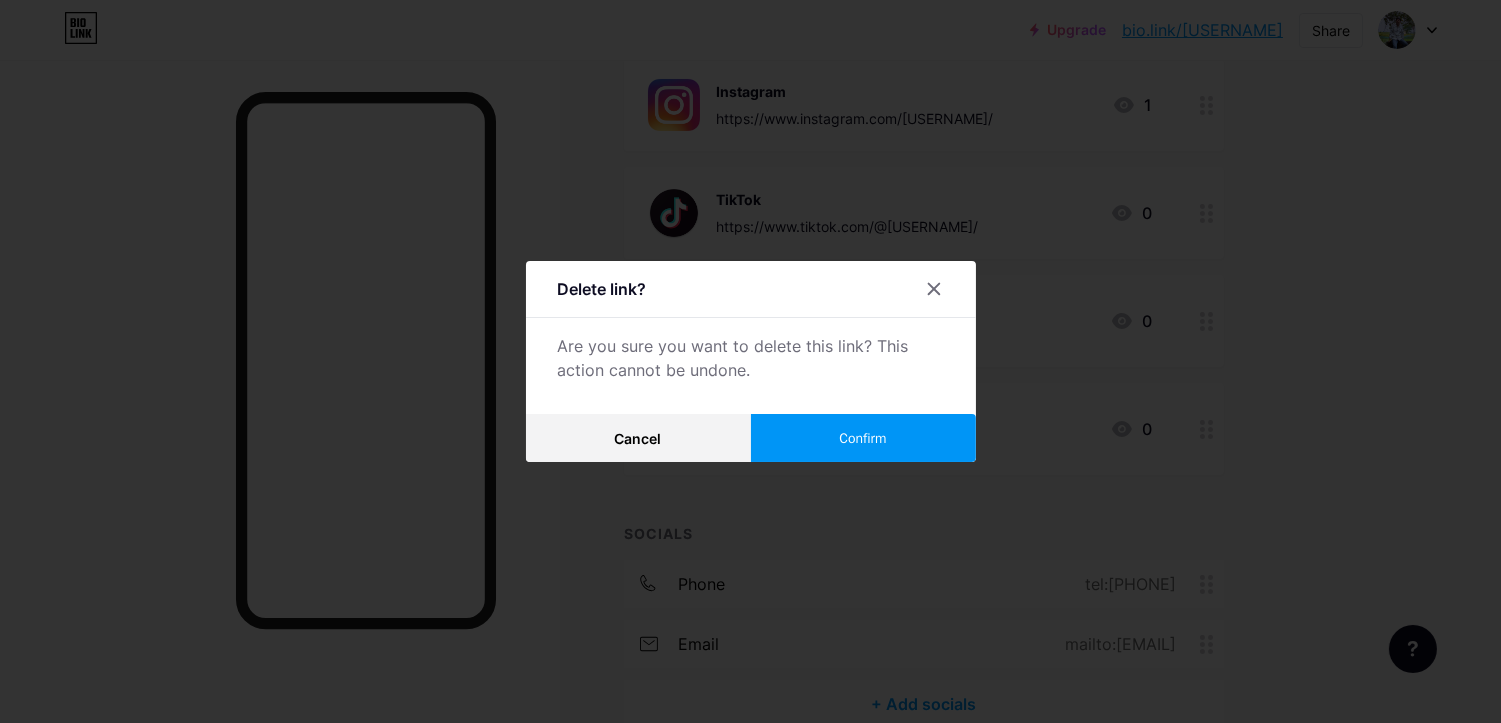 click on "Confirm" at bounding box center (863, 438) 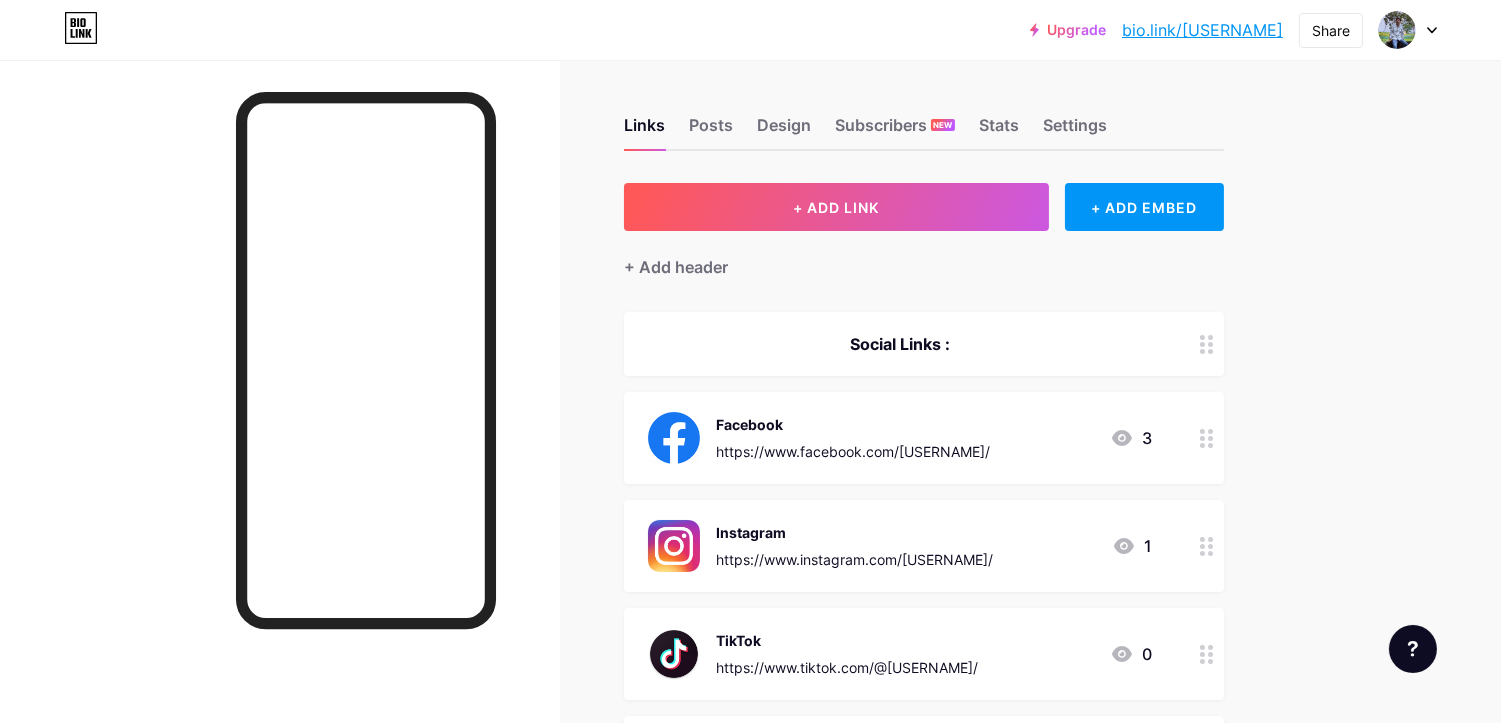 scroll, scrollTop: 0, scrollLeft: 0, axis: both 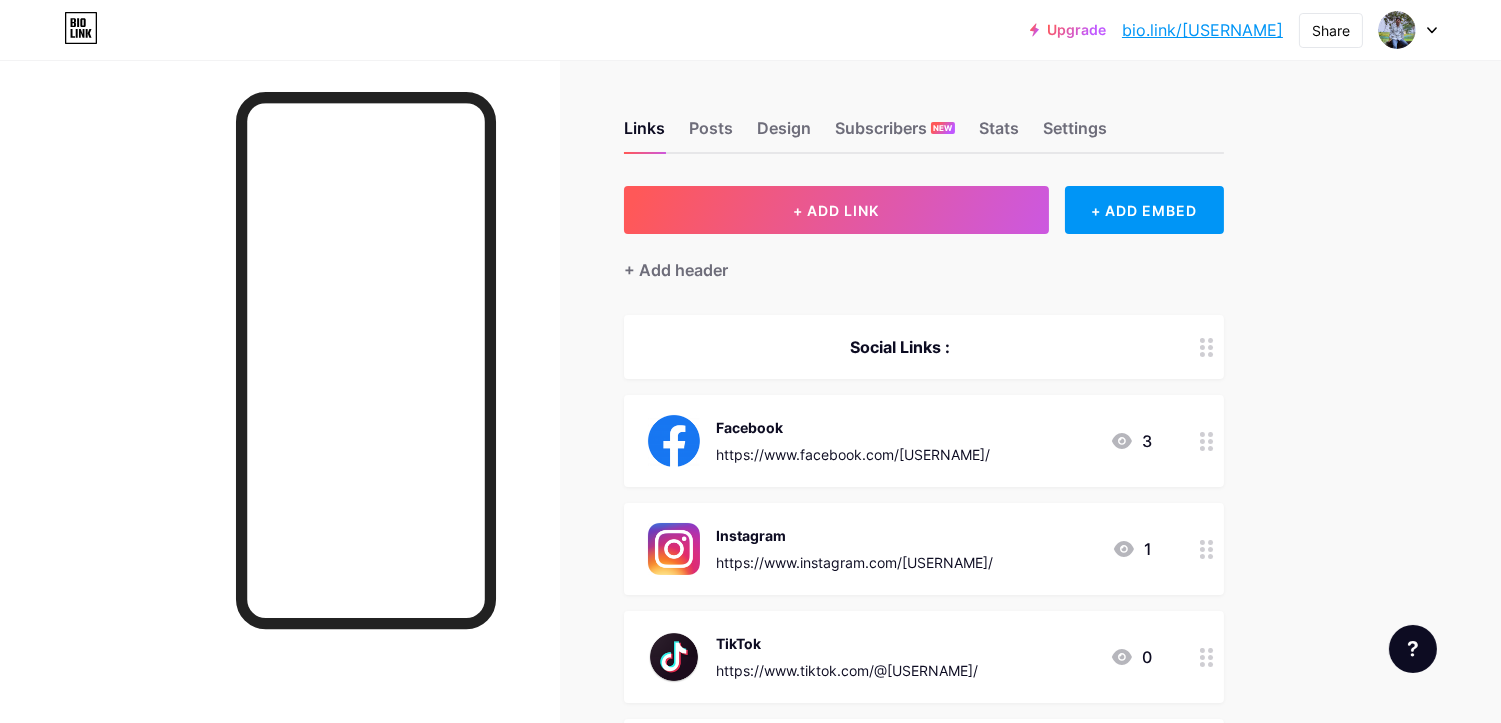 click 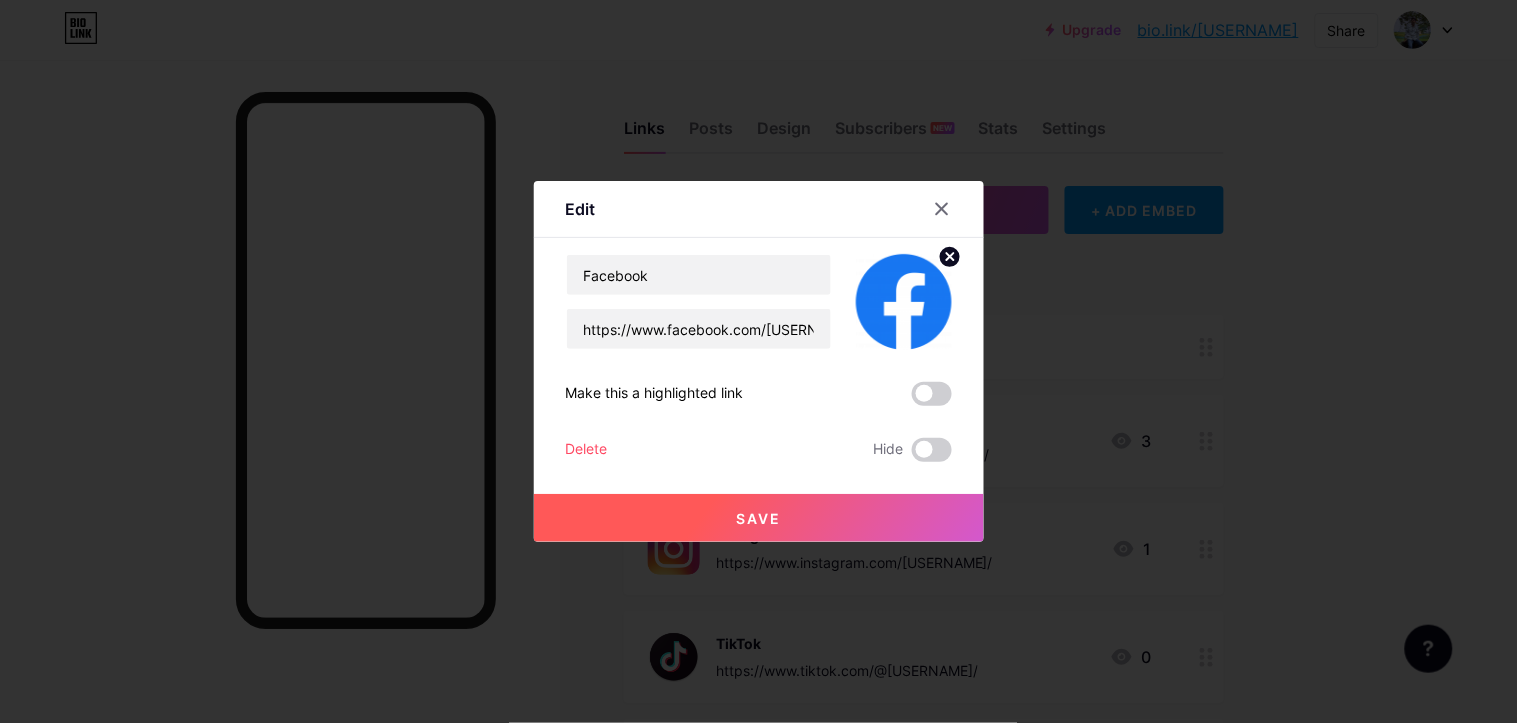 click 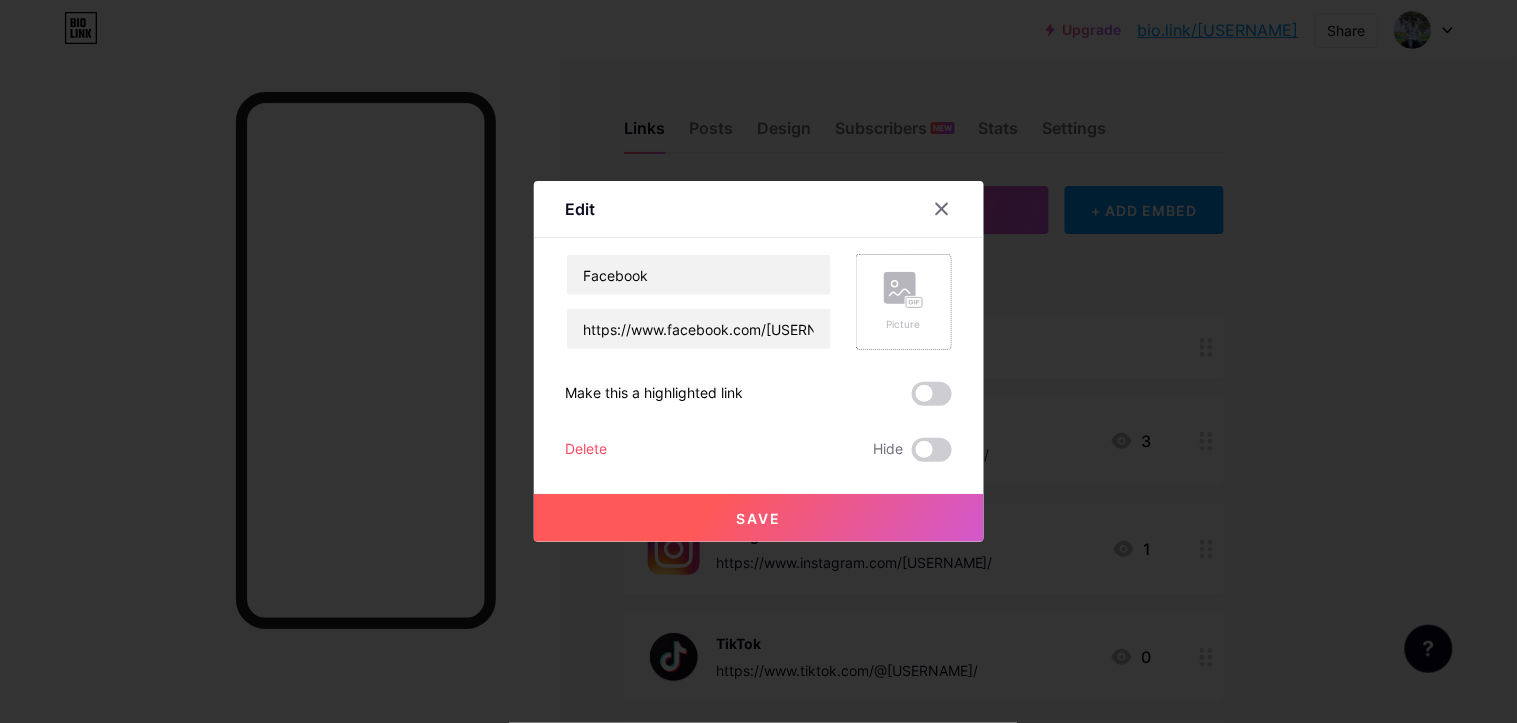 click 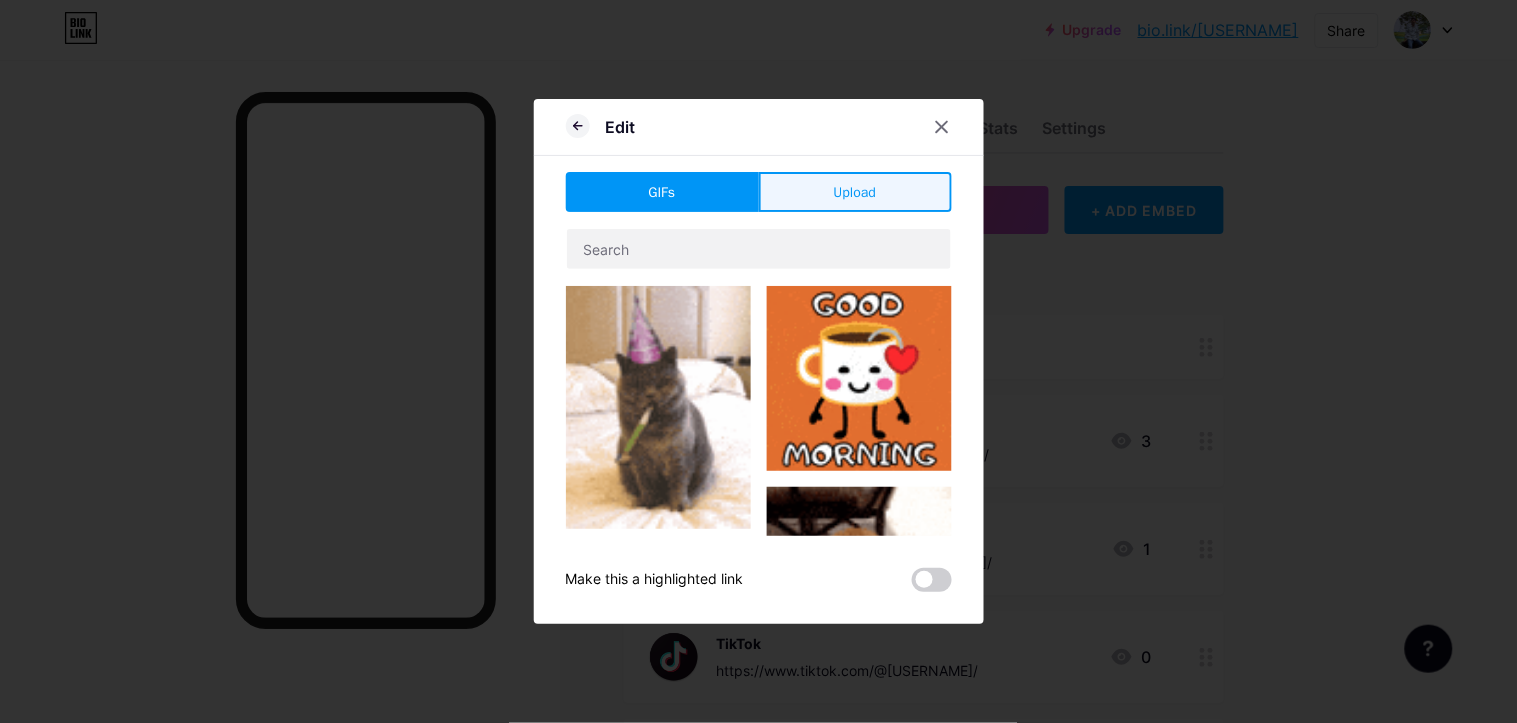 click on "Upload" at bounding box center (855, 192) 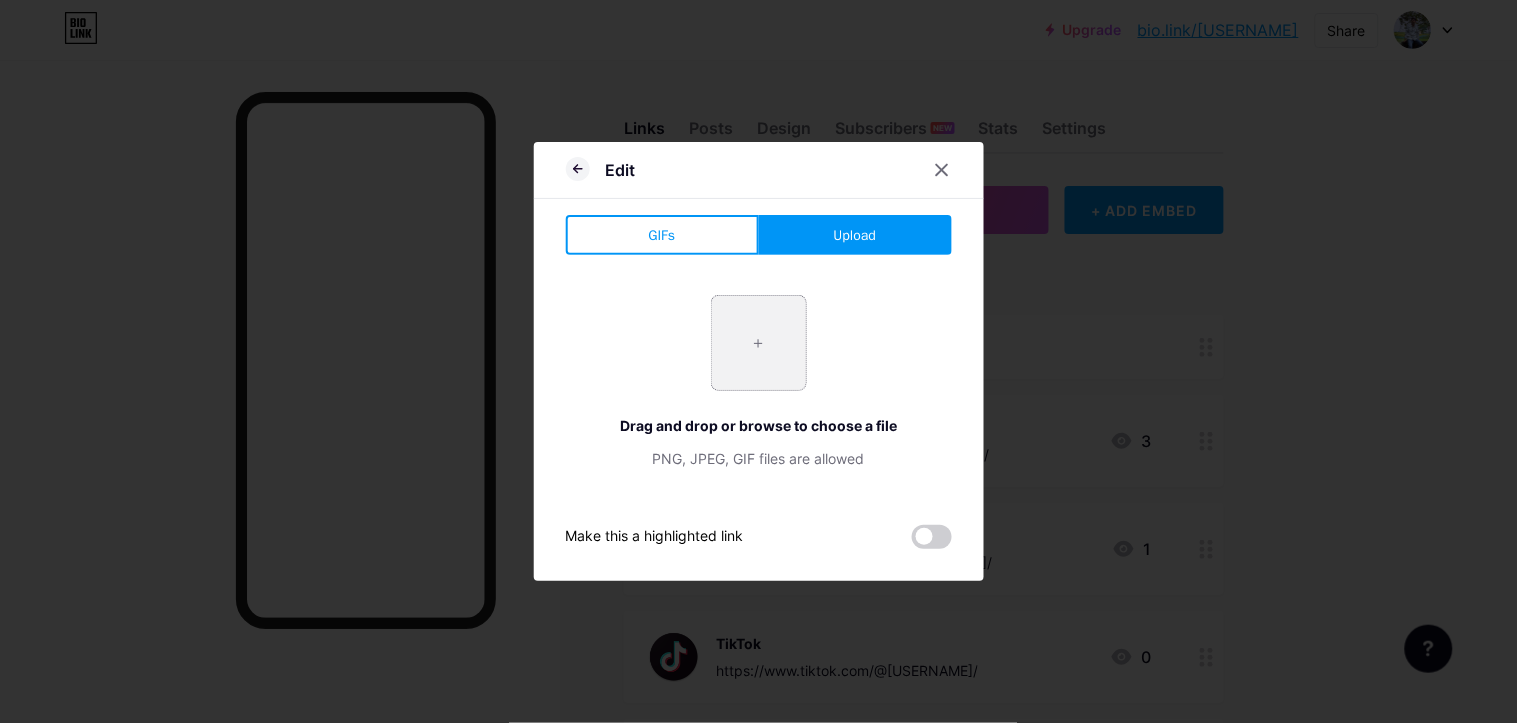 click at bounding box center [759, 343] 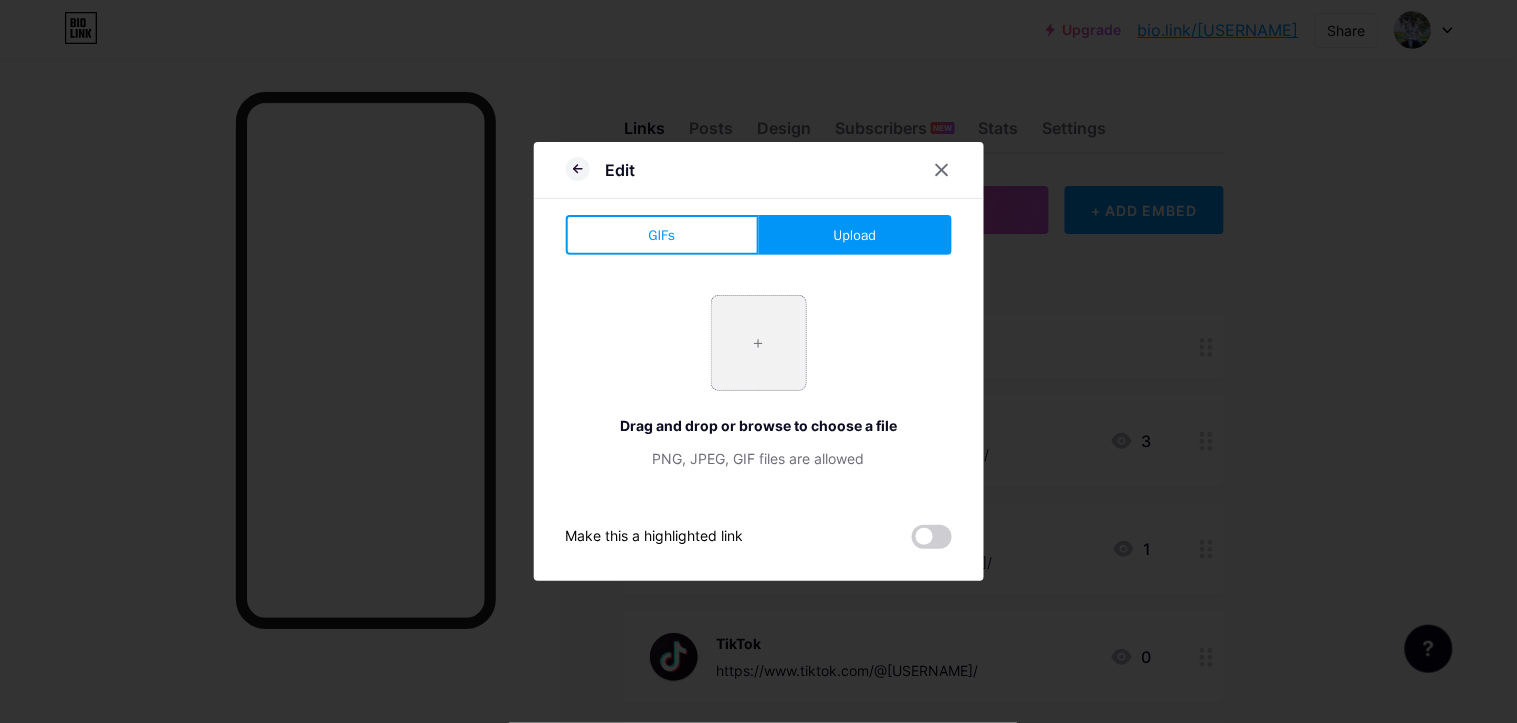 type on "C:\fakepath\[Facebook_Logo_(2019)11.png" 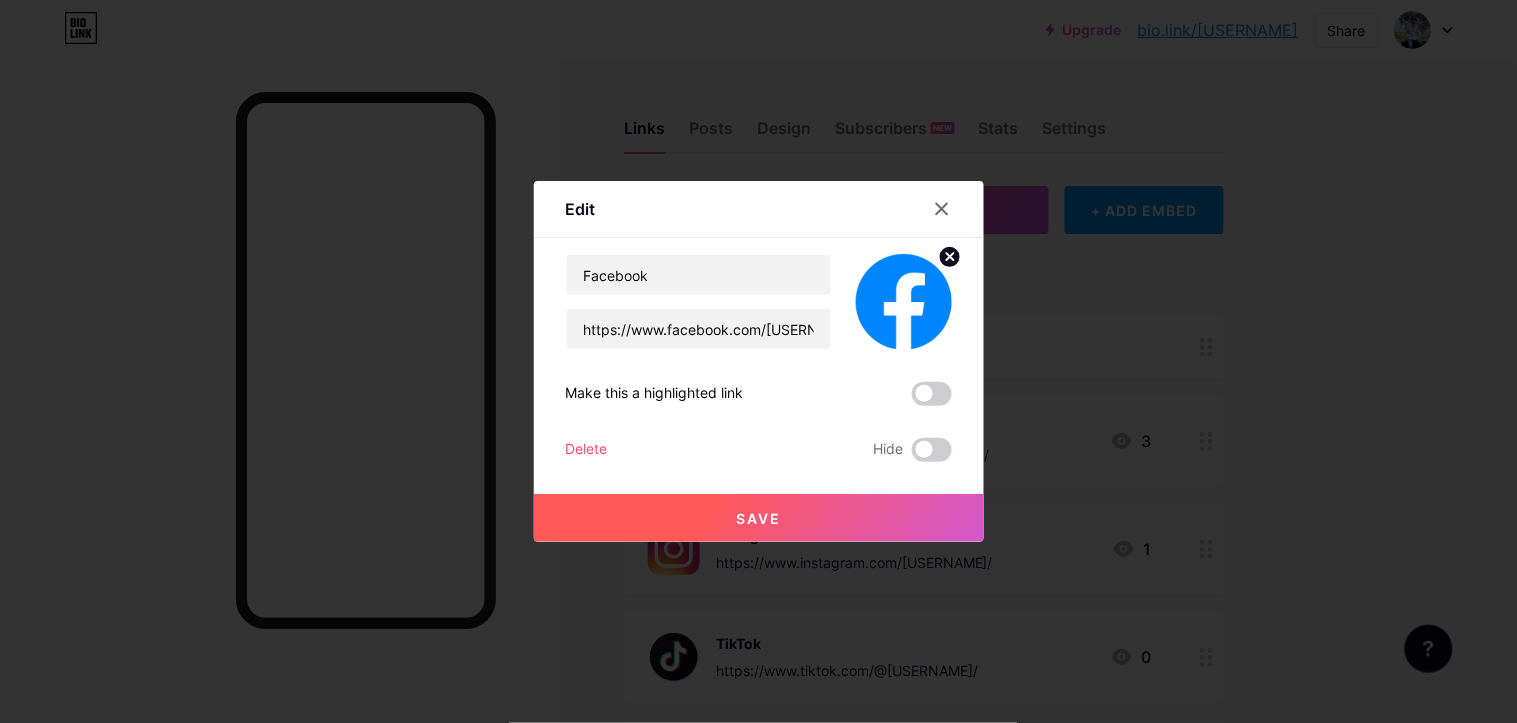 click on "Save" at bounding box center [758, 518] 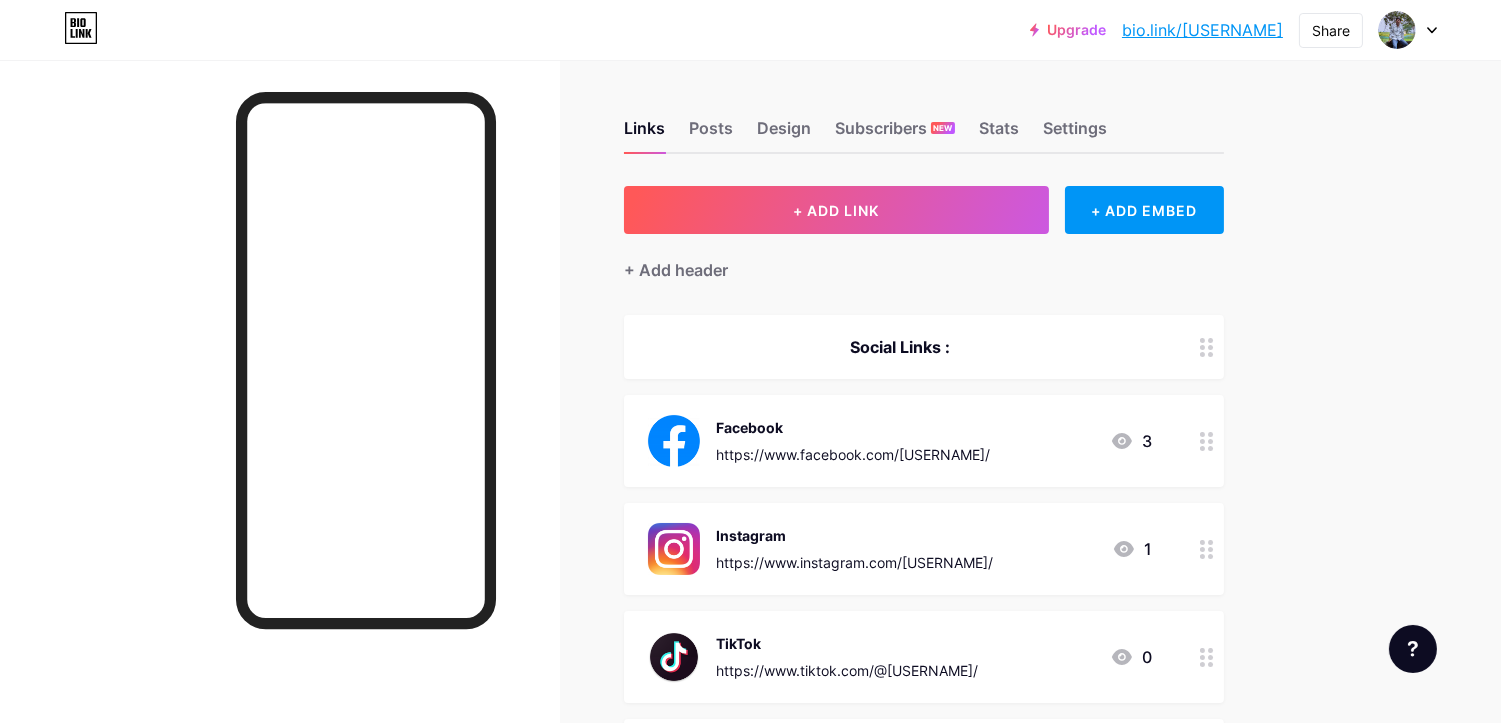 click at bounding box center (1207, 441) 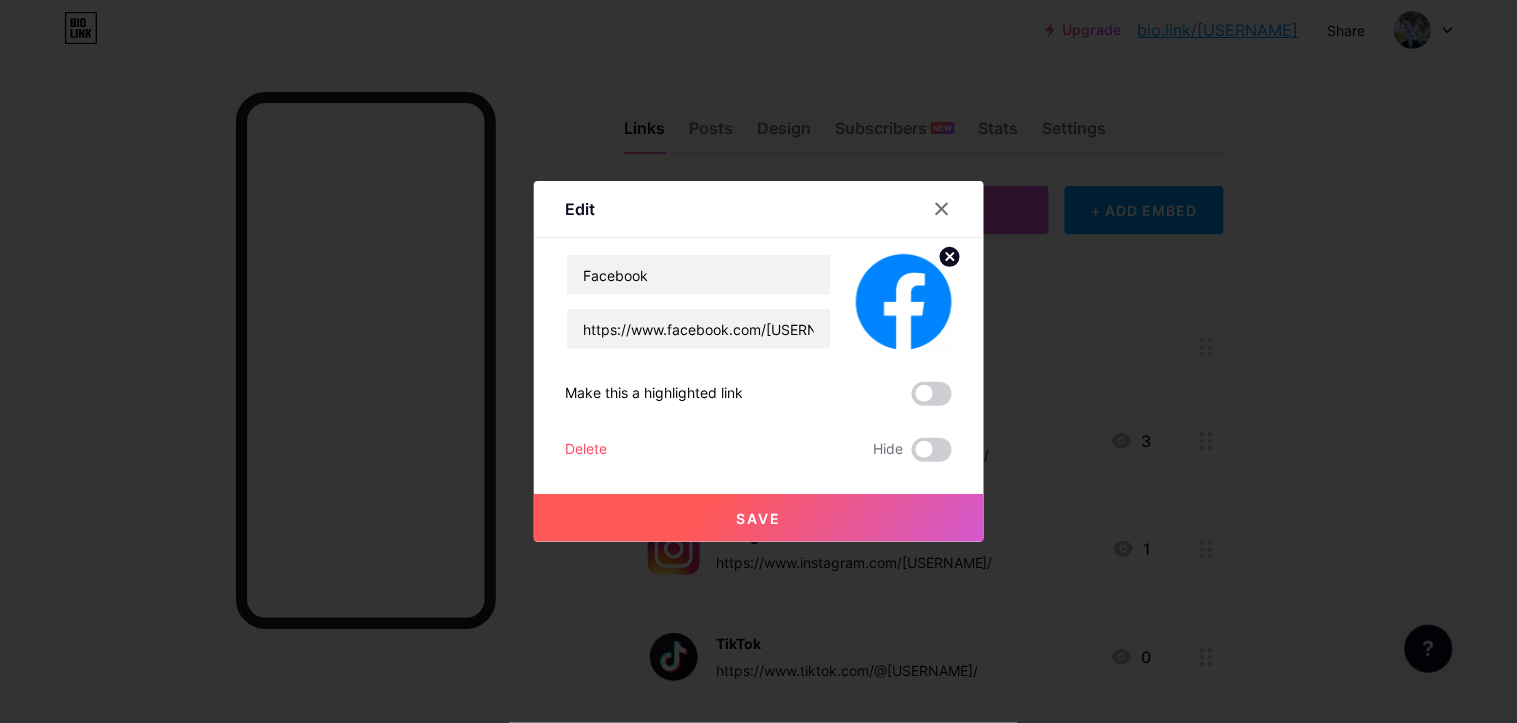 click 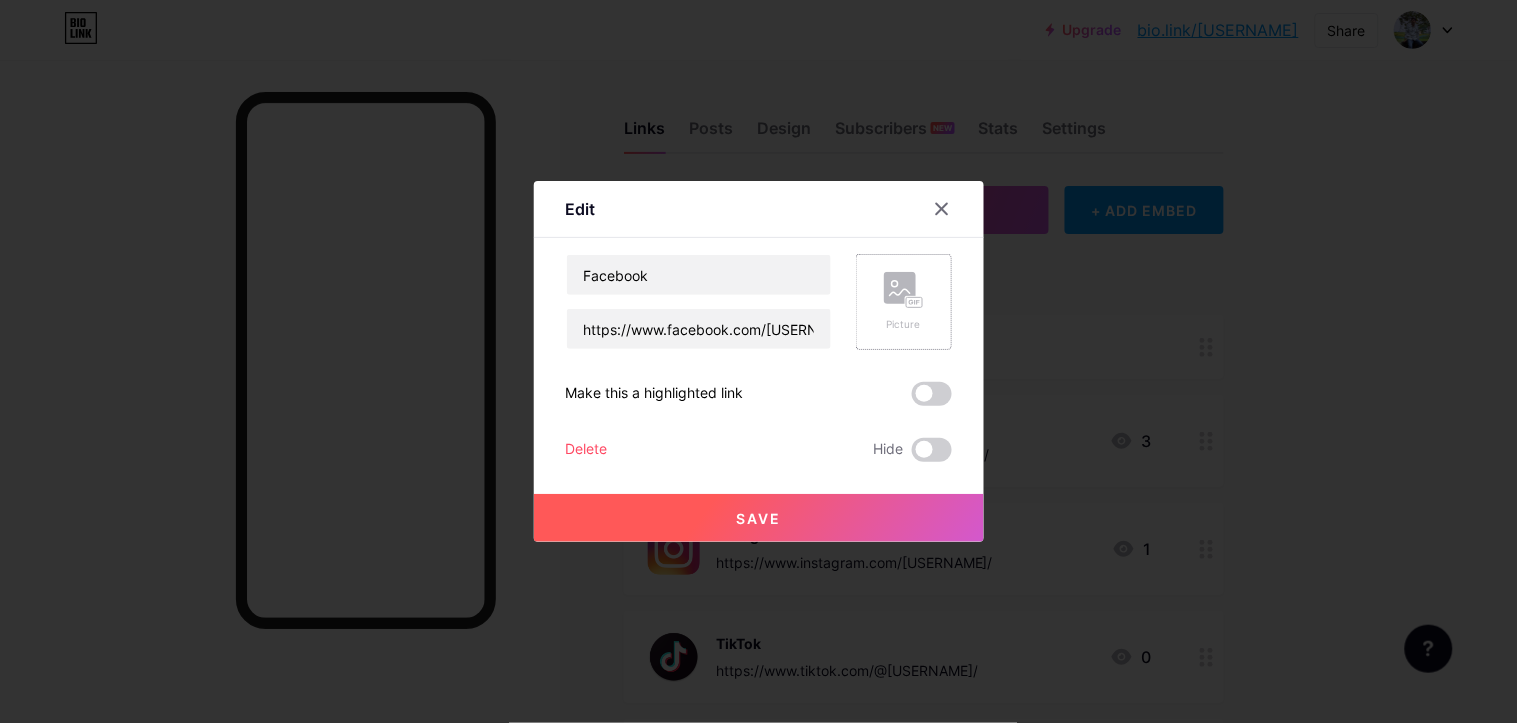 click on "Picture" at bounding box center (904, 302) 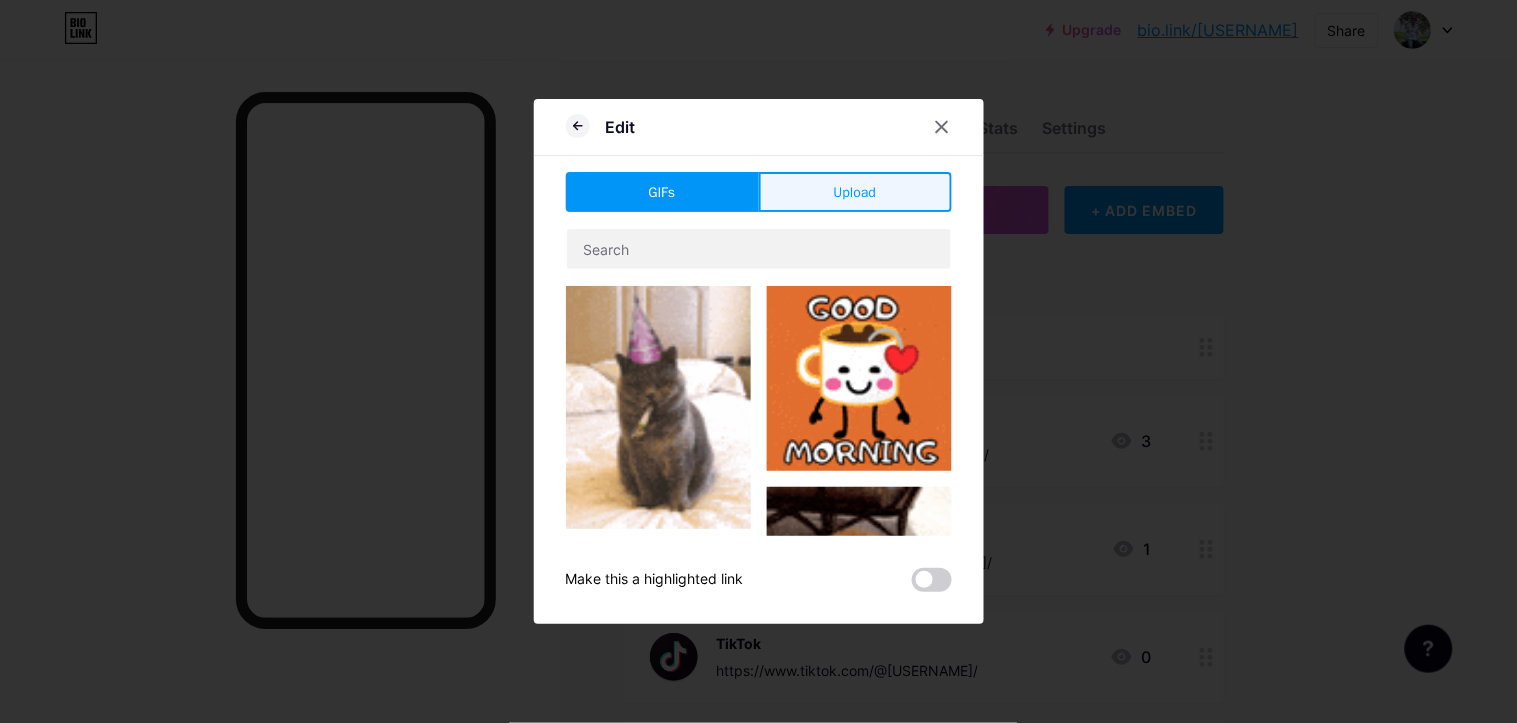 click on "Upload" at bounding box center [855, 192] 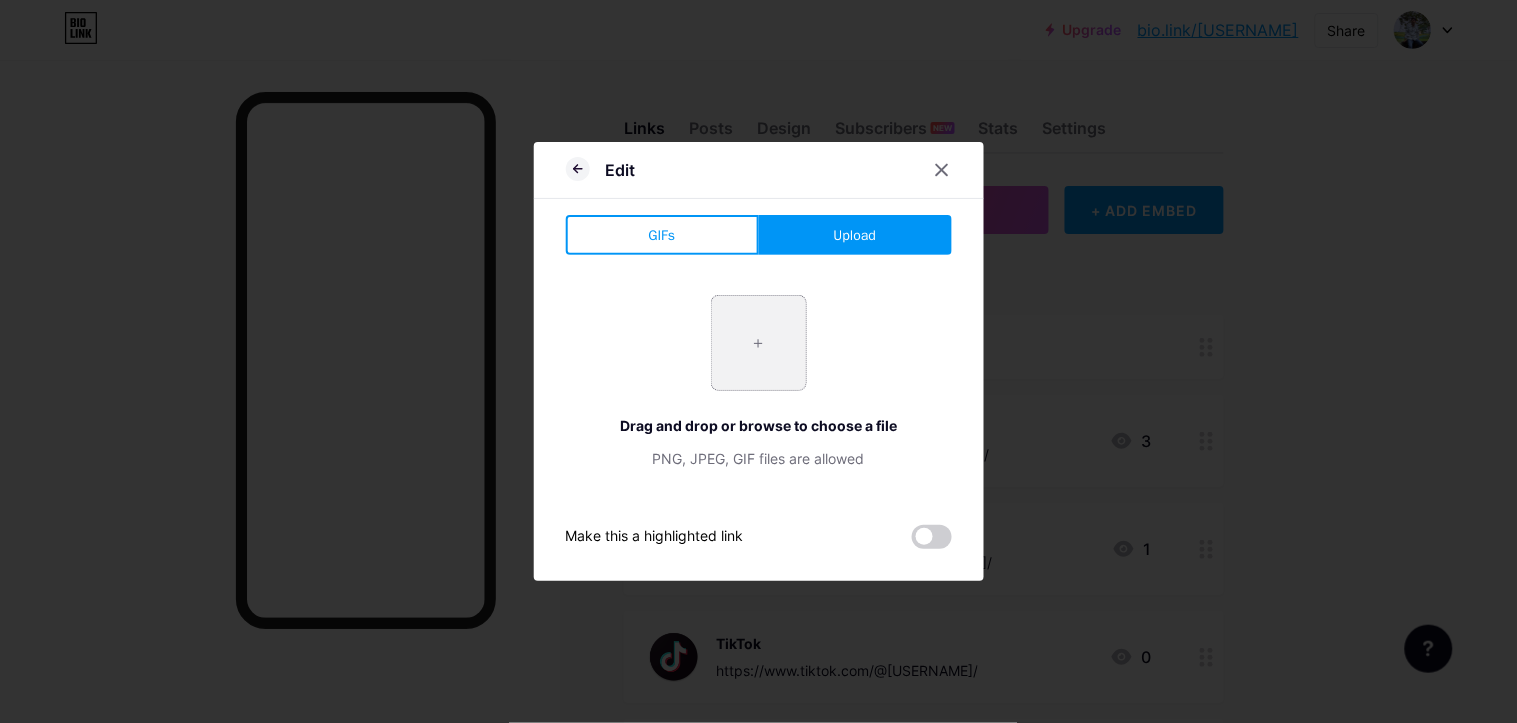 click at bounding box center [759, 343] 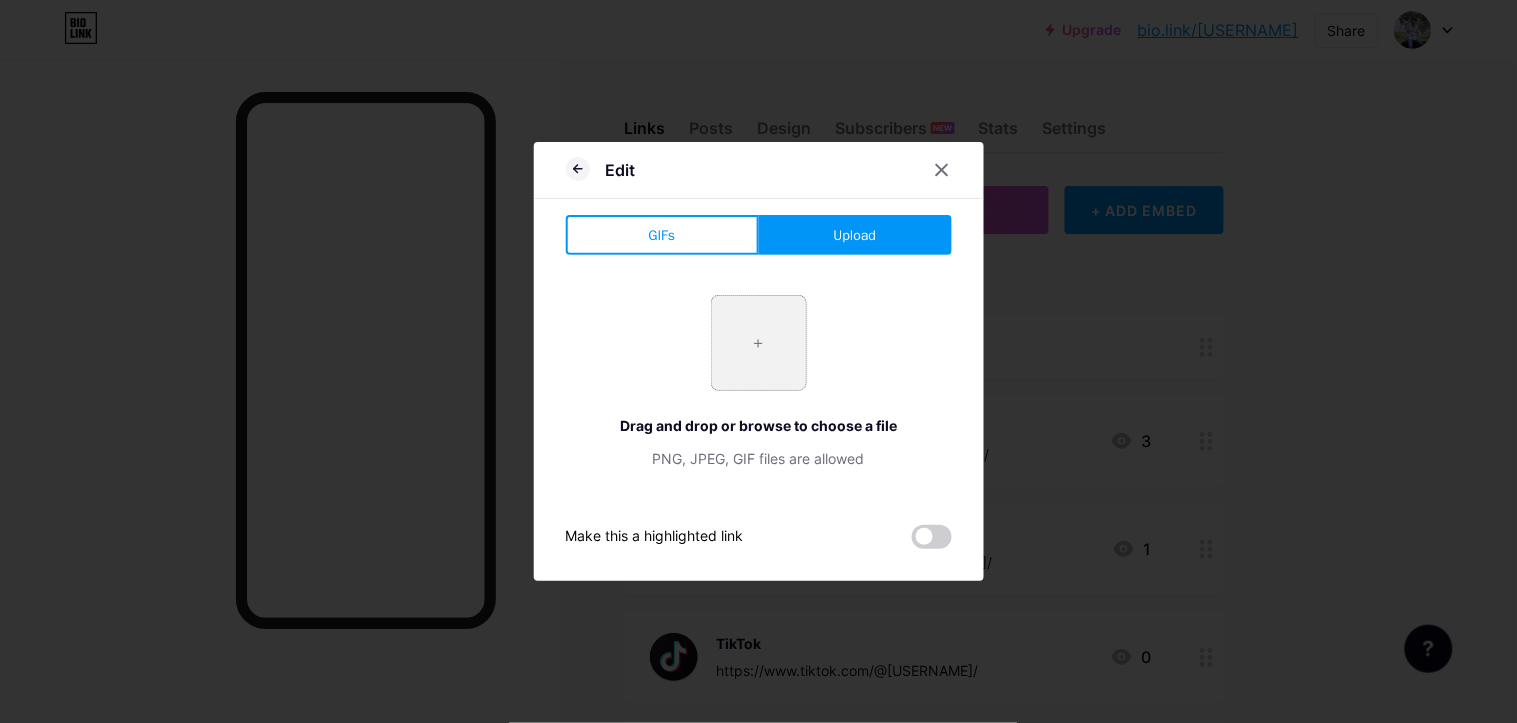 type on "C:\fakepath\[Logo_de_Facebook.png" 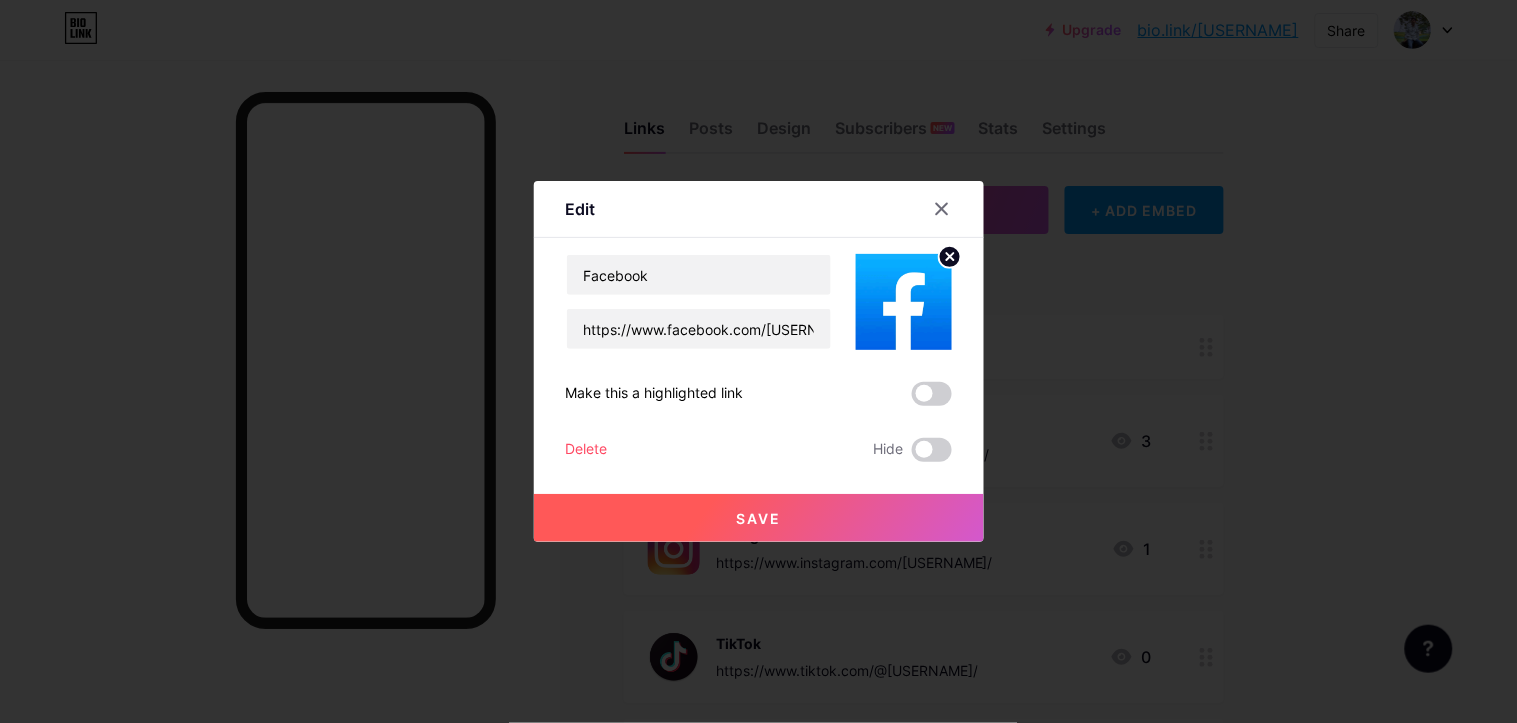 click on "Save" at bounding box center [759, 518] 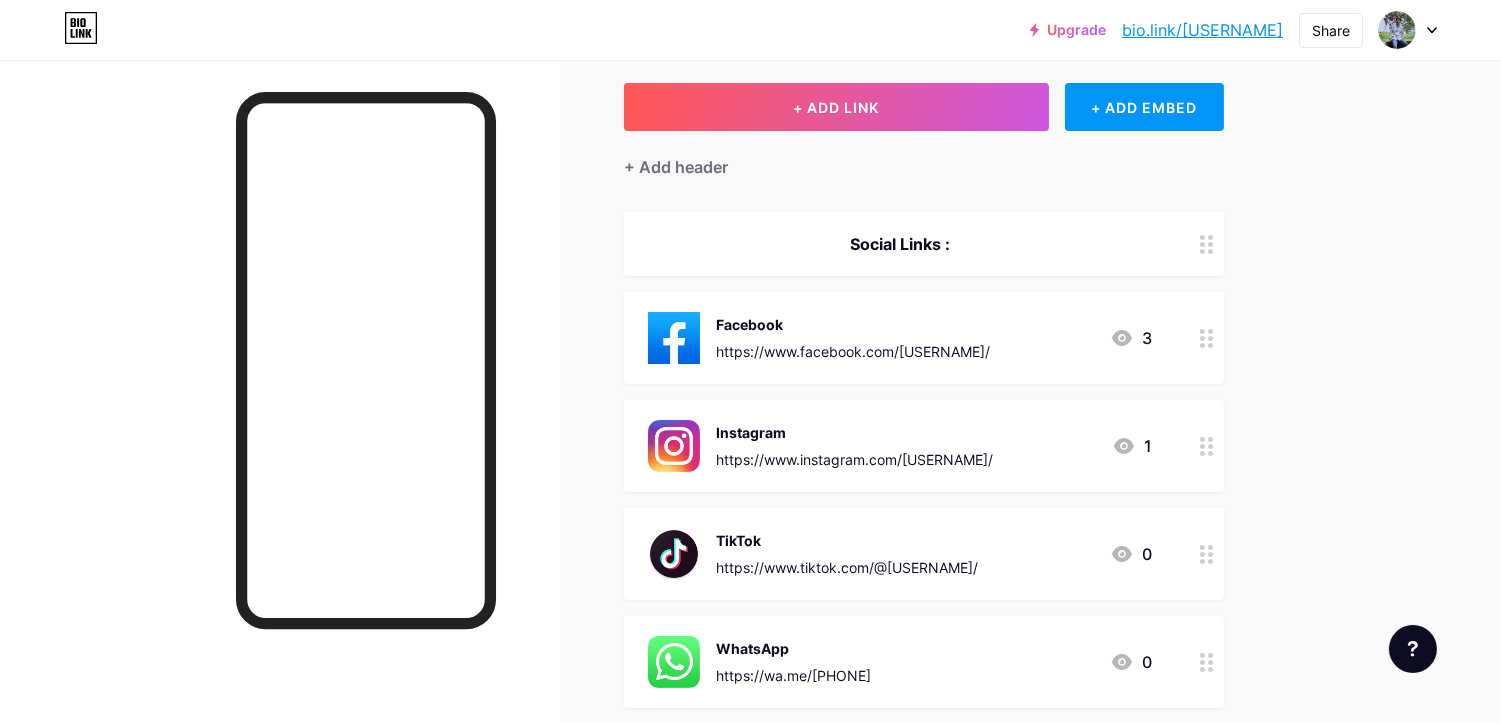 scroll, scrollTop: 0, scrollLeft: 0, axis: both 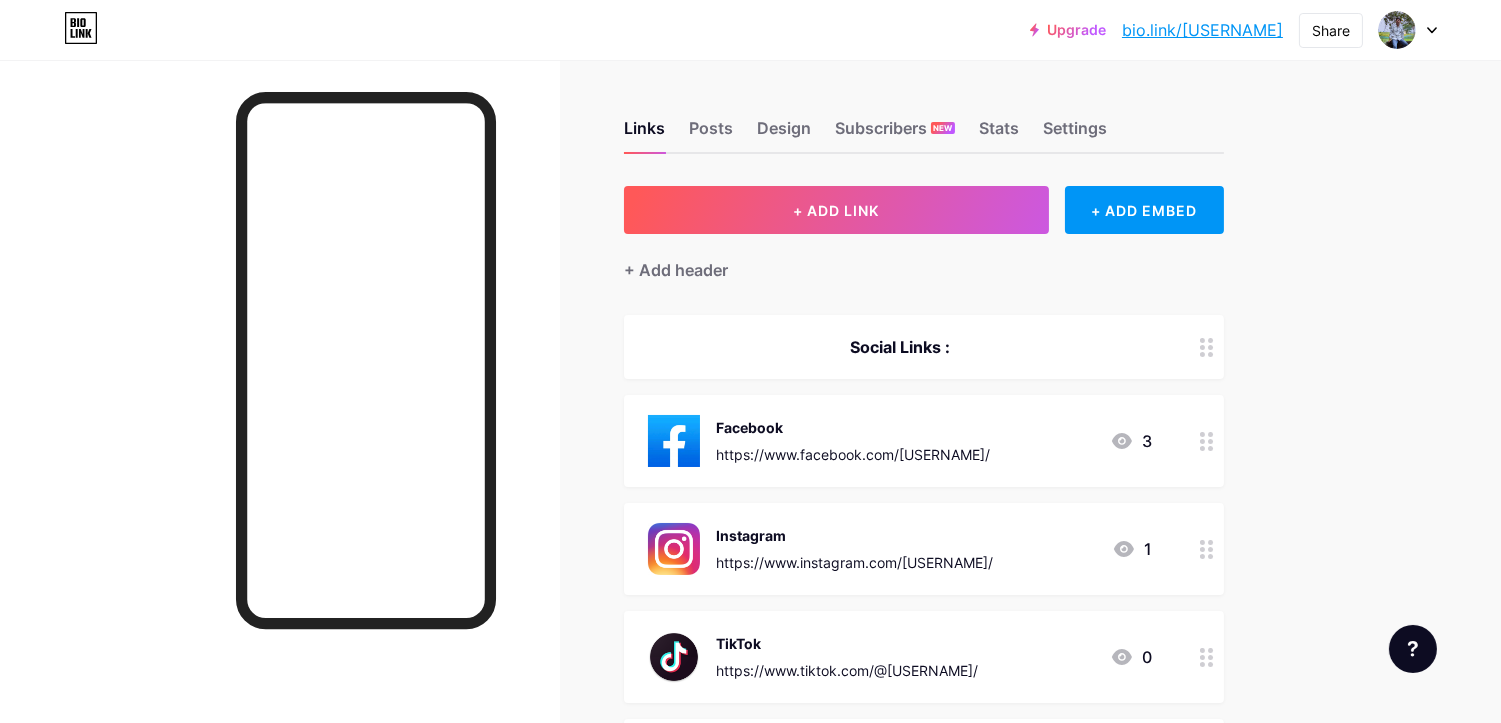 click 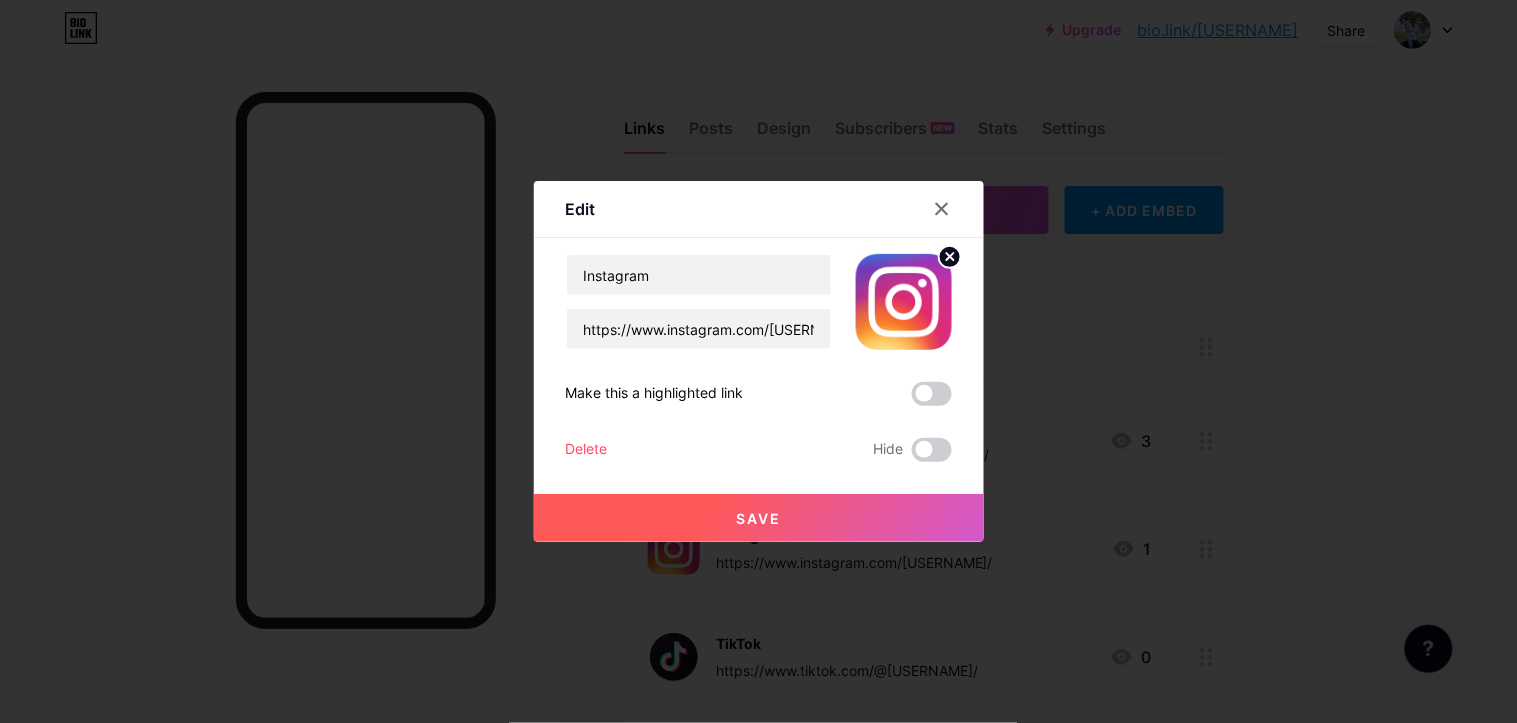 click 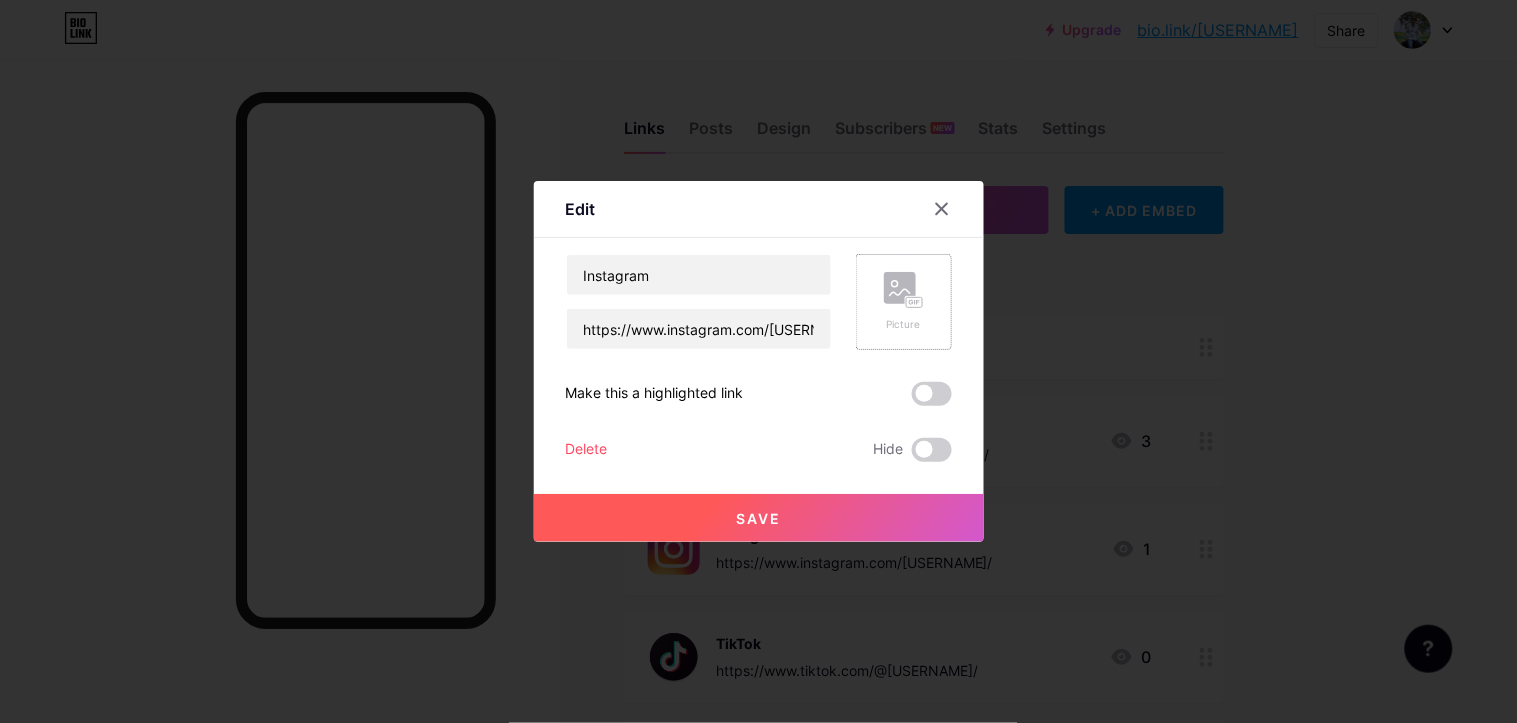 click 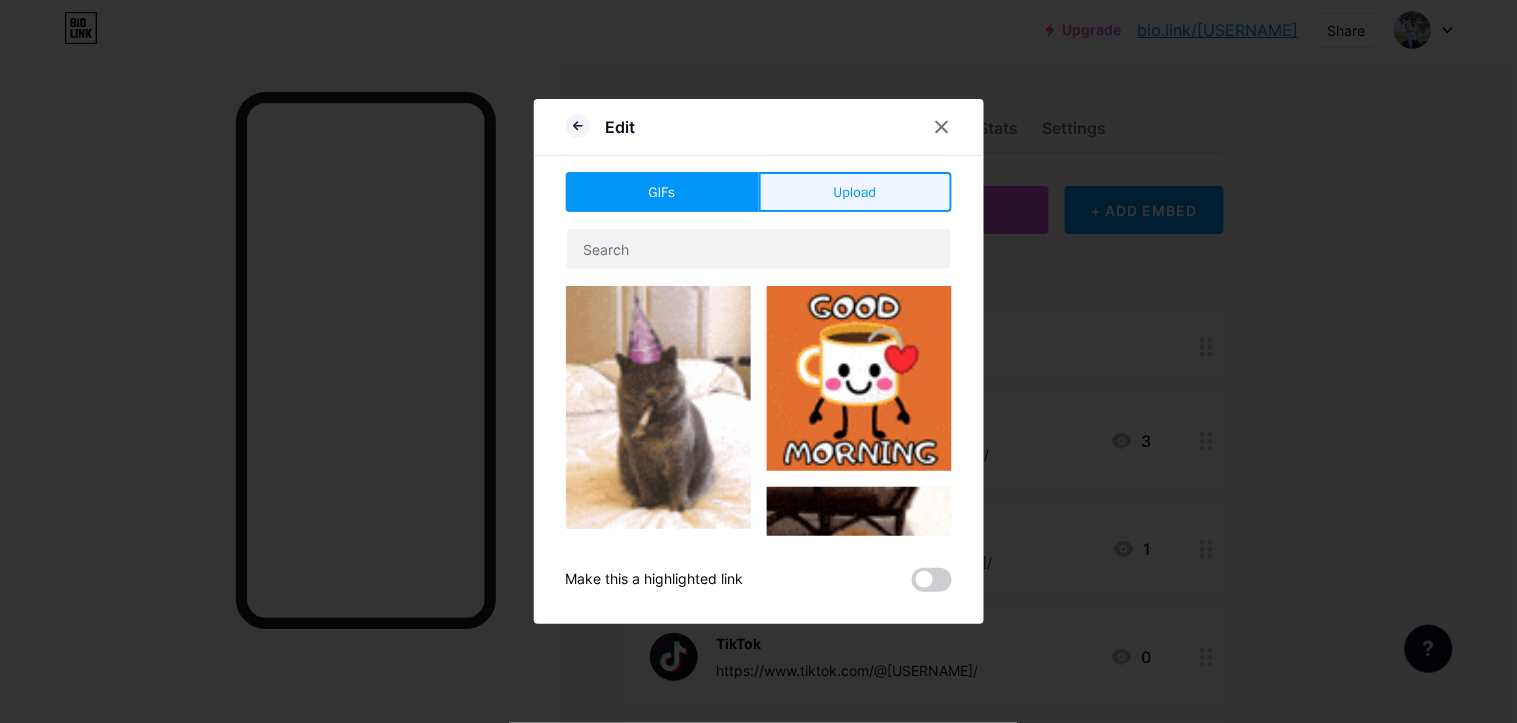 click on "Upload" at bounding box center [855, 192] 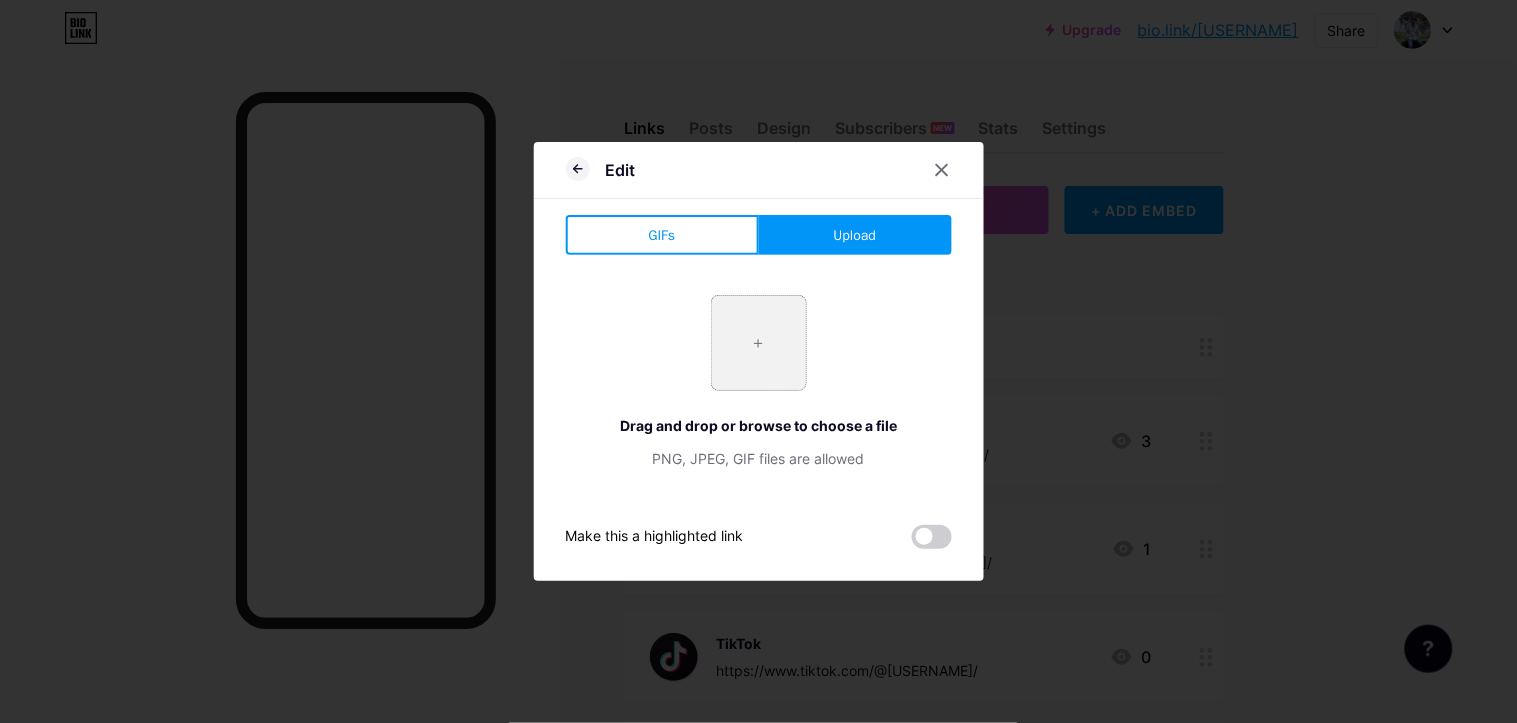 click at bounding box center [759, 343] 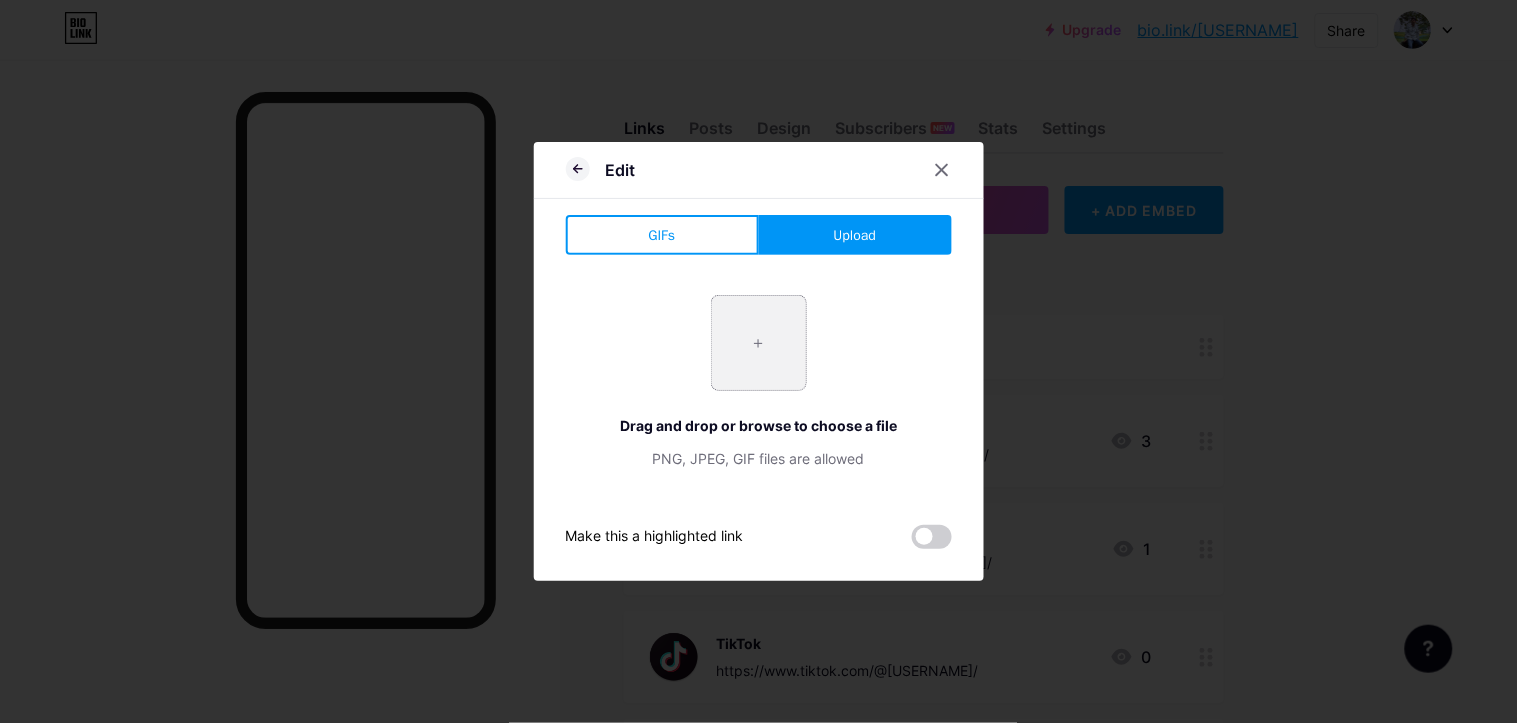 type on "C:\fakepath\[Instagram-Icon.png" 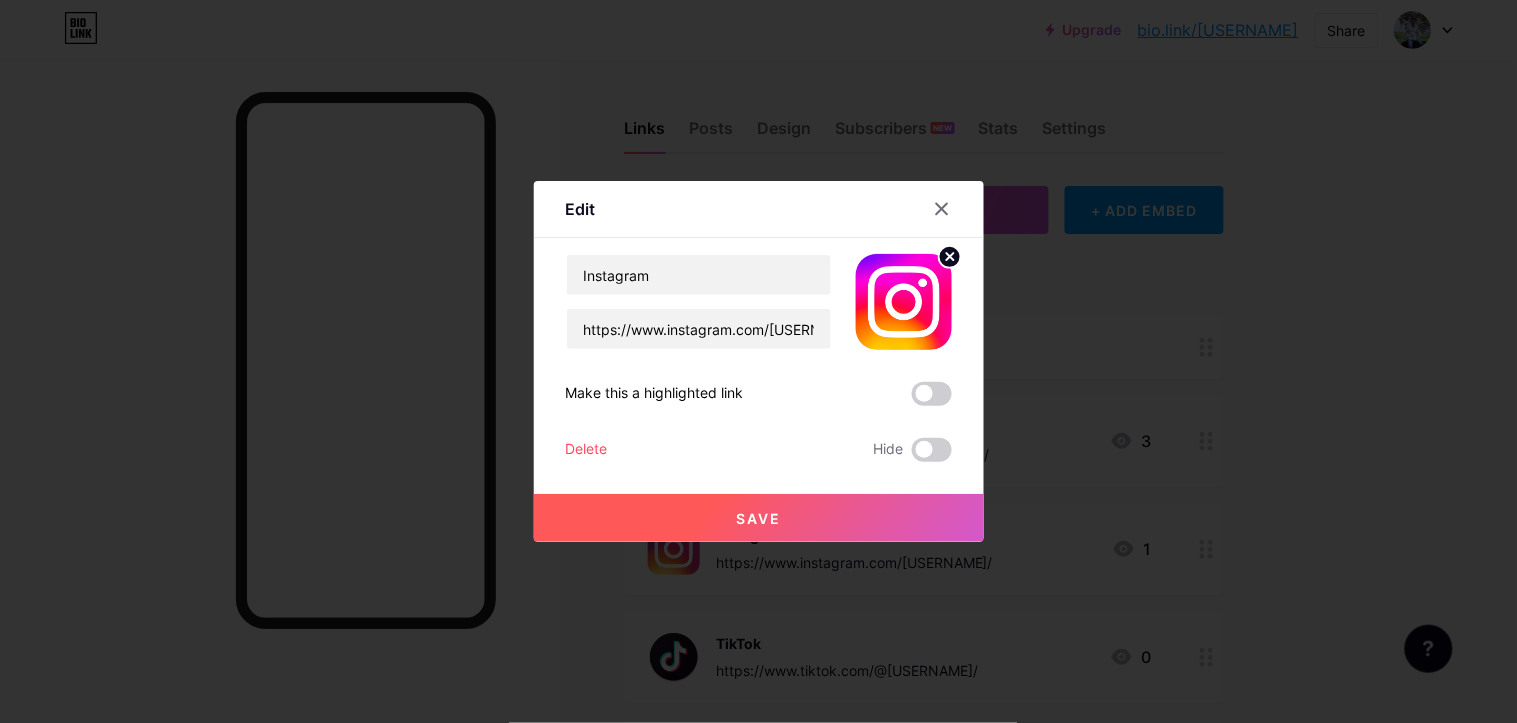 click on "Save" at bounding box center (758, 518) 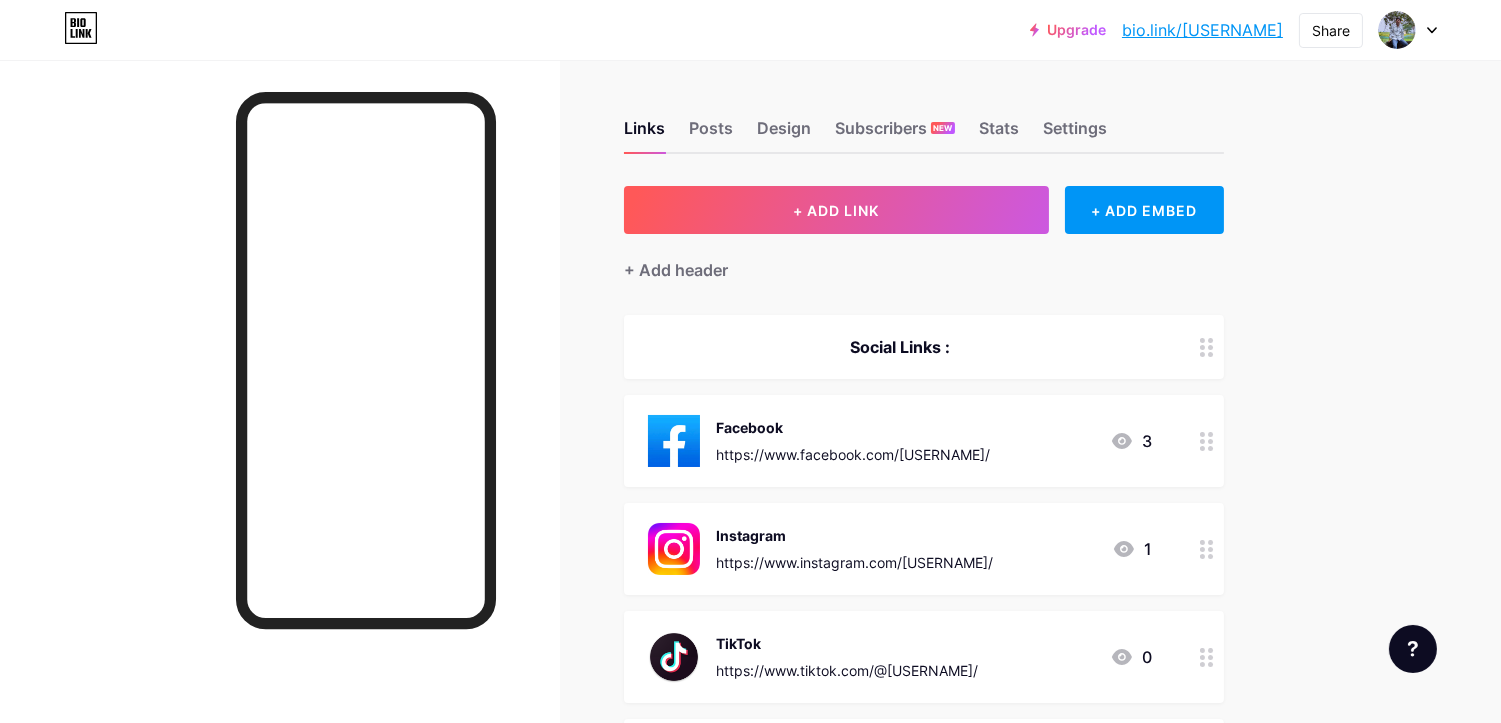 scroll, scrollTop: 222, scrollLeft: 0, axis: vertical 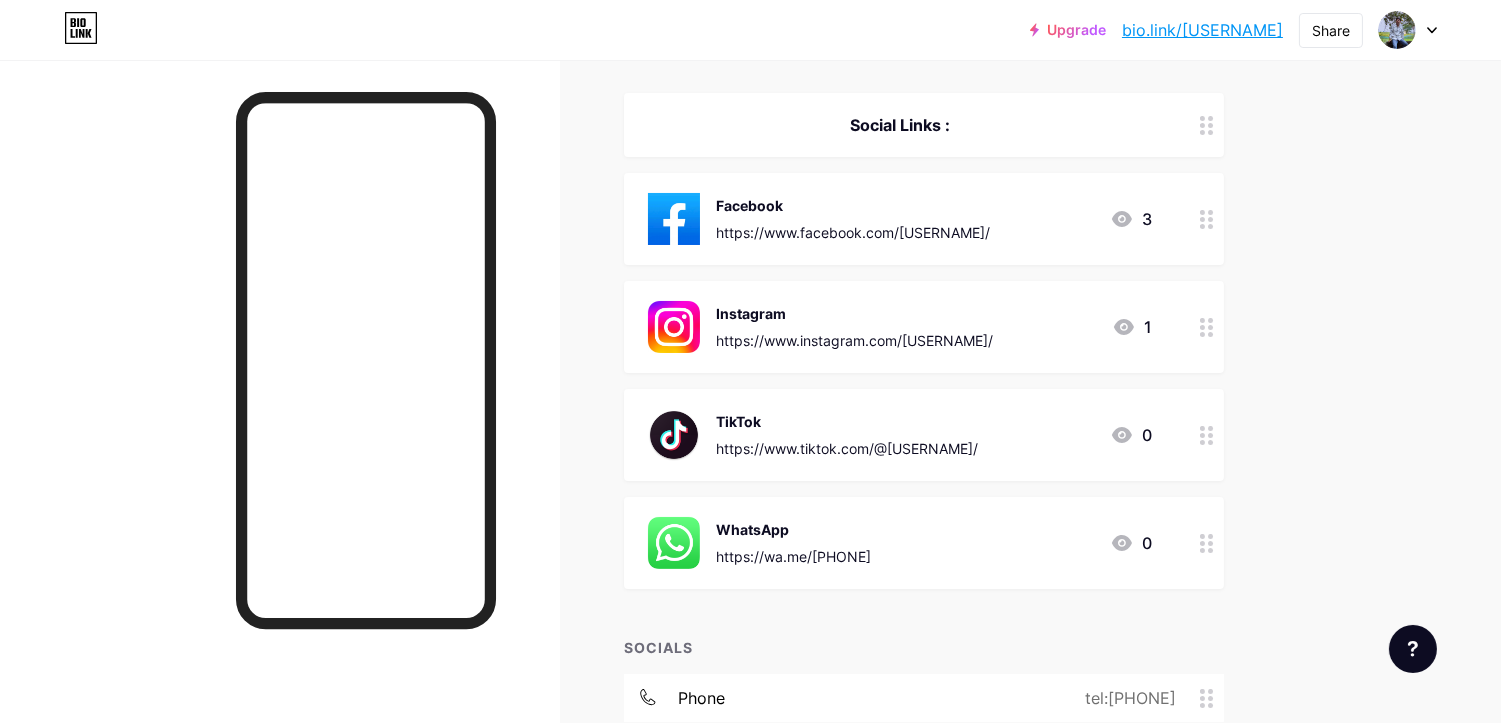 click 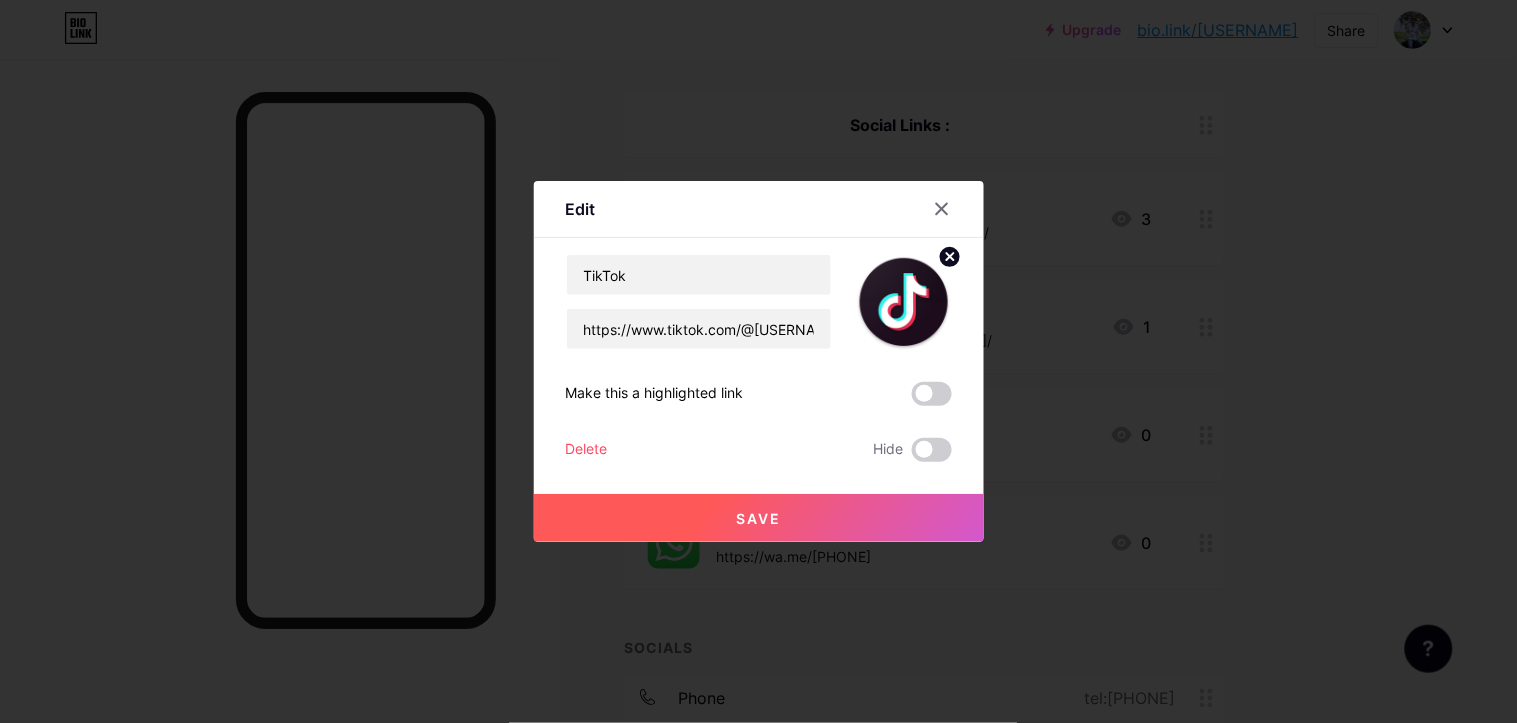 click on "Edit           Content
YouTube
Play YouTube video without leaving your page.
ADD
Vimeo
Play Vimeo video without leaving your page.
ADD
Tiktok
Grow your TikTok following
ADD
Tweet
Embed a tweet.
ADD
Reddit
Showcase your Reddit profile
ADD
Spotify
Embed Spotify to play the preview of a track.
ADD
Twitch
Play Twitch video without leaving your page.
ADD
SoundCloud" at bounding box center [759, 361] 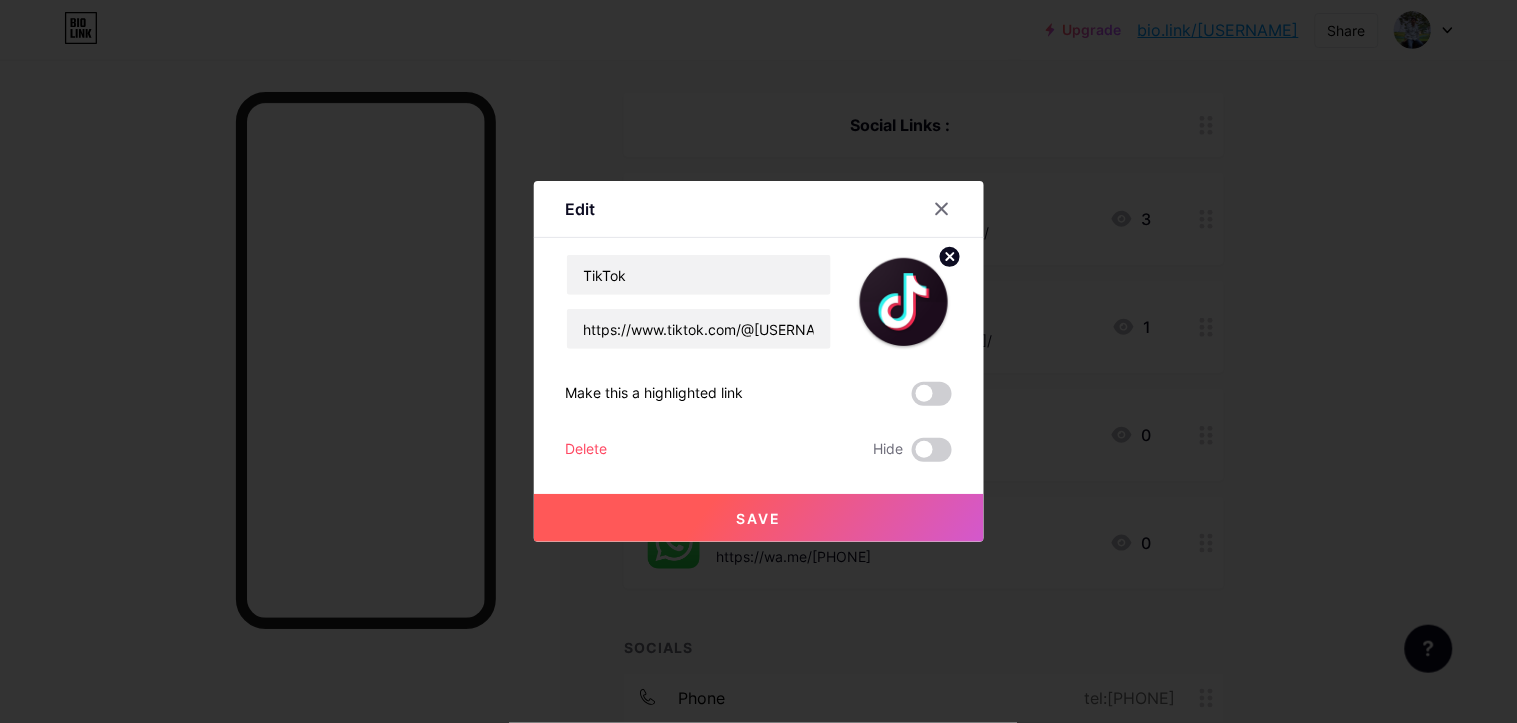 click 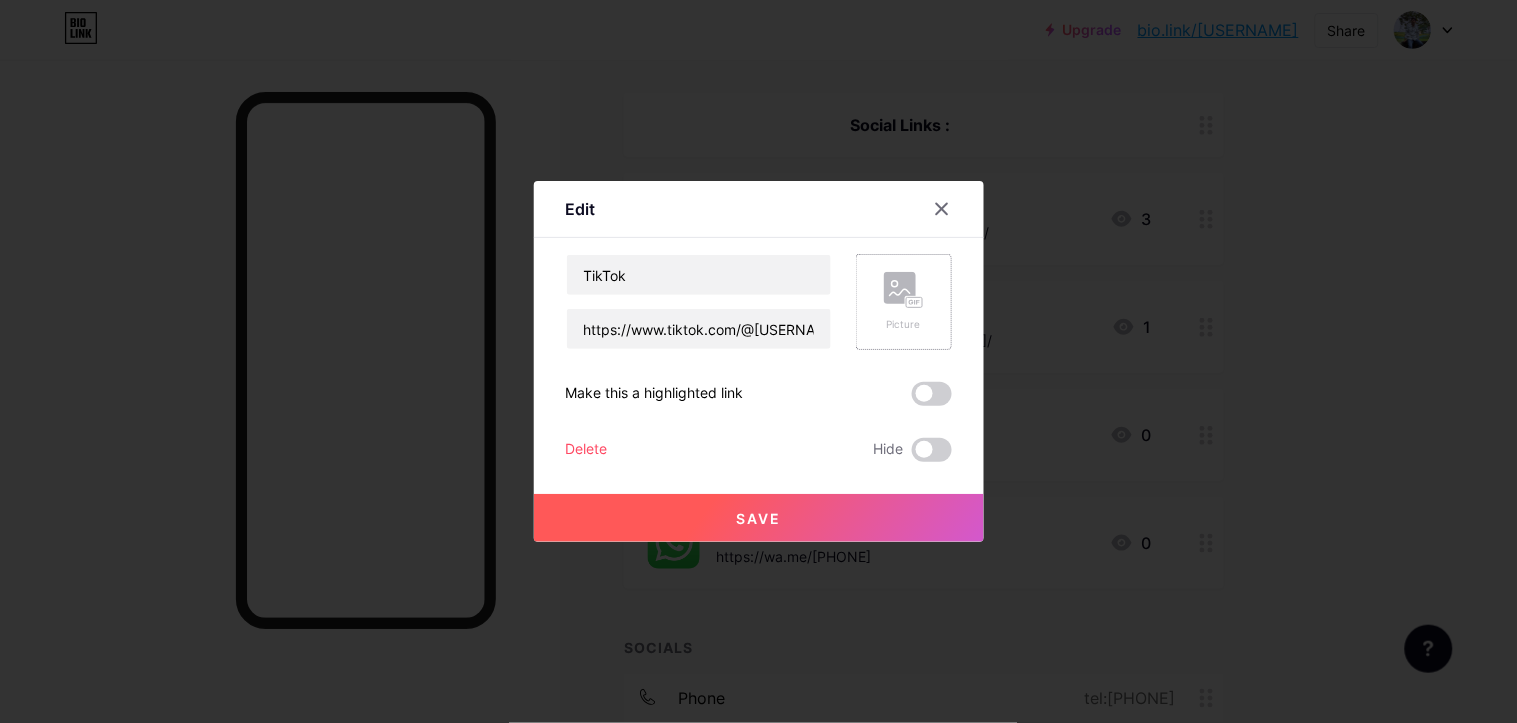 click 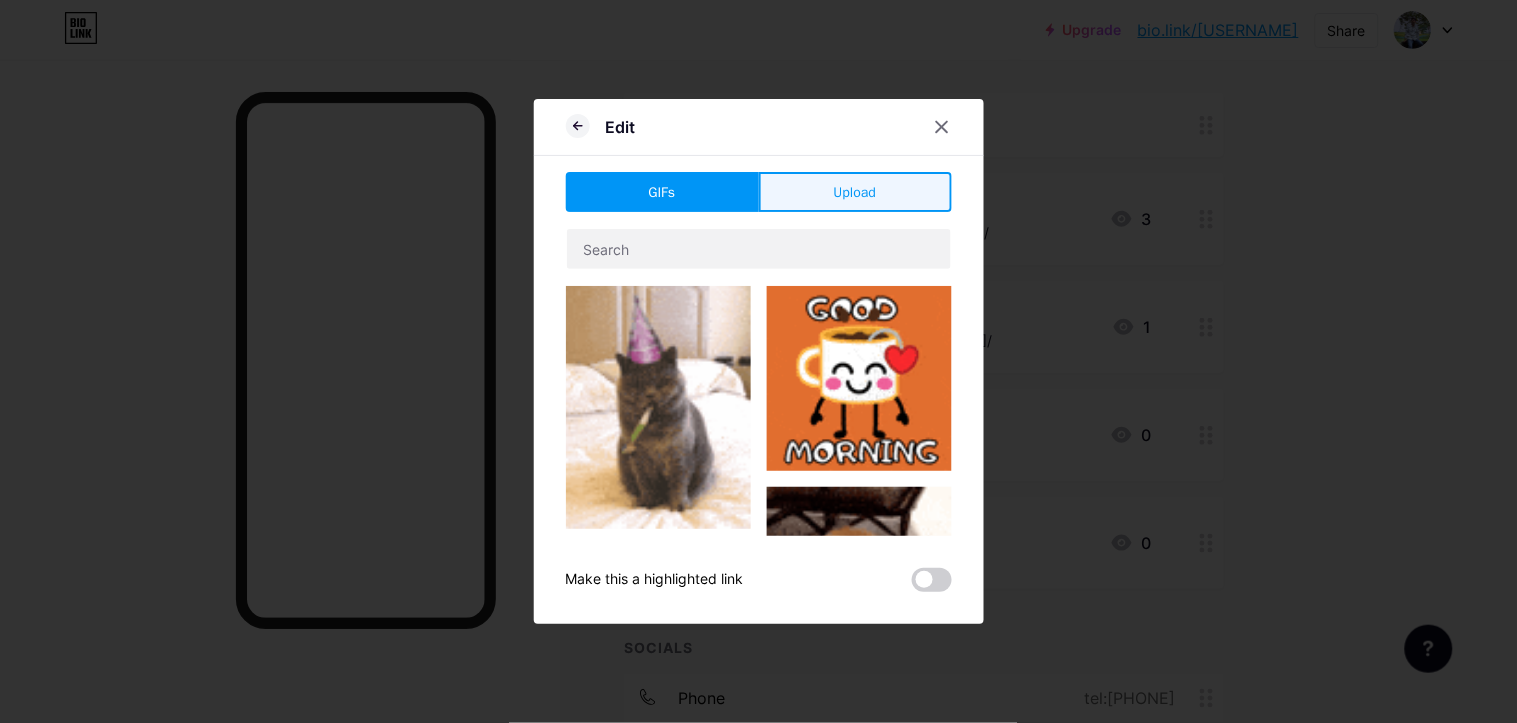 click on "Upload" at bounding box center (855, 192) 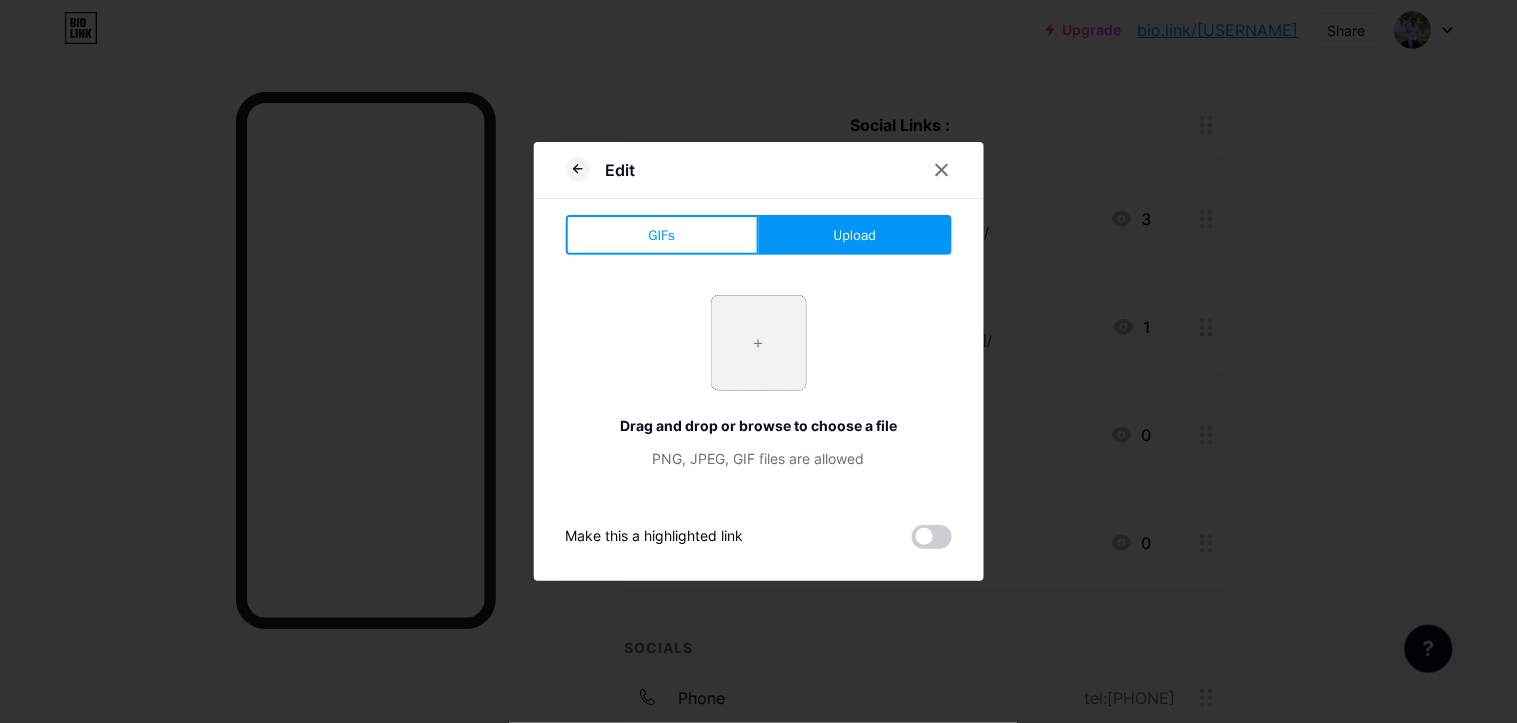 click at bounding box center [759, 343] 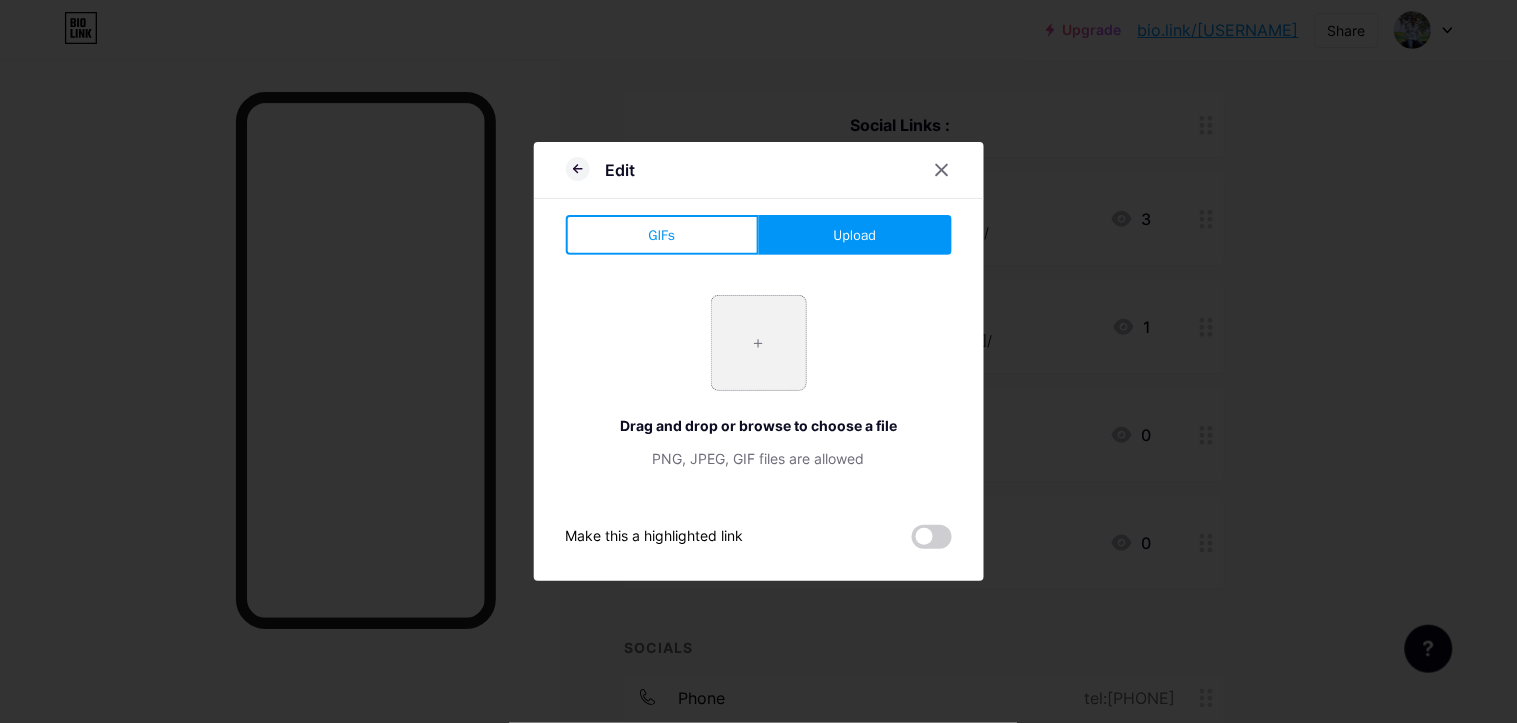 type on "C:\fakepath\[CITYPNG.COM]Tik Tok Logo Transparent Square - 1500x1500.png" 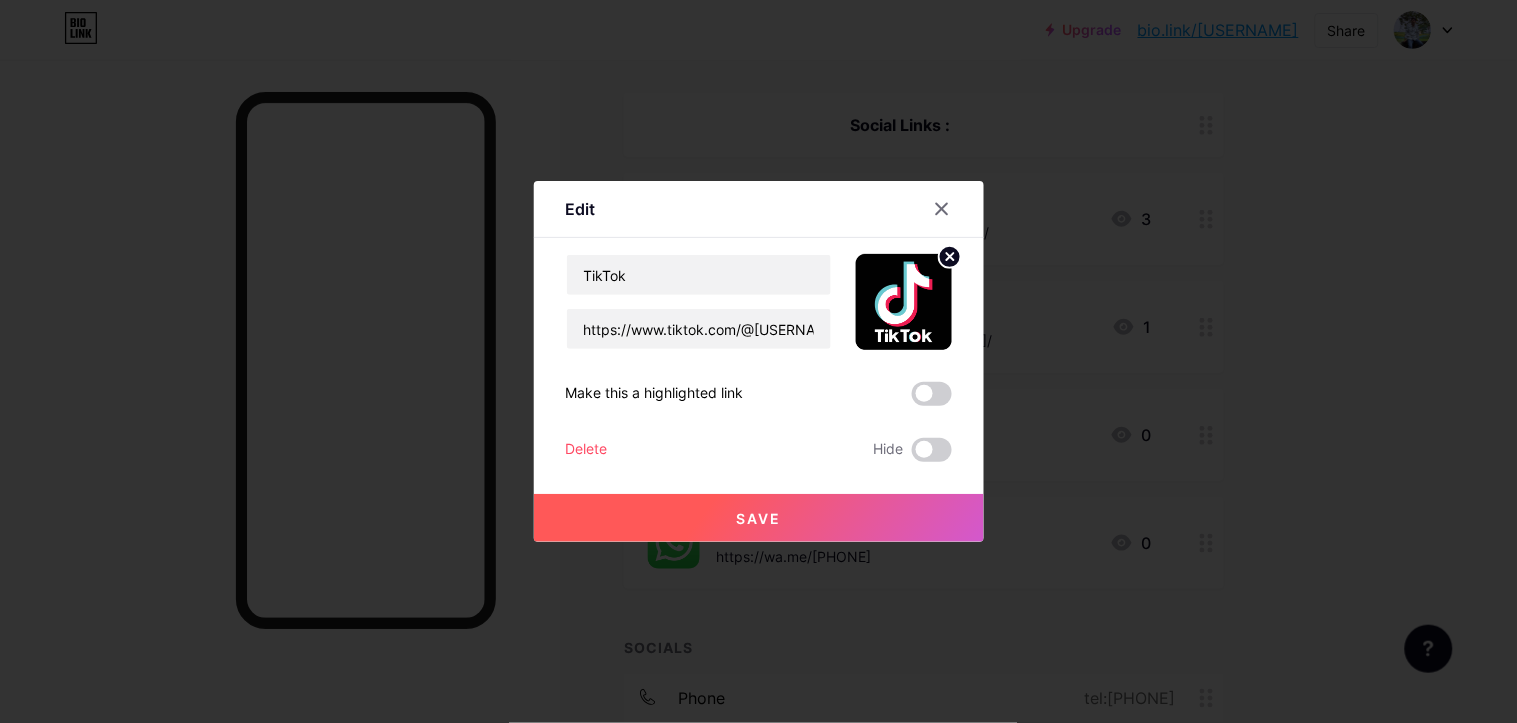 click on "Save" at bounding box center [759, 518] 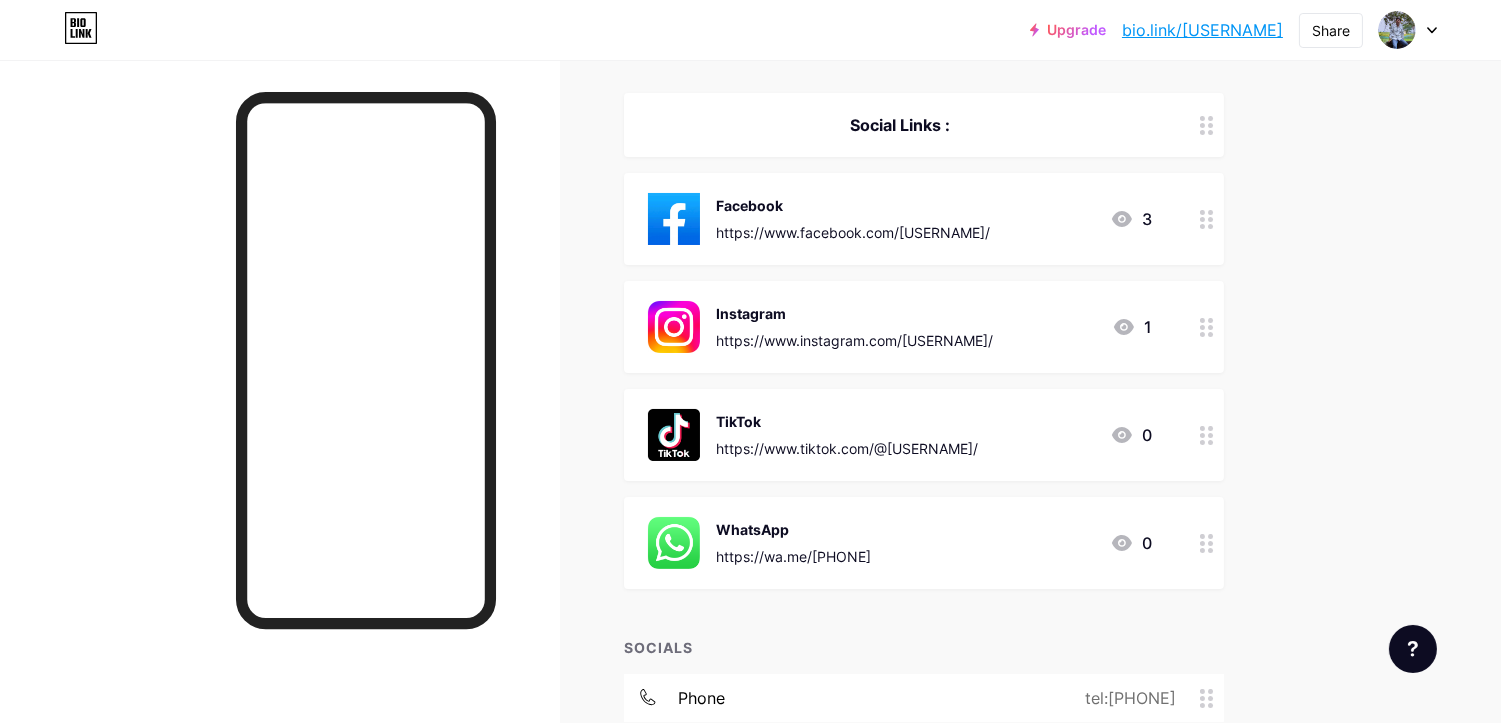 click at bounding box center [1207, 435] 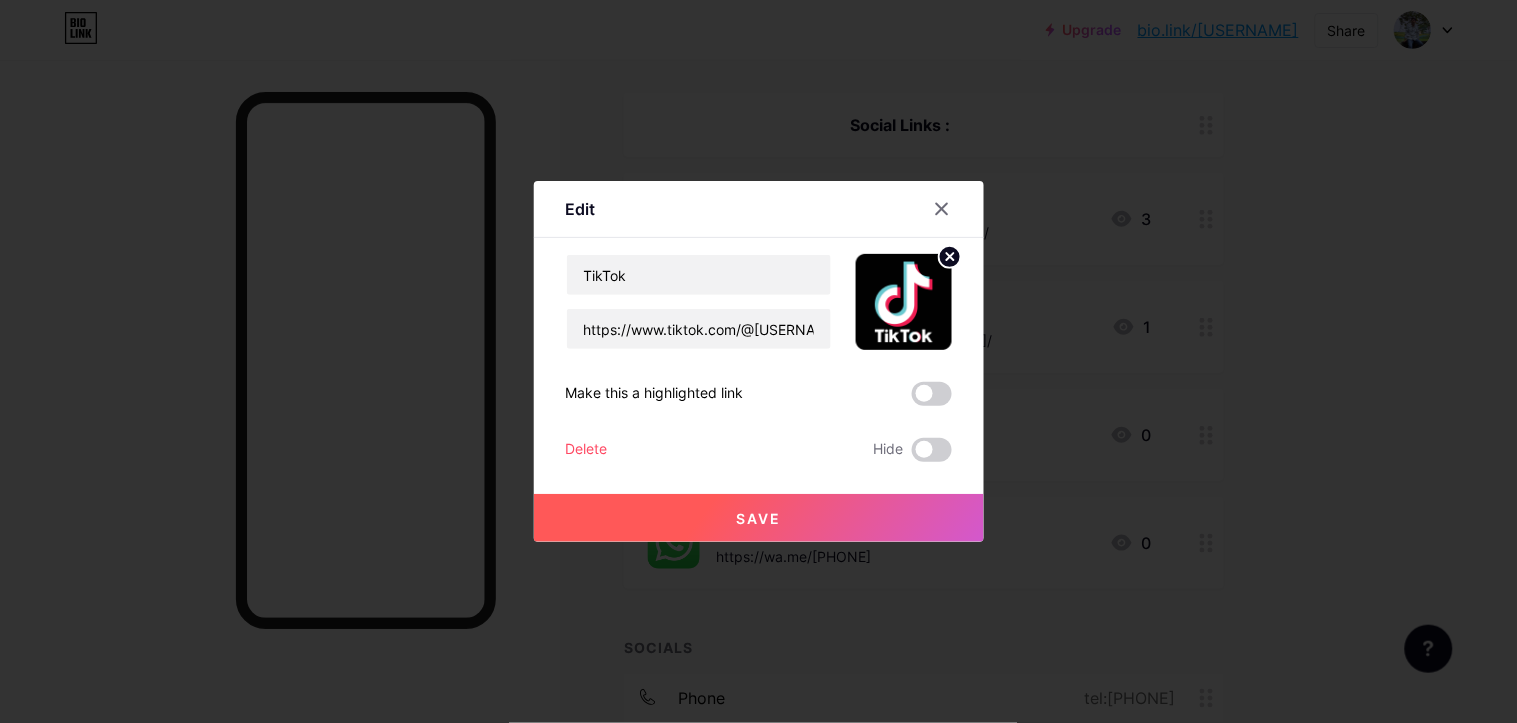 click 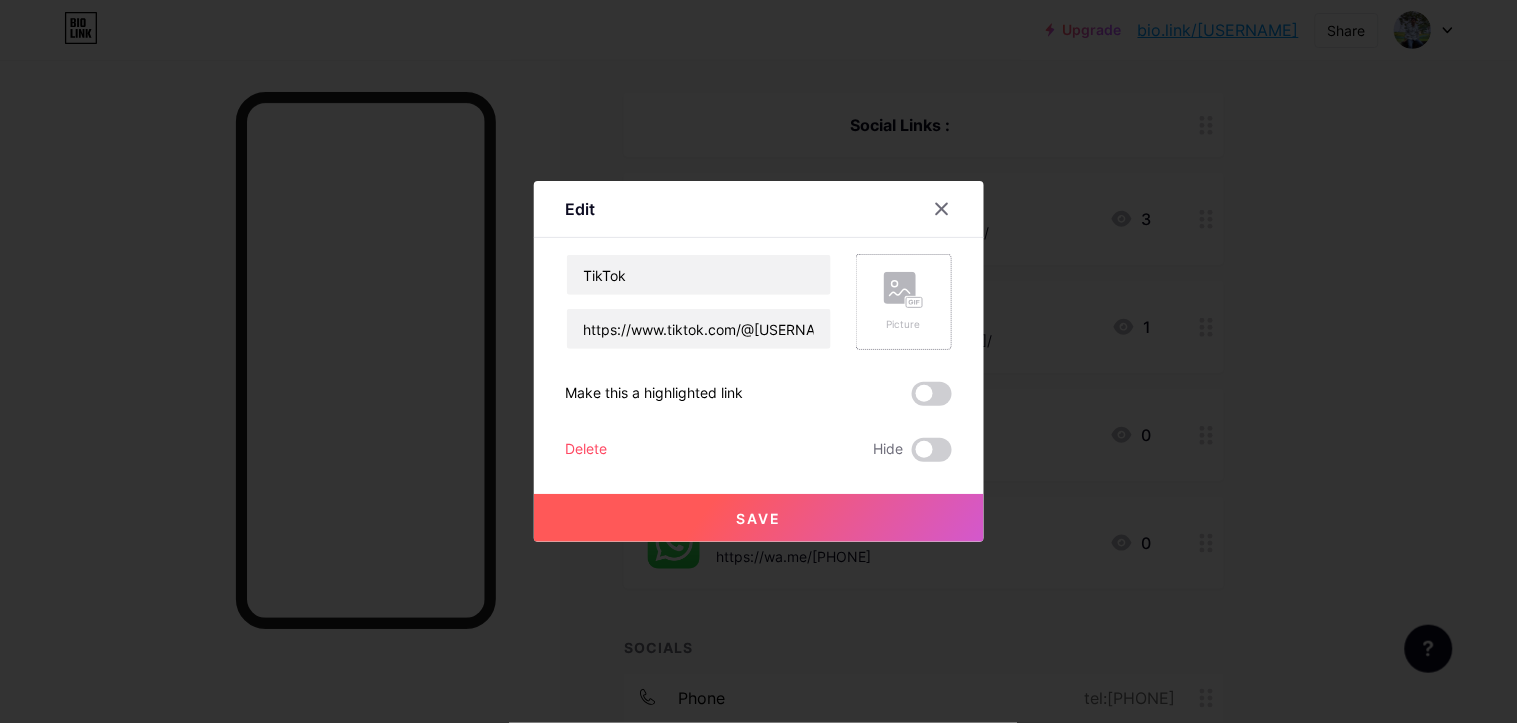 click 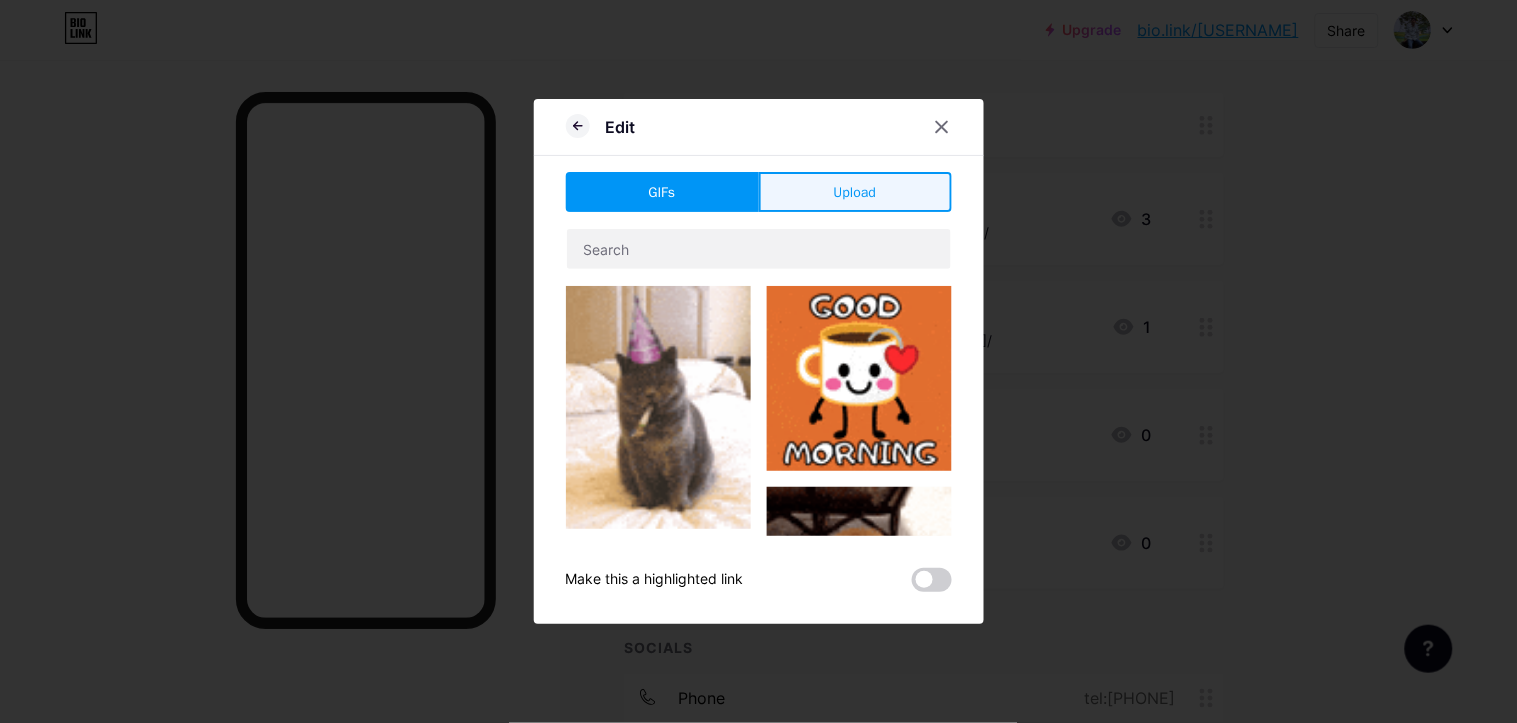 click on "Upload" at bounding box center [855, 192] 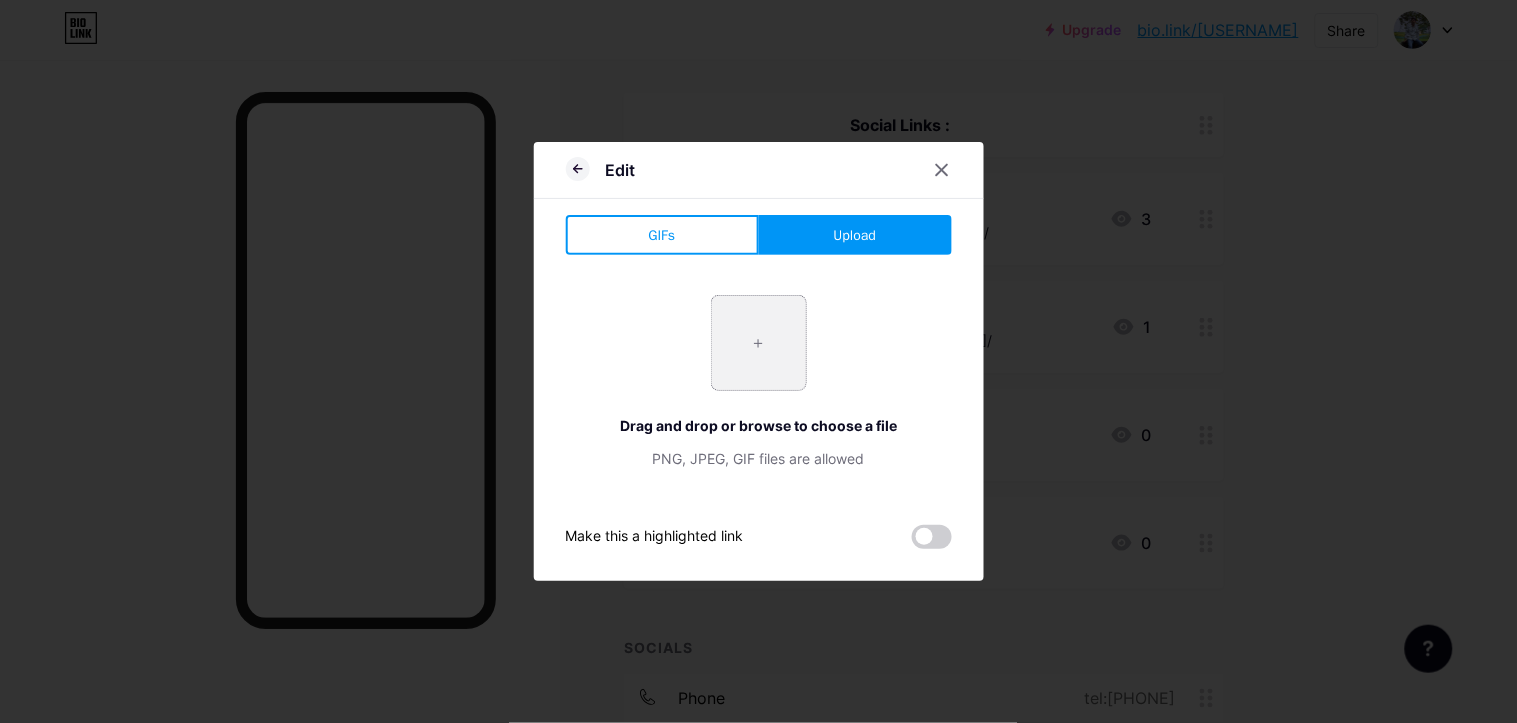 click at bounding box center [759, 343] 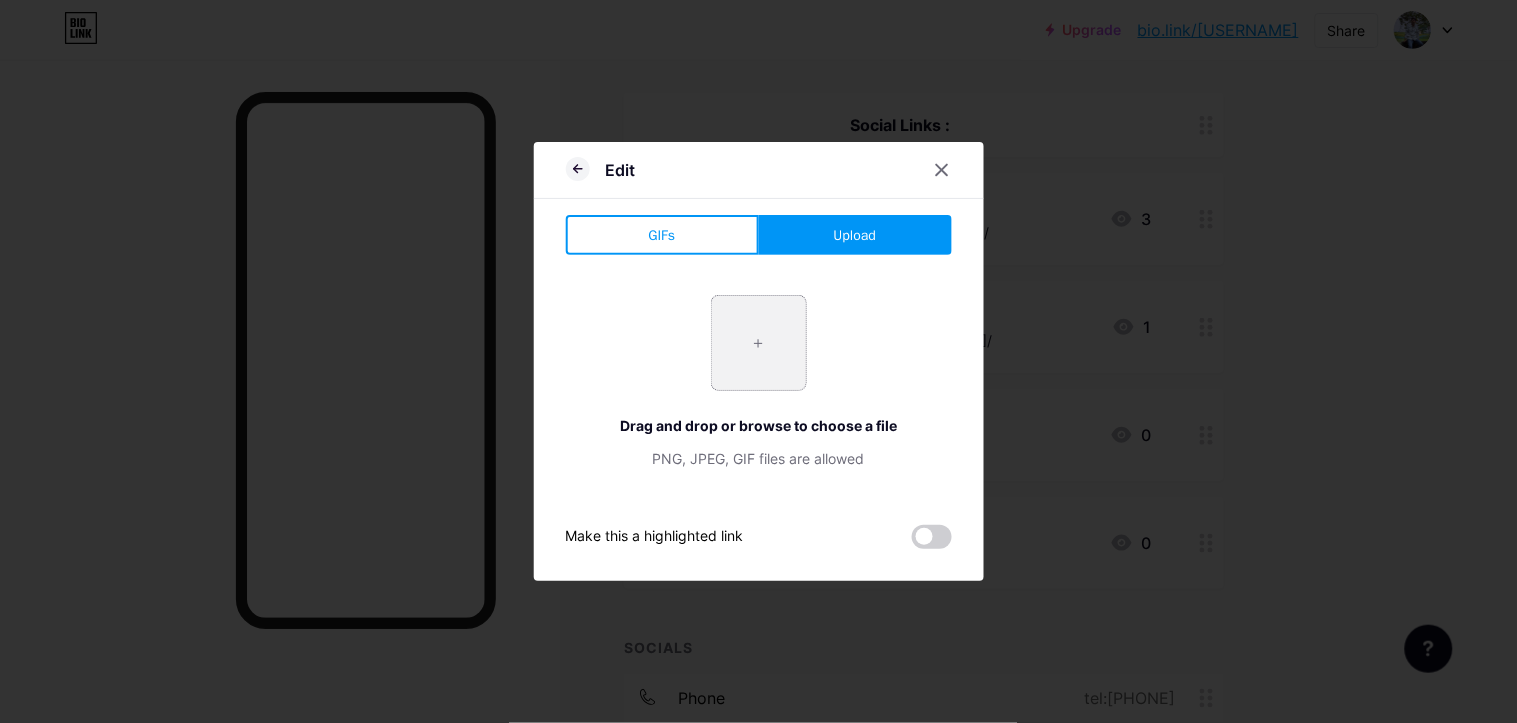 type on "C:\fakepath\[CITYPNG.COM]TikTok Circle Round Logo Brand Video Tik Tok - 800x800.png" 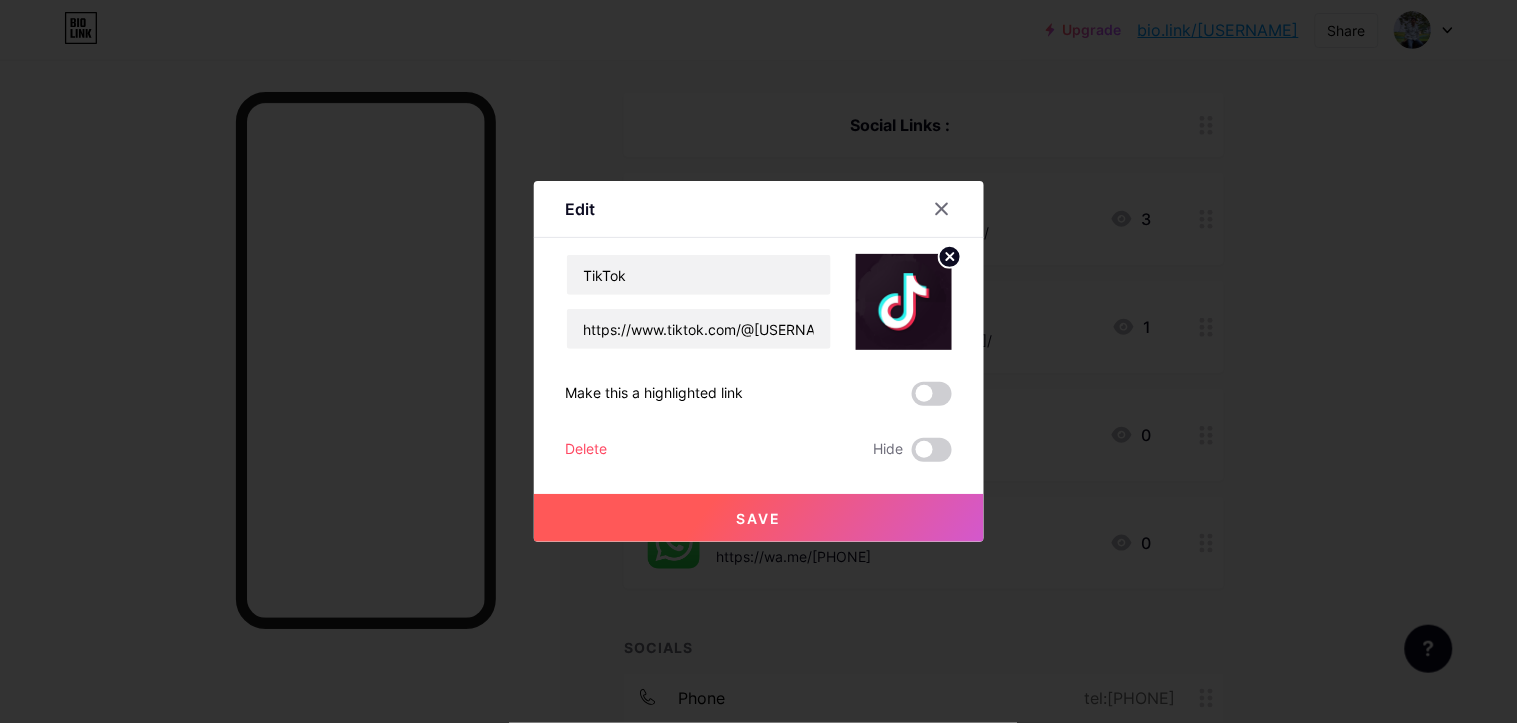 click on "Save" at bounding box center [759, 518] 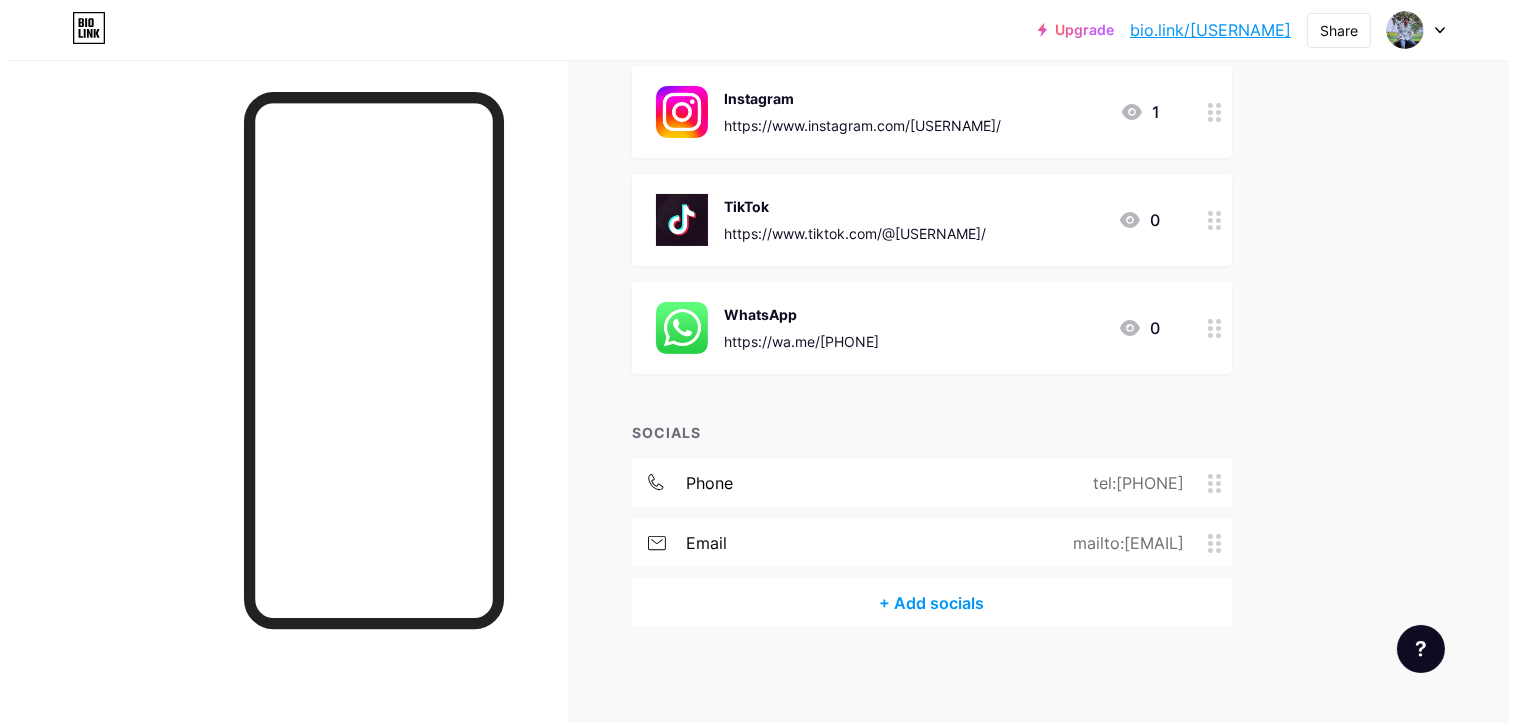 scroll, scrollTop: 438, scrollLeft: 0, axis: vertical 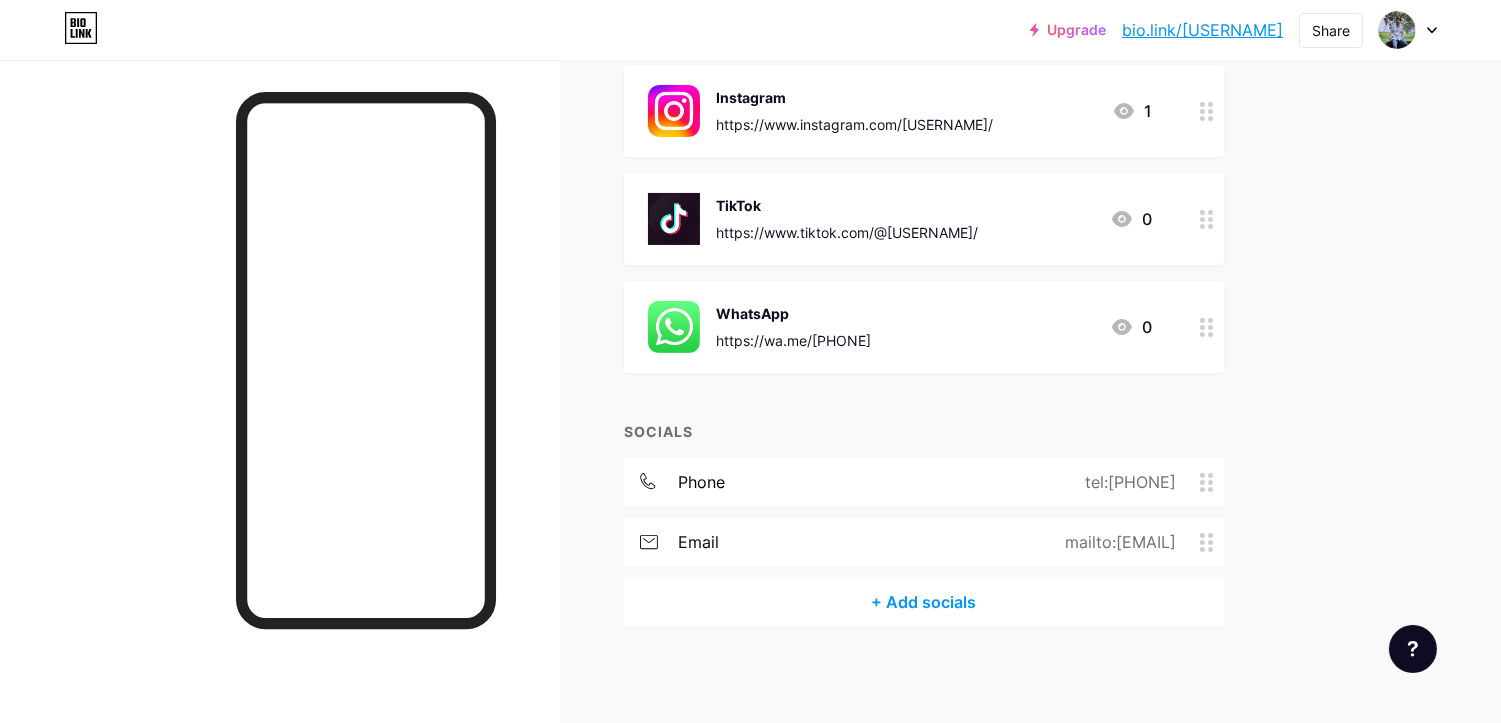 click on "+ Add socials" at bounding box center (924, 602) 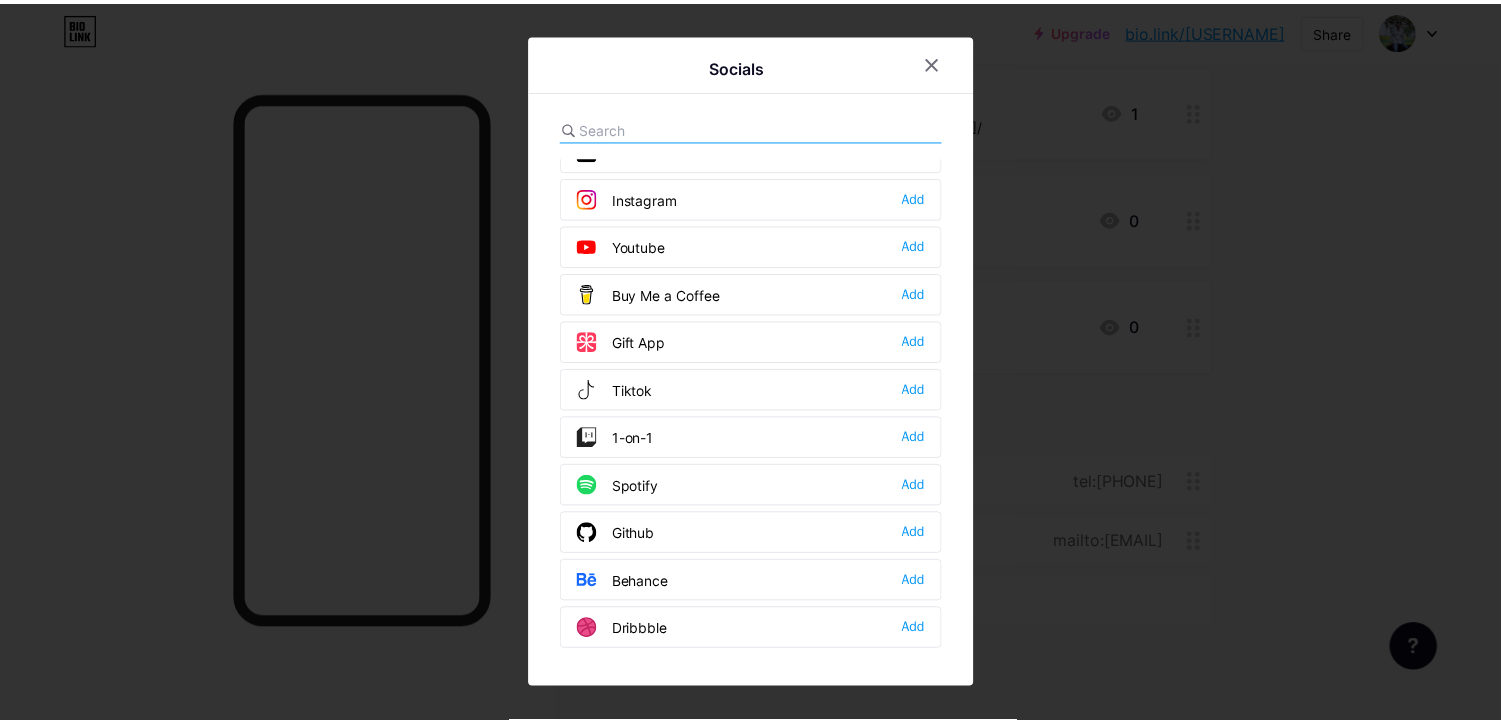 scroll, scrollTop: 0, scrollLeft: 0, axis: both 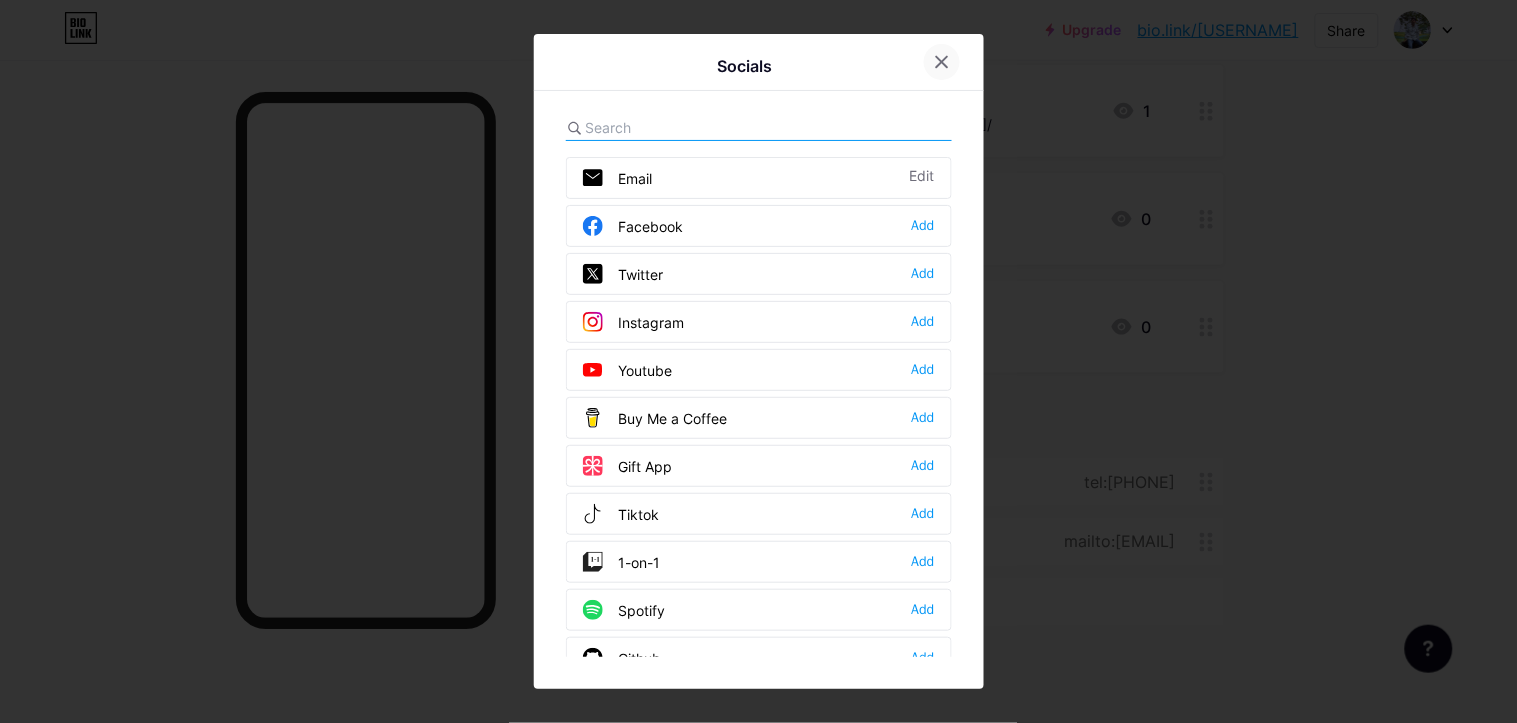 click 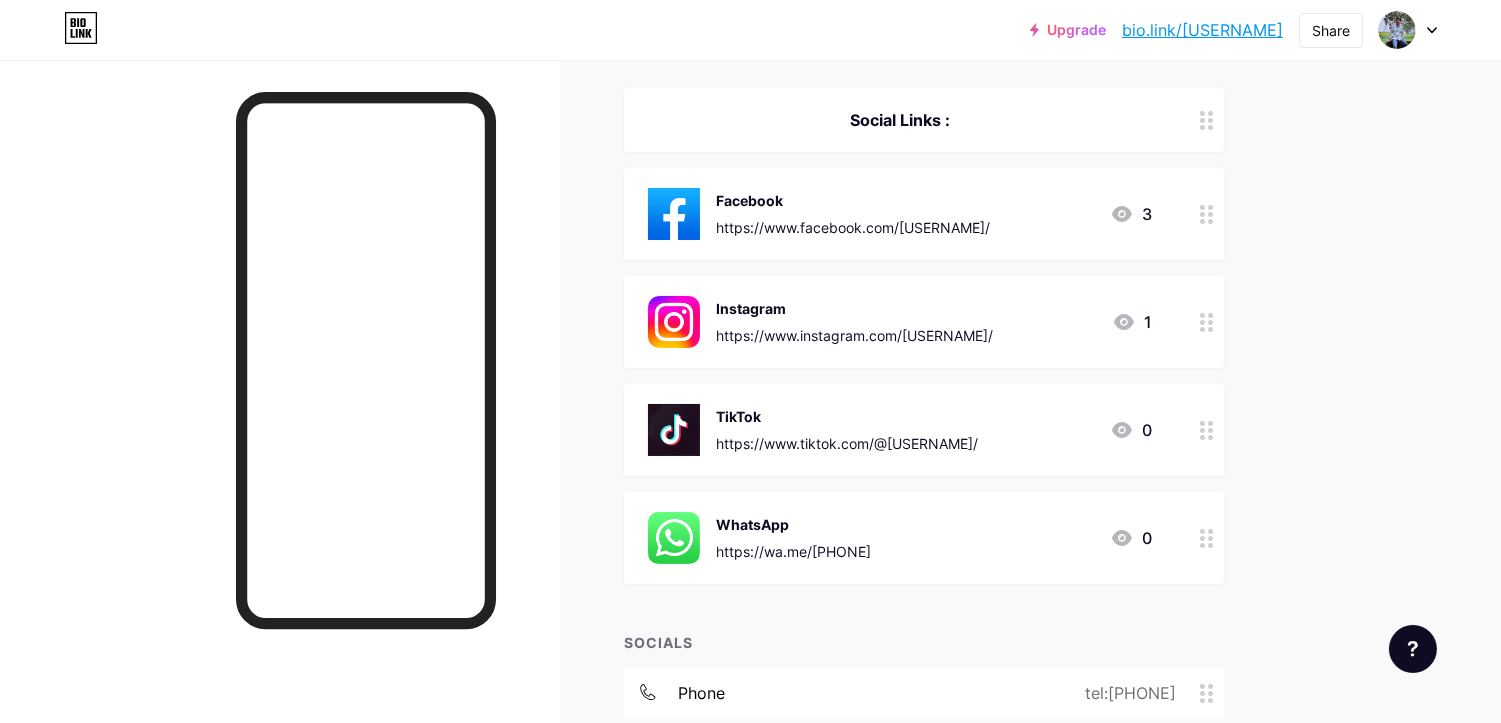 scroll, scrollTop: 0, scrollLeft: 0, axis: both 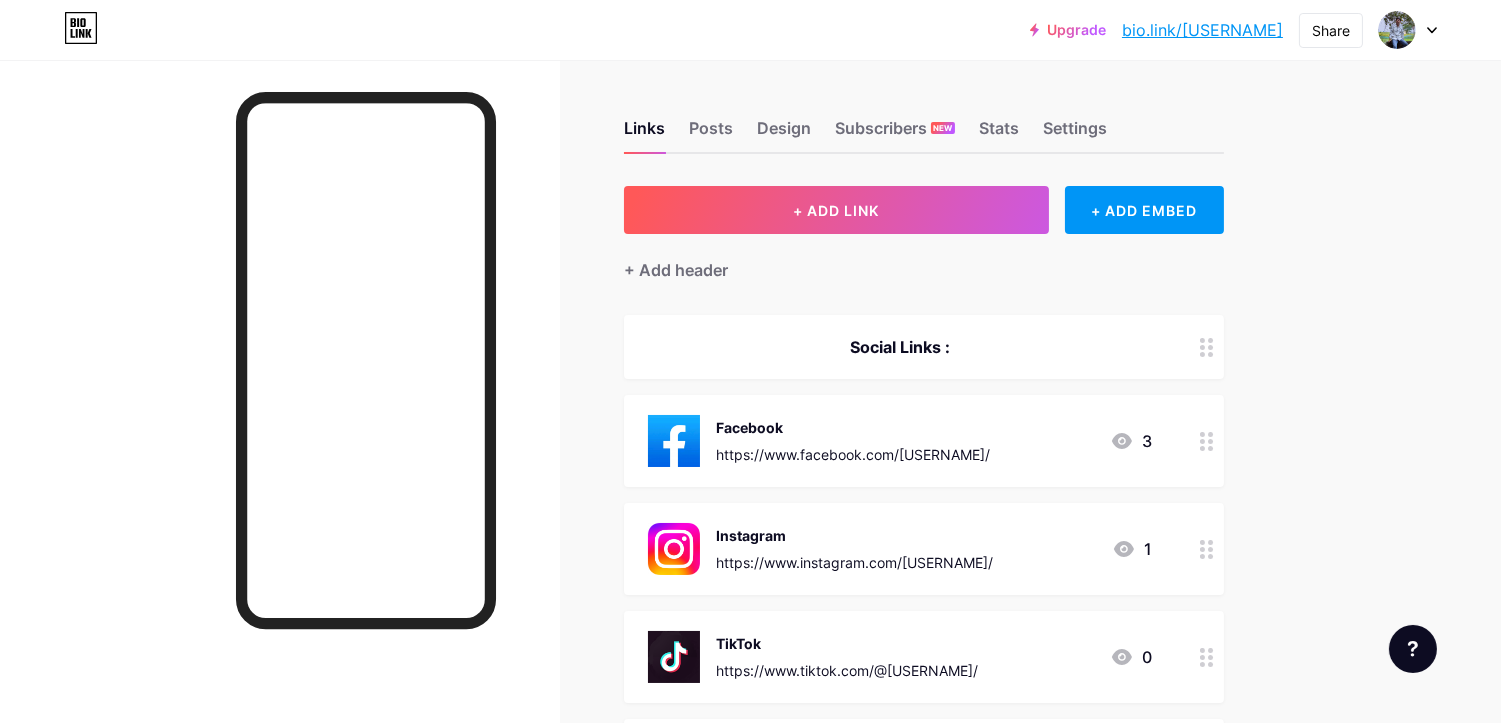 click on "Upgrade   bio.link/[USERNAME]...   bio.link/[USERNAME]   Share               Switch accounts     [FIRST] [LAST]   bio.link/[USERNAME]       + Add a new page        Account settings   Logout" at bounding box center [750, 30] 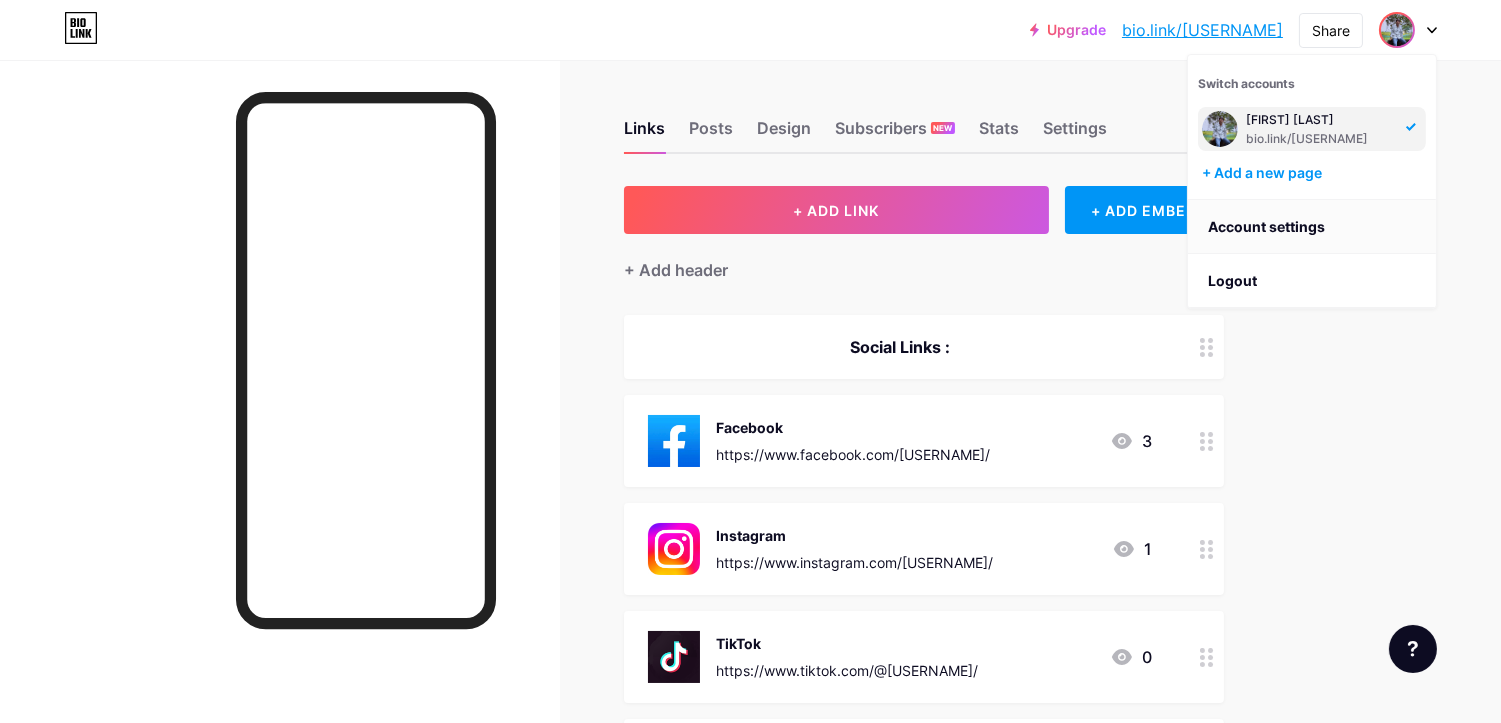 click on "Account settings" at bounding box center (1312, 227) 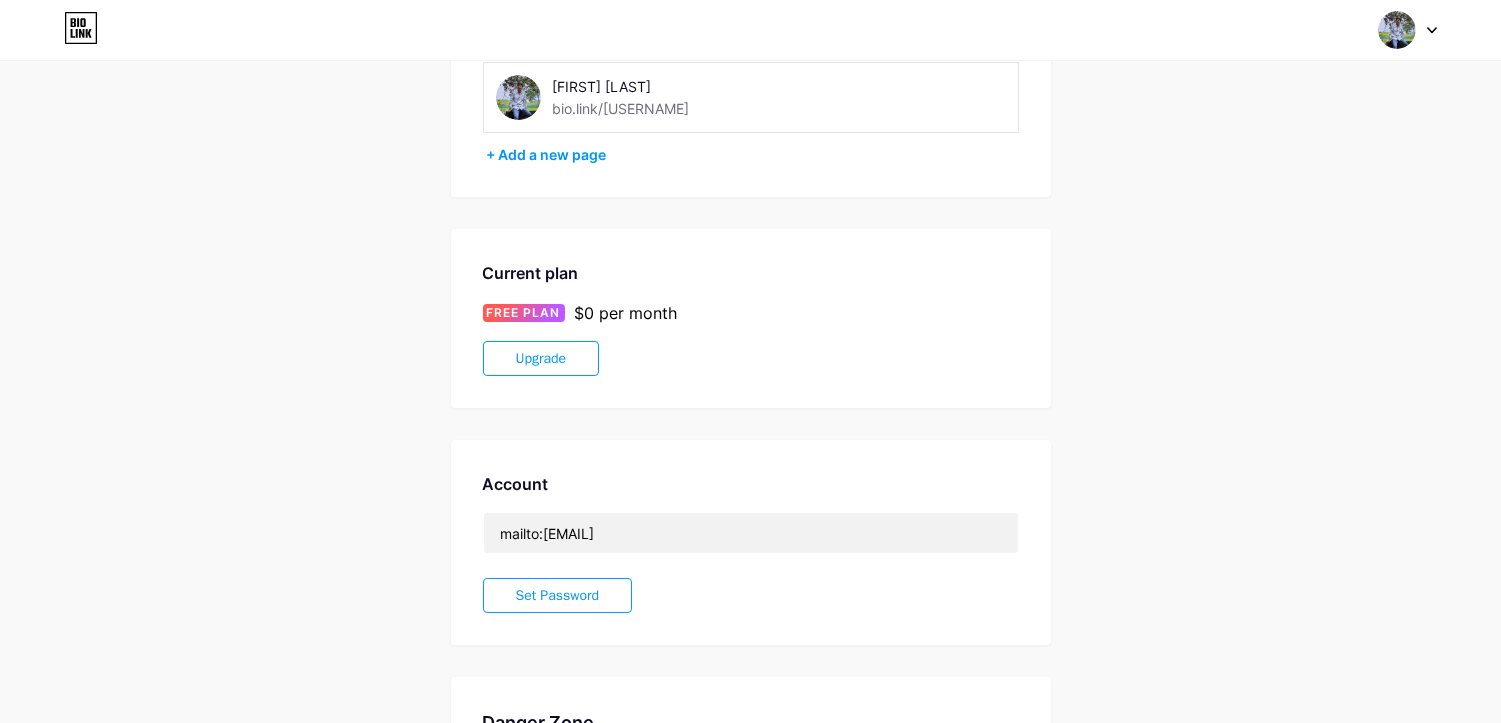 scroll, scrollTop: 392, scrollLeft: 0, axis: vertical 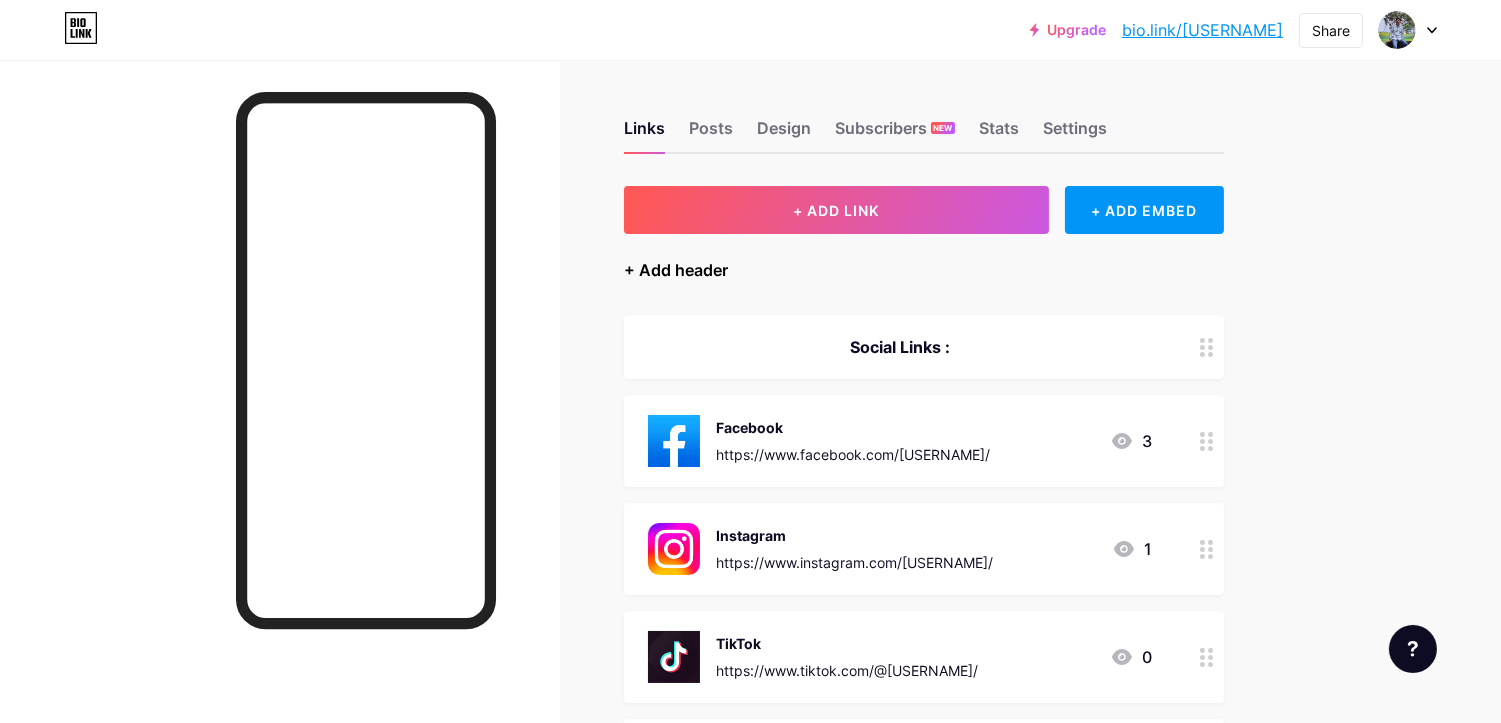 click on "+ Add header" at bounding box center (676, 270) 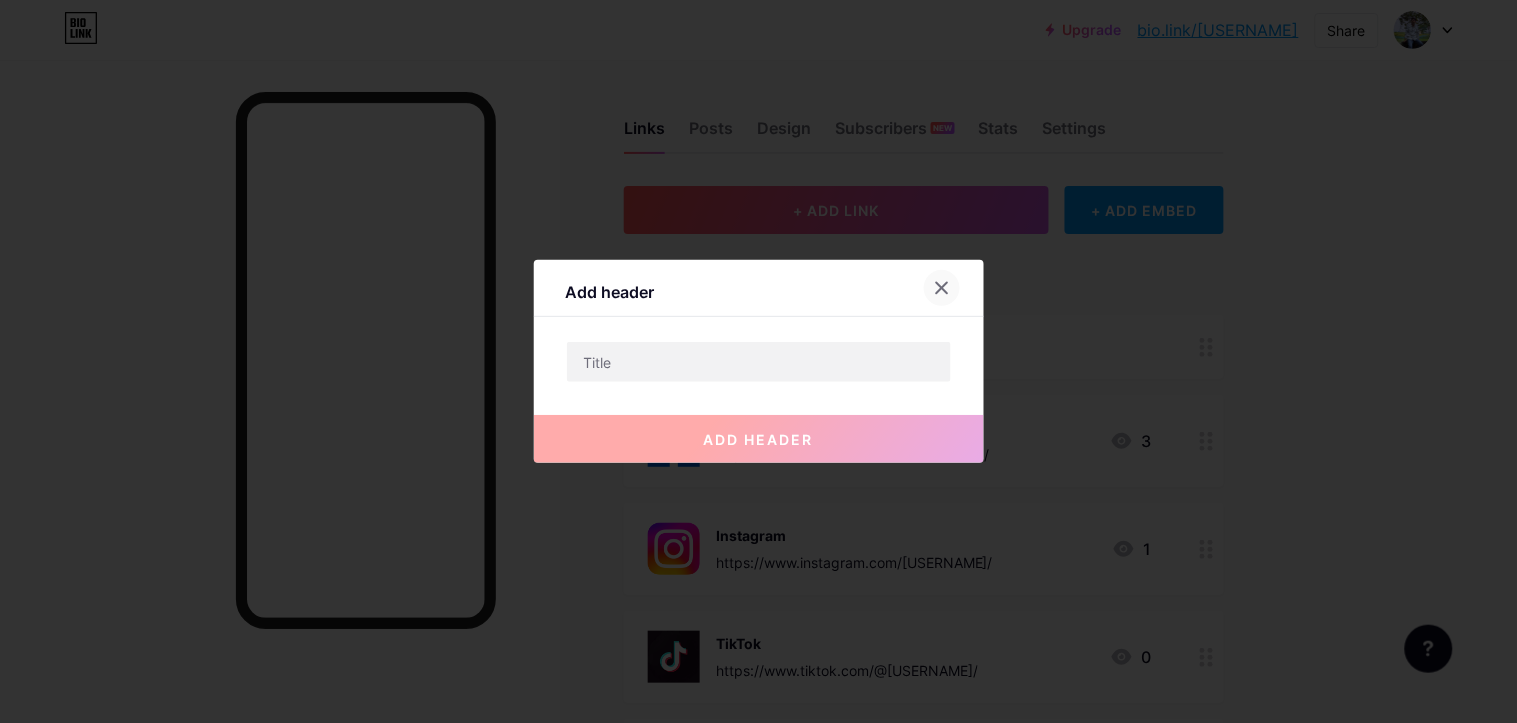 click 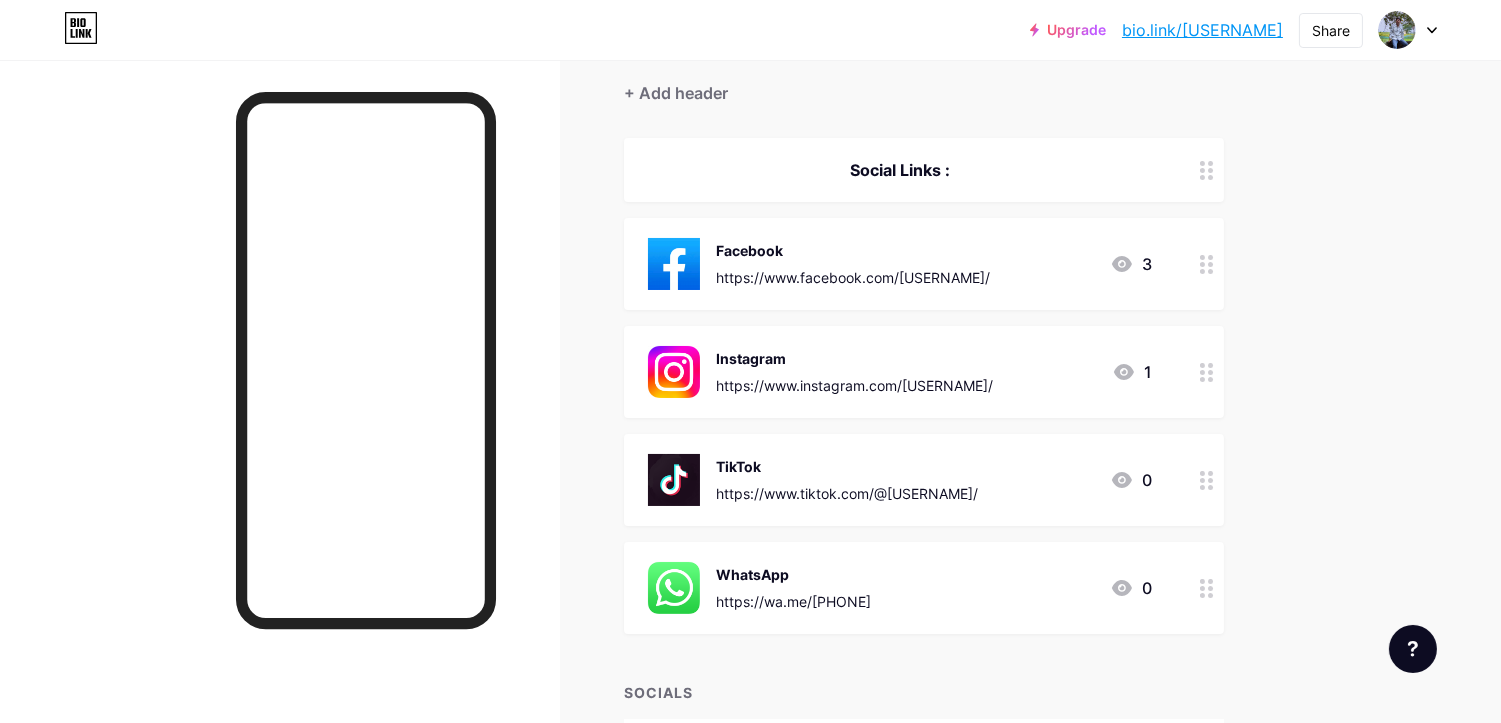 scroll, scrollTop: 0, scrollLeft: 0, axis: both 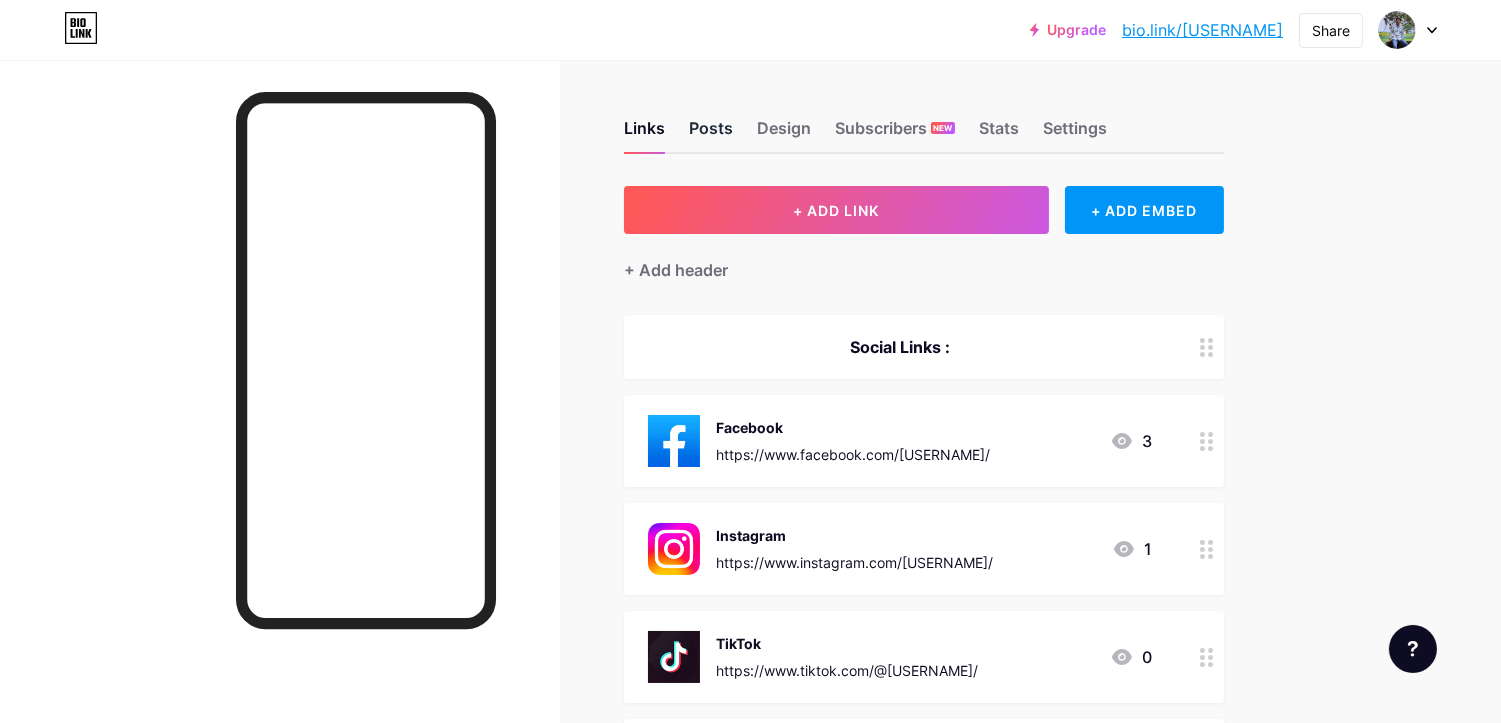 click on "Posts" at bounding box center (711, 134) 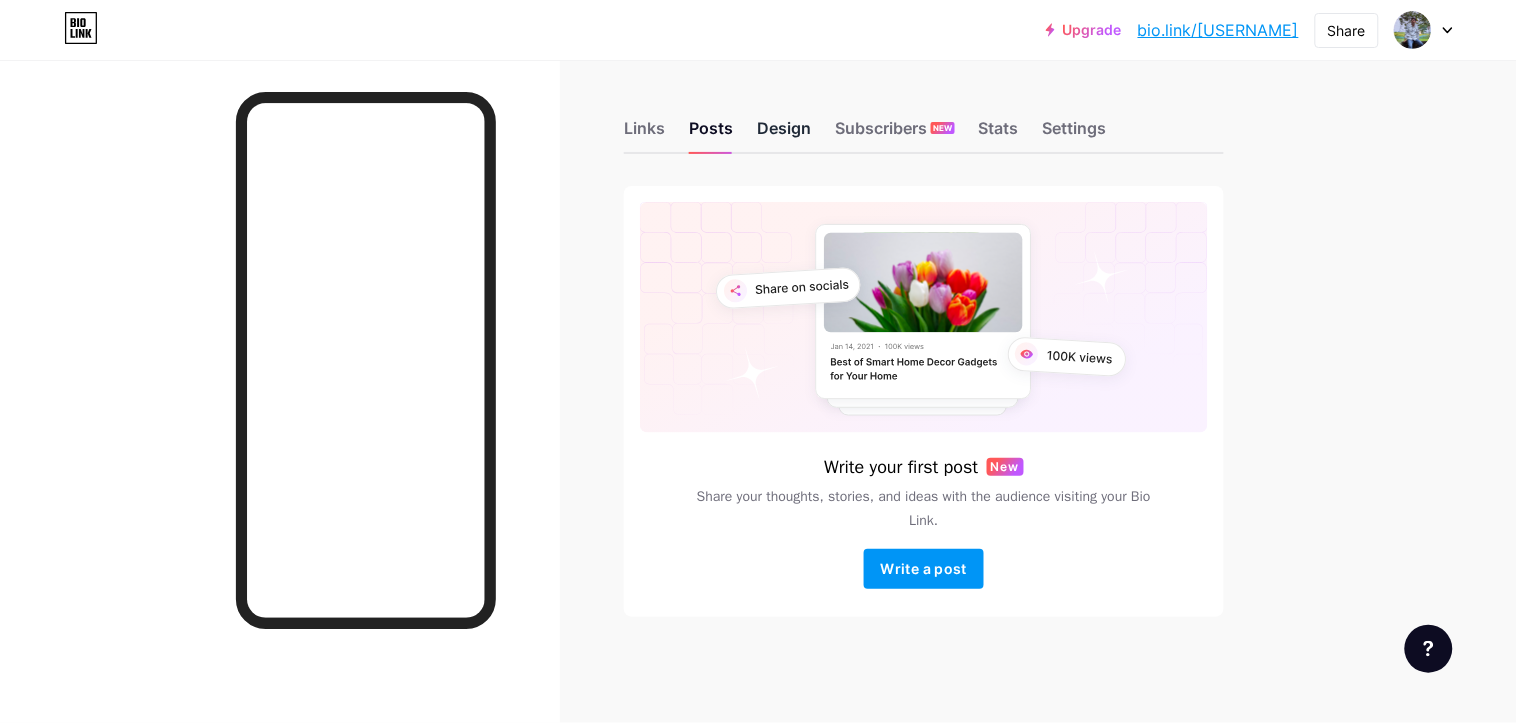 click on "Design" at bounding box center [784, 134] 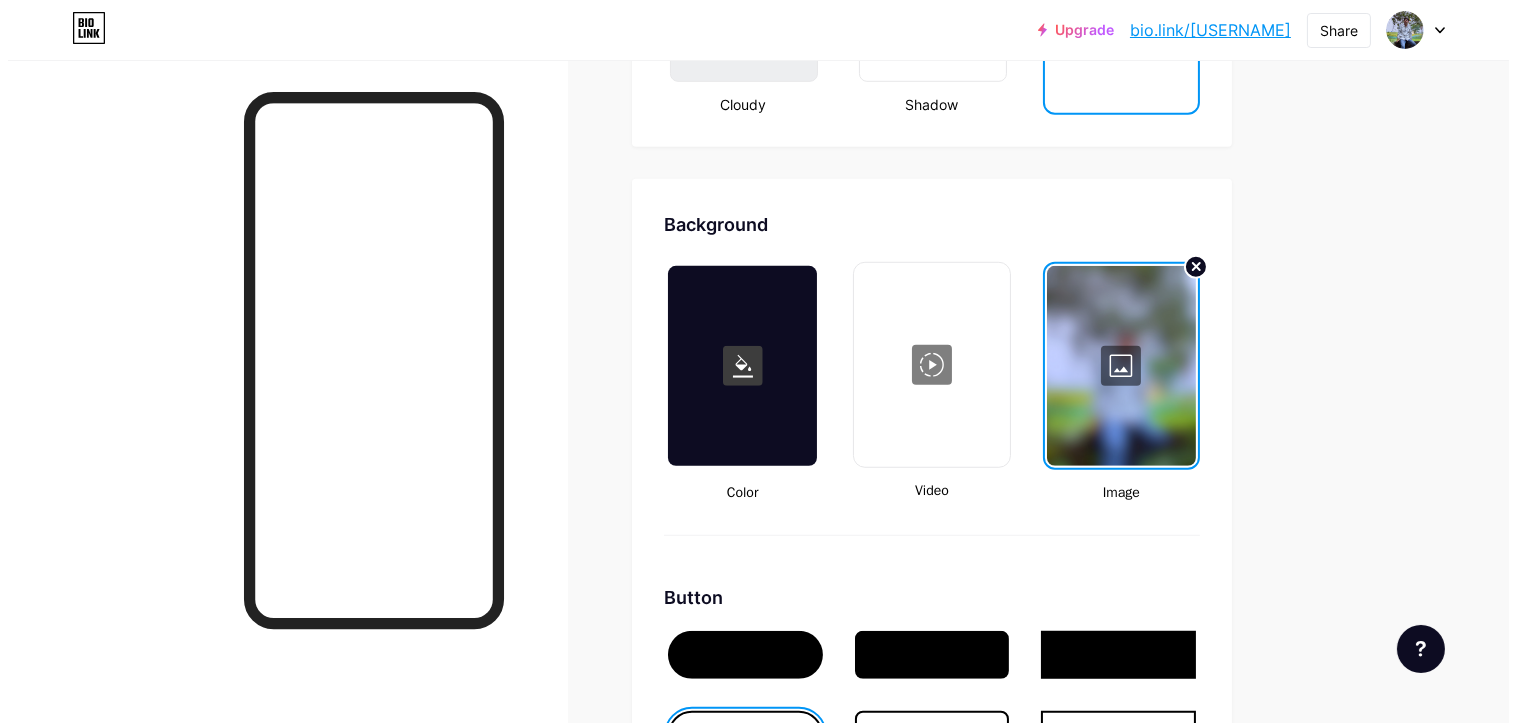 scroll, scrollTop: 2555, scrollLeft: 0, axis: vertical 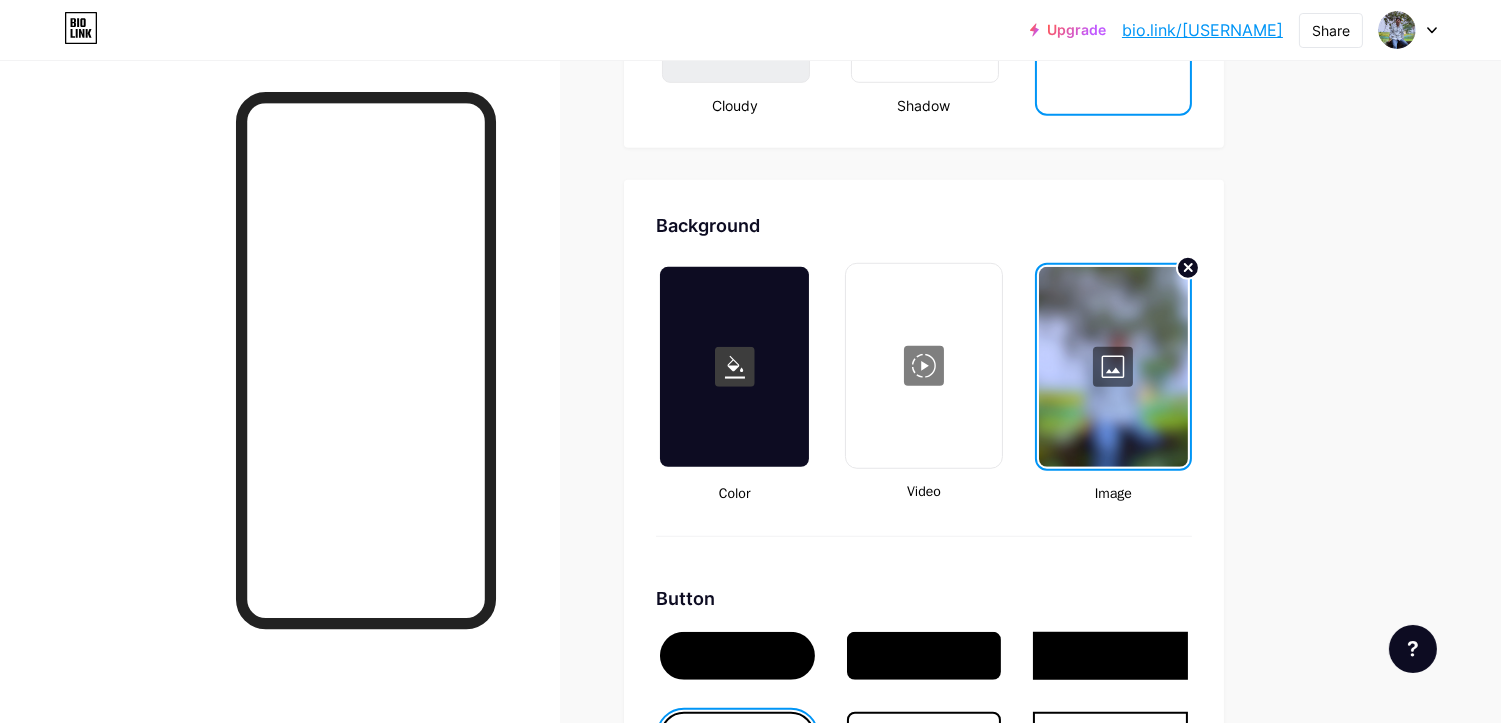 click at bounding box center [923, 366] 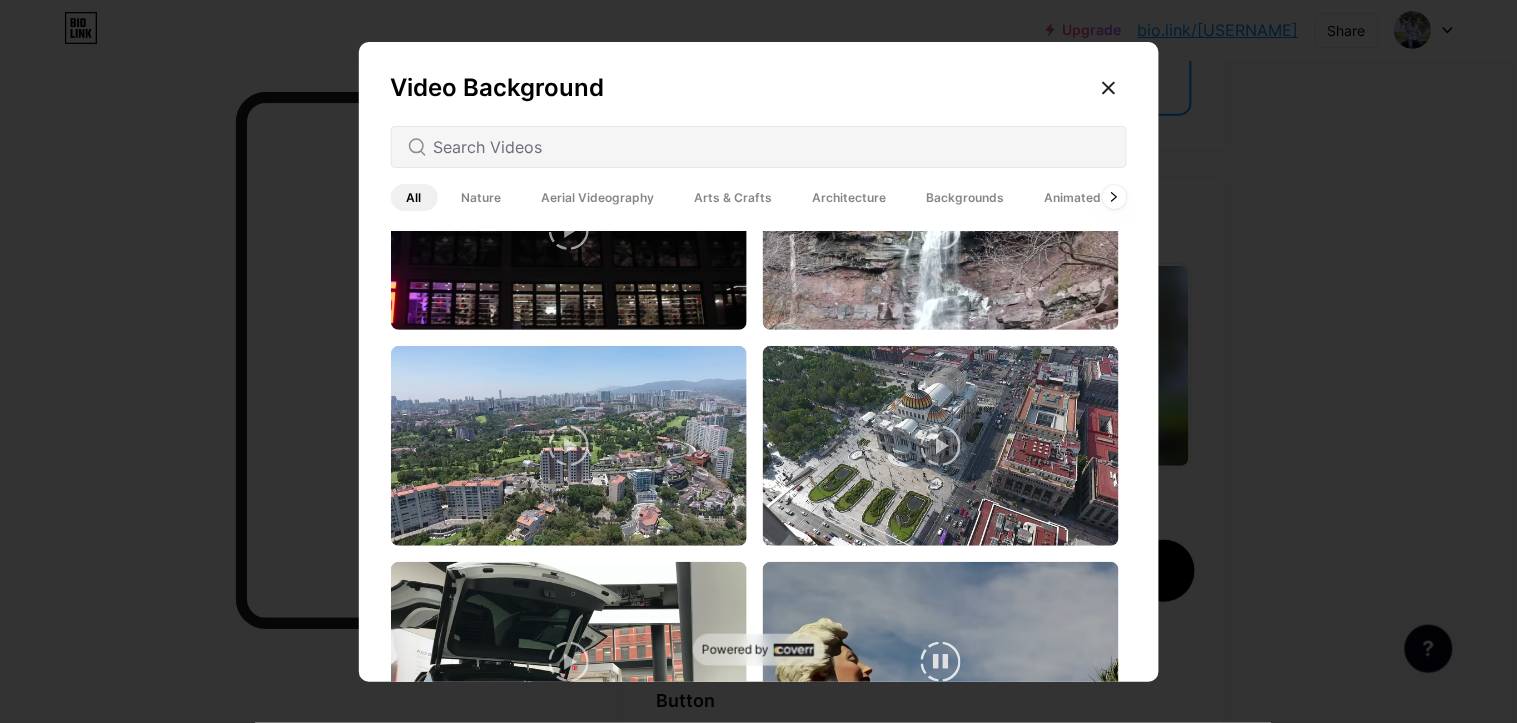 scroll, scrollTop: 0, scrollLeft: 0, axis: both 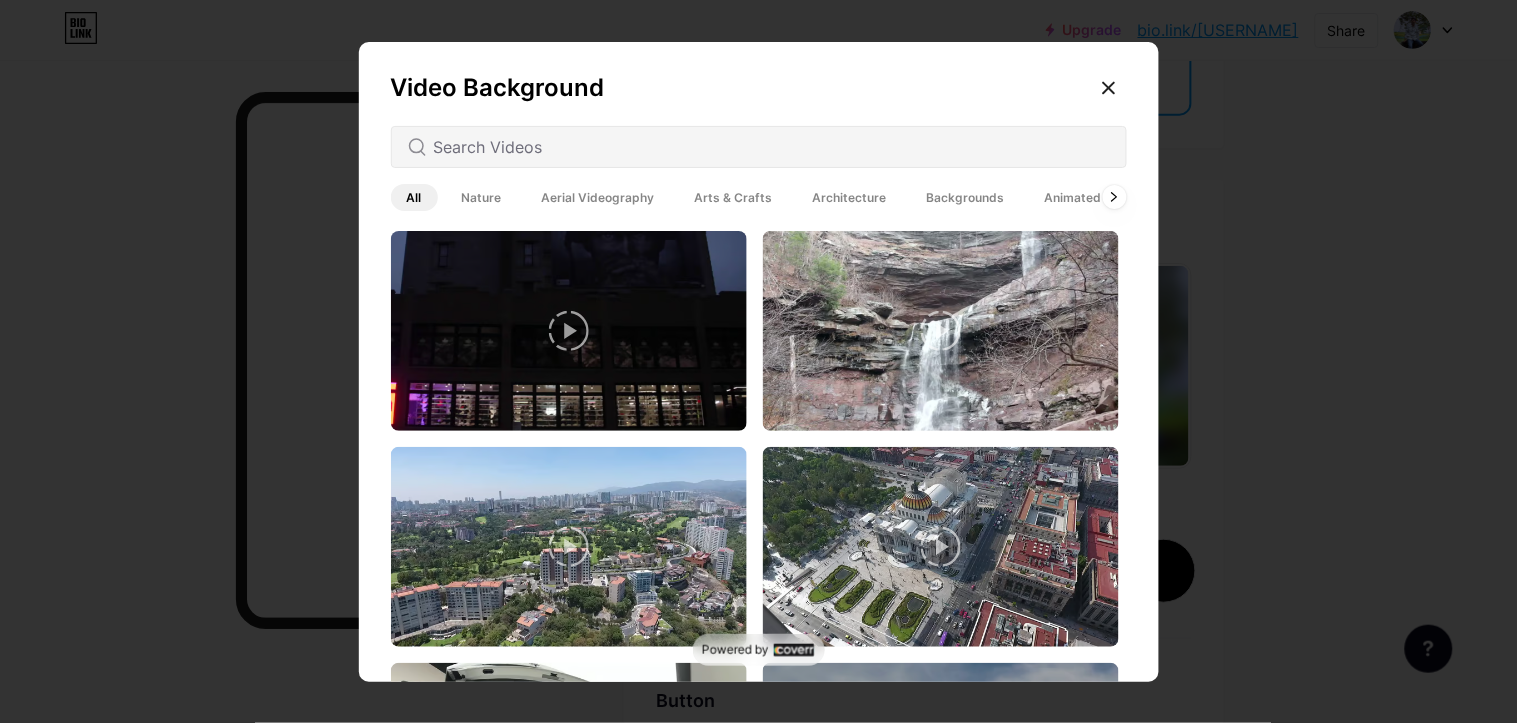 click on "Backgrounds" at bounding box center (966, 197) 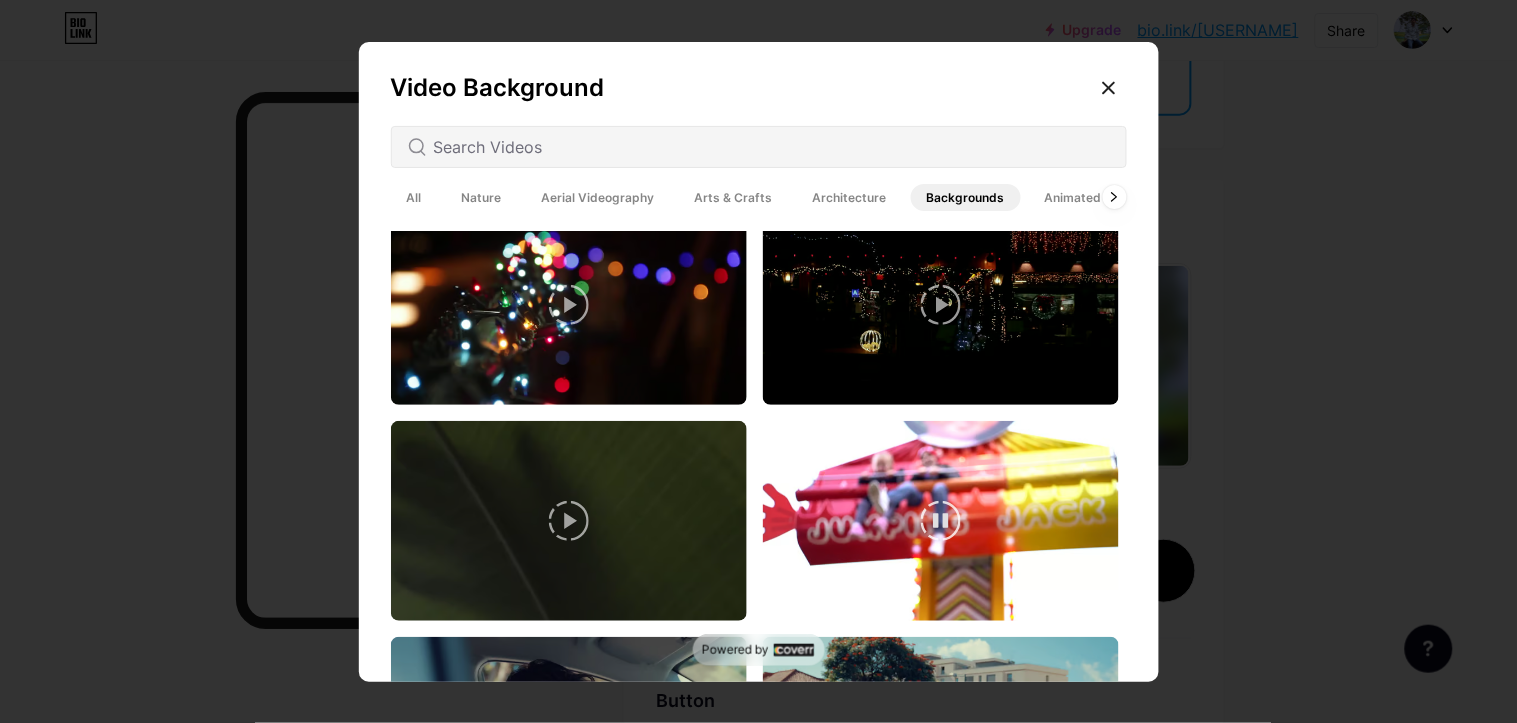 scroll, scrollTop: 0, scrollLeft: 0, axis: both 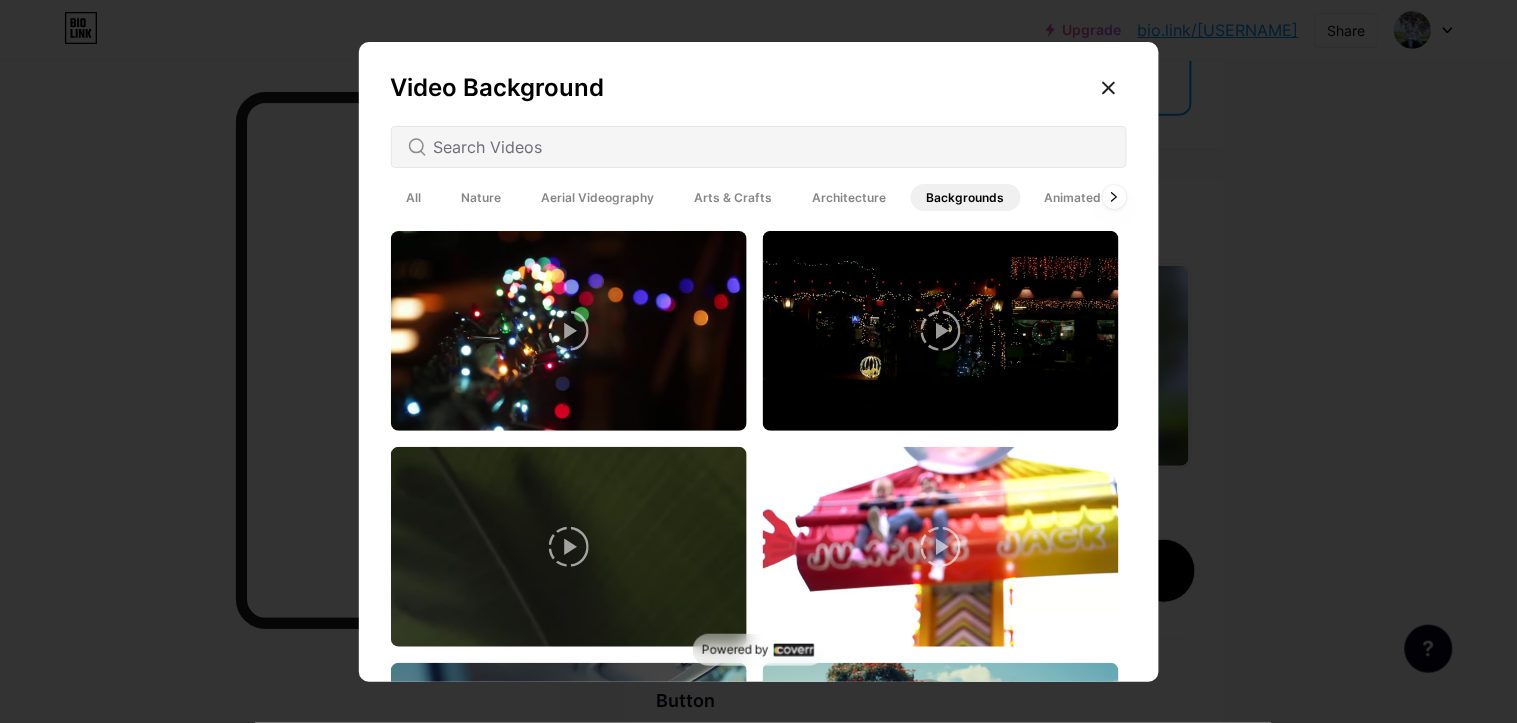 click on "All
Nature
Aerial Videography
Arts & Crafts
Architecture
Backgrounds
Animated" at bounding box center [754, 197] 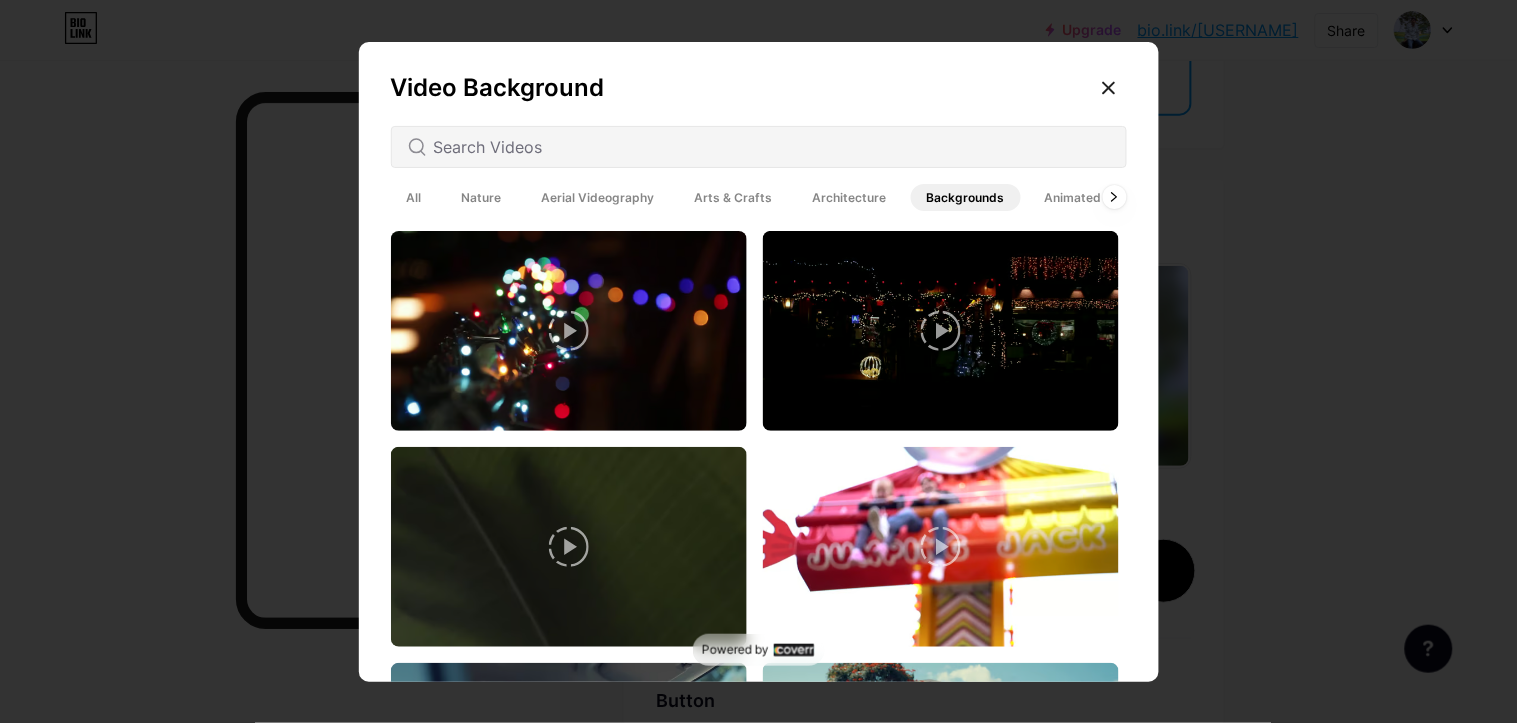 click on "Architecture" at bounding box center [850, 197] 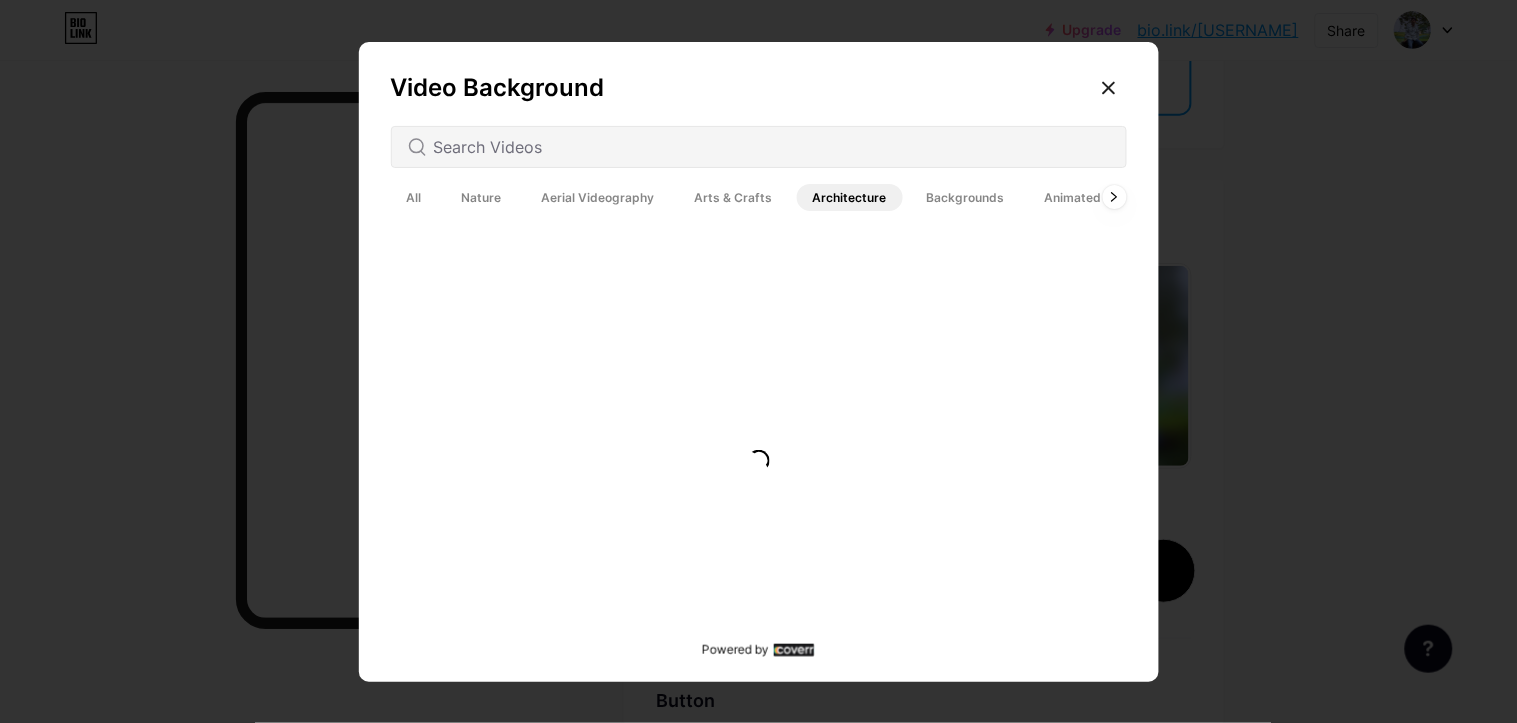 click on "Animated" at bounding box center [1073, 197] 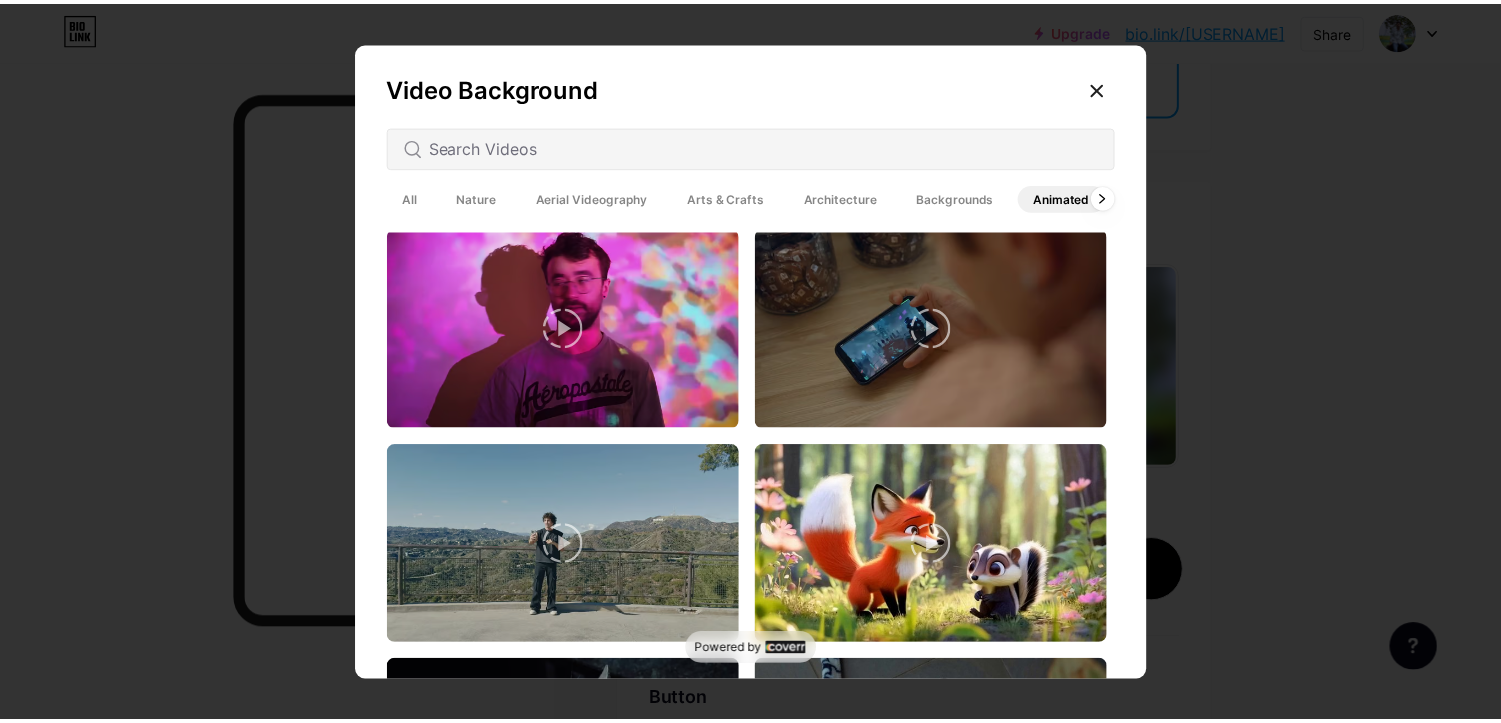 scroll, scrollTop: 1444, scrollLeft: 0, axis: vertical 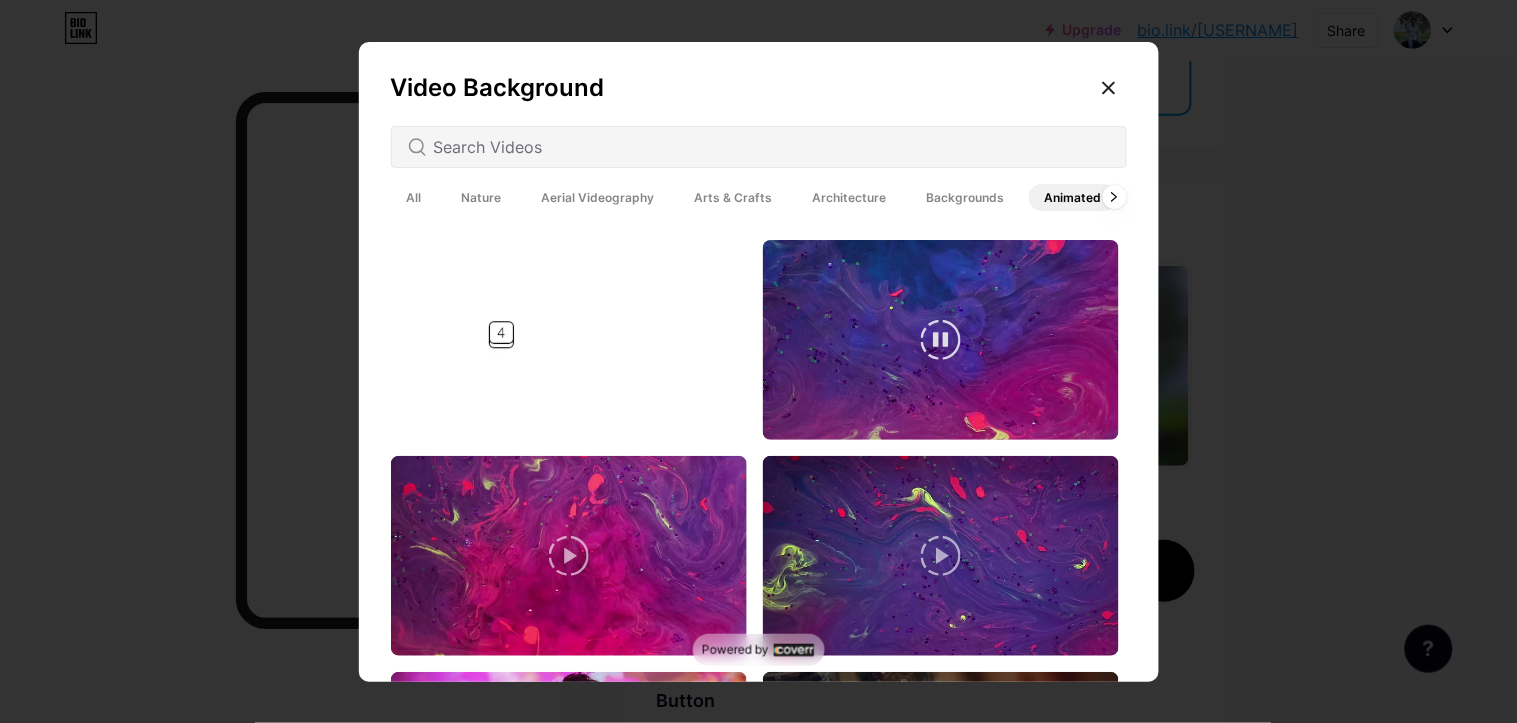 click at bounding box center [941, 340] 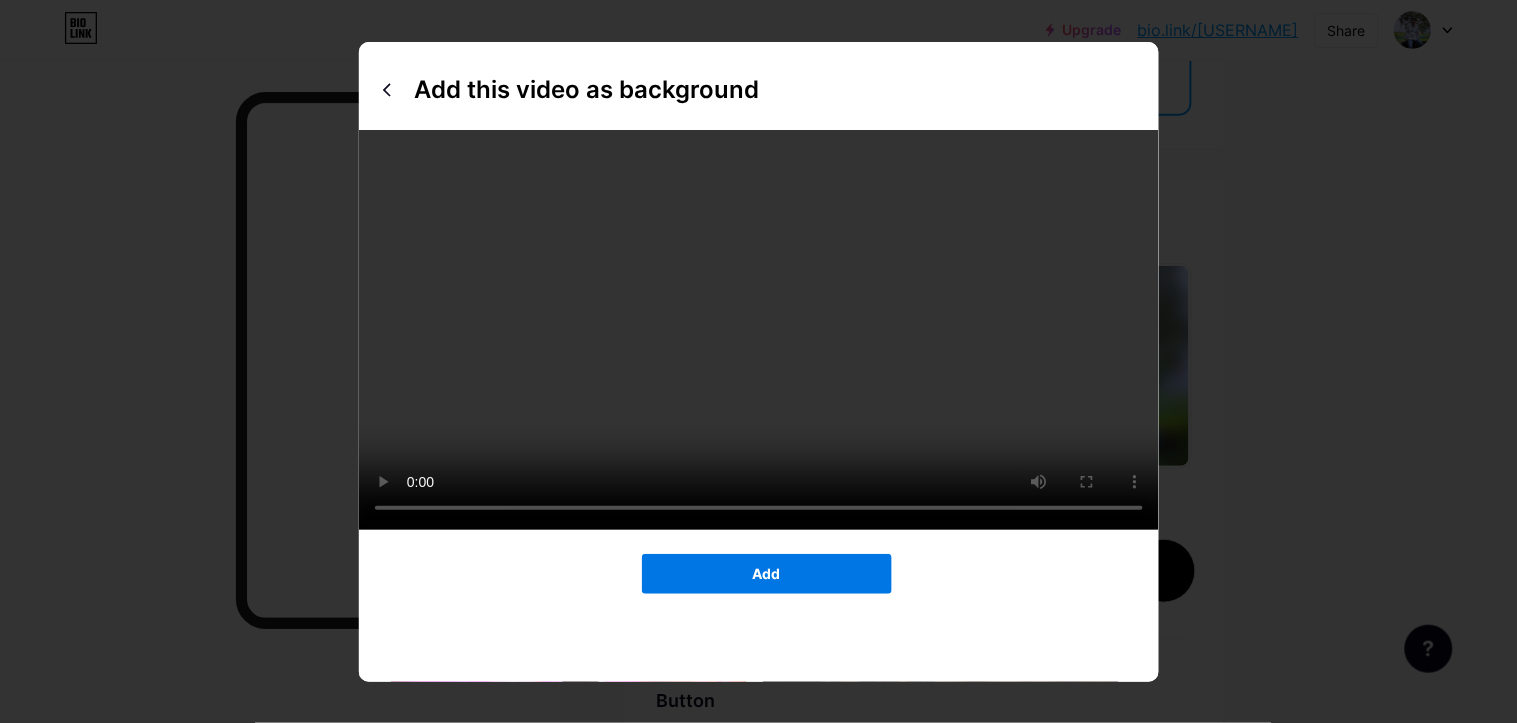 click on "Add" at bounding box center (766, 573) 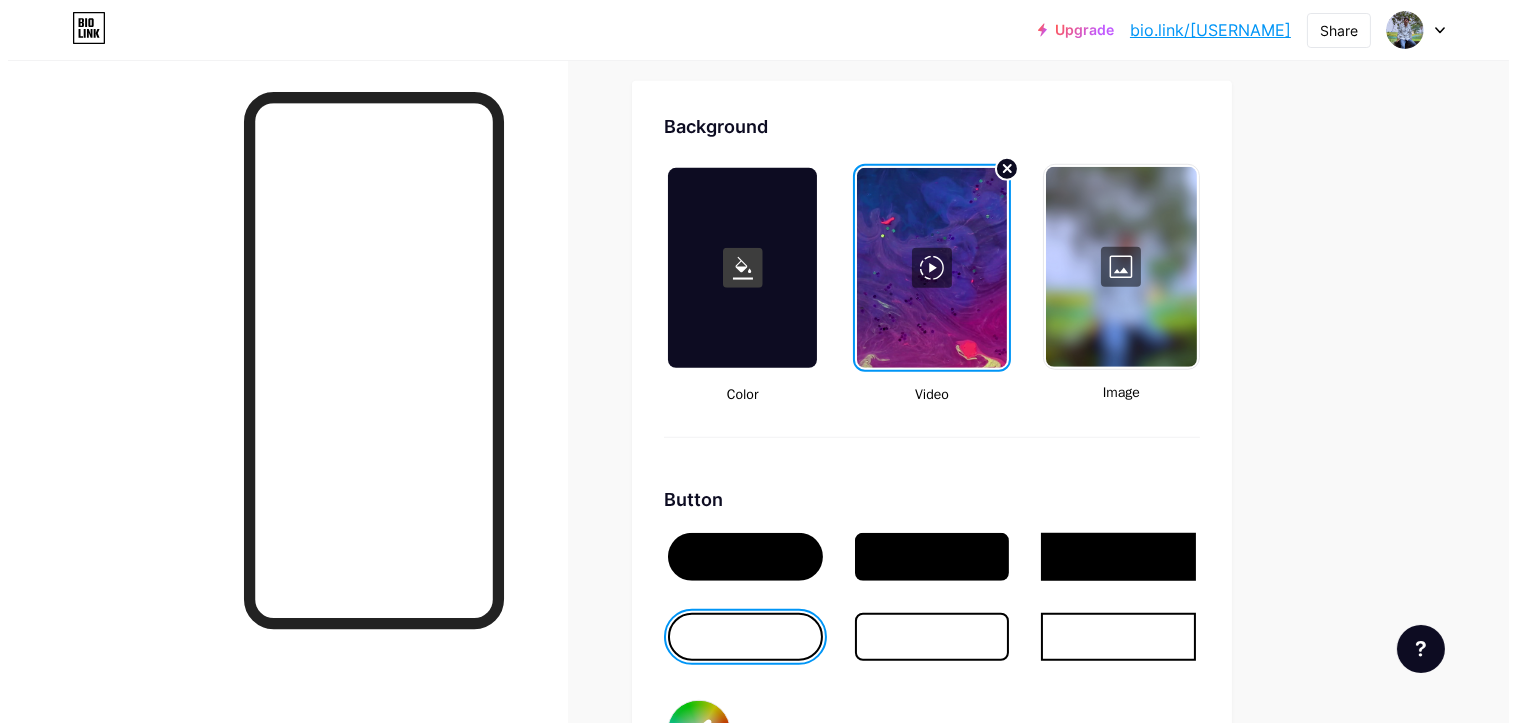 scroll, scrollTop: 2501, scrollLeft: 0, axis: vertical 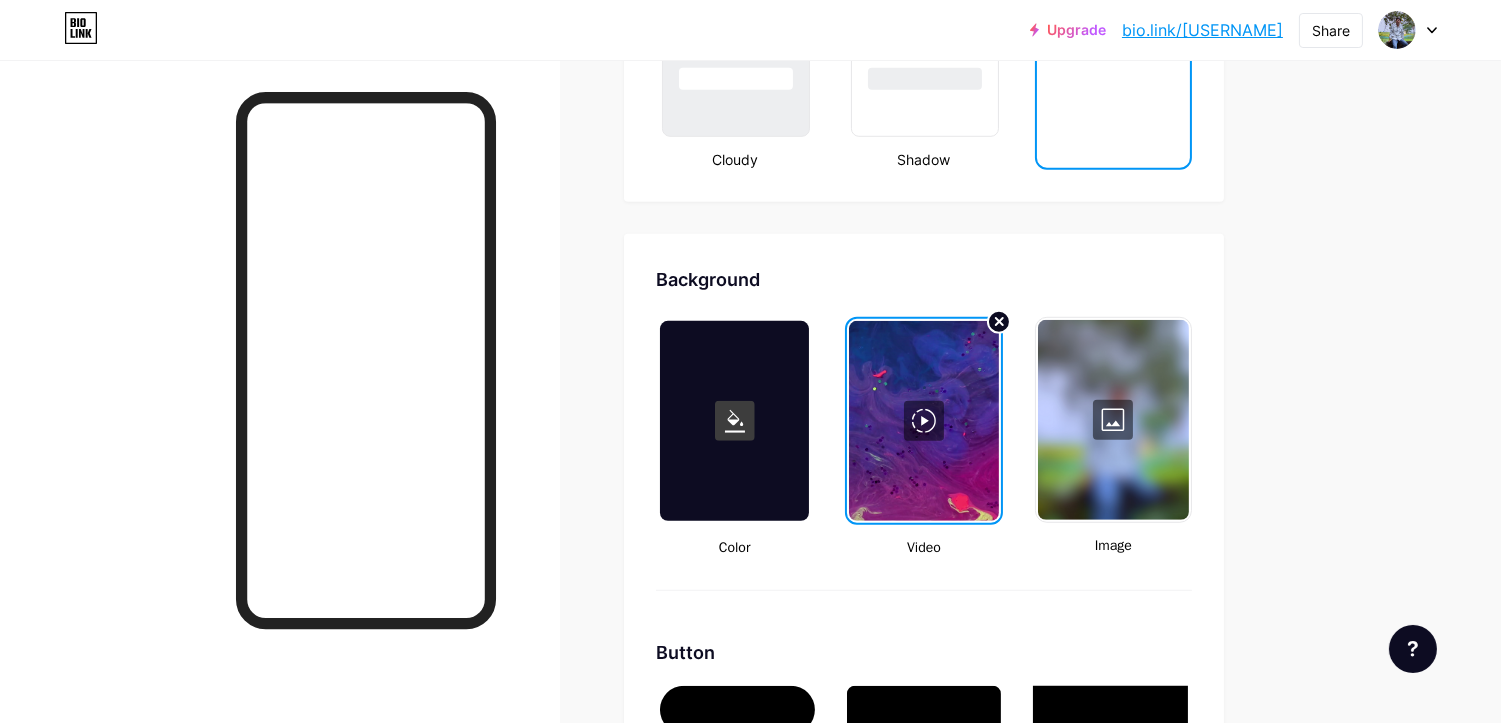 click at bounding box center [923, 421] 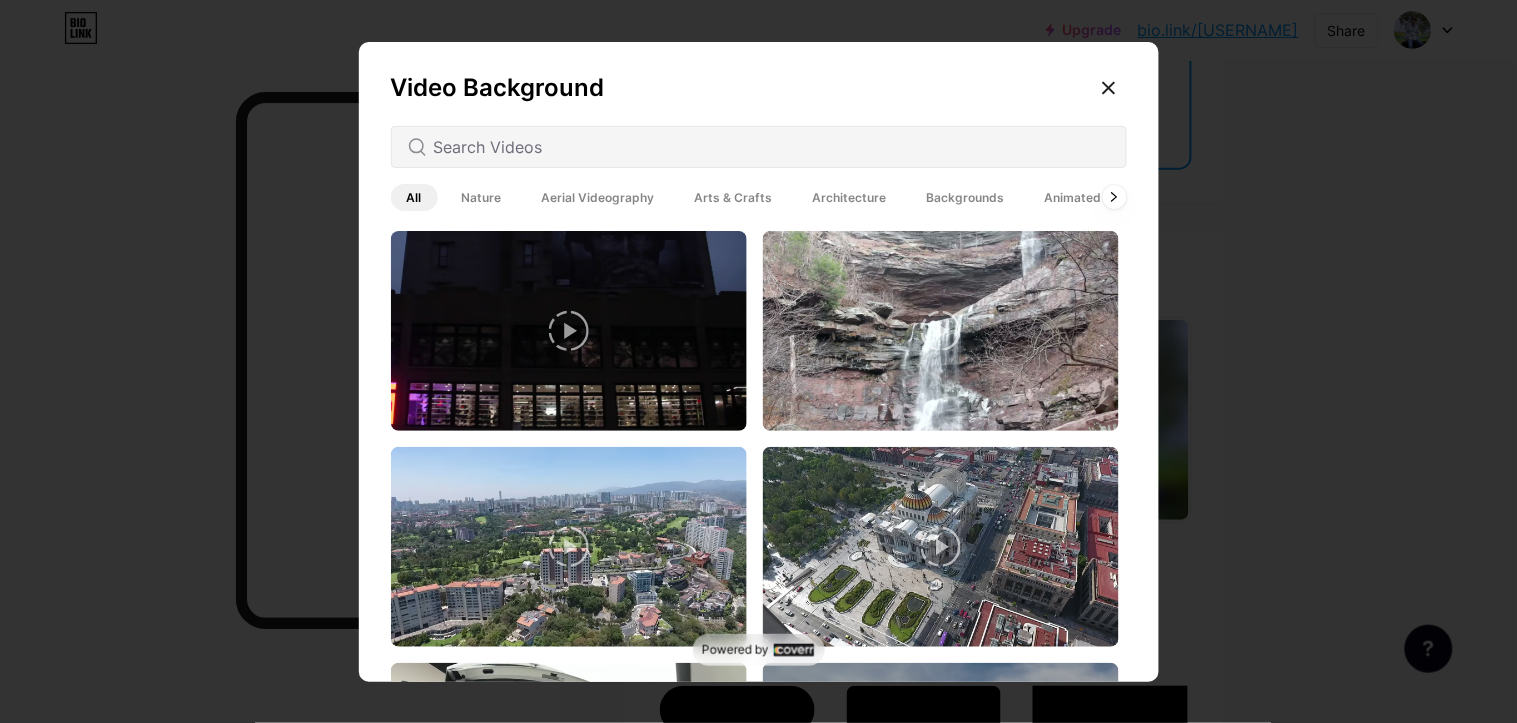 click on "Animated" at bounding box center (1073, 197) 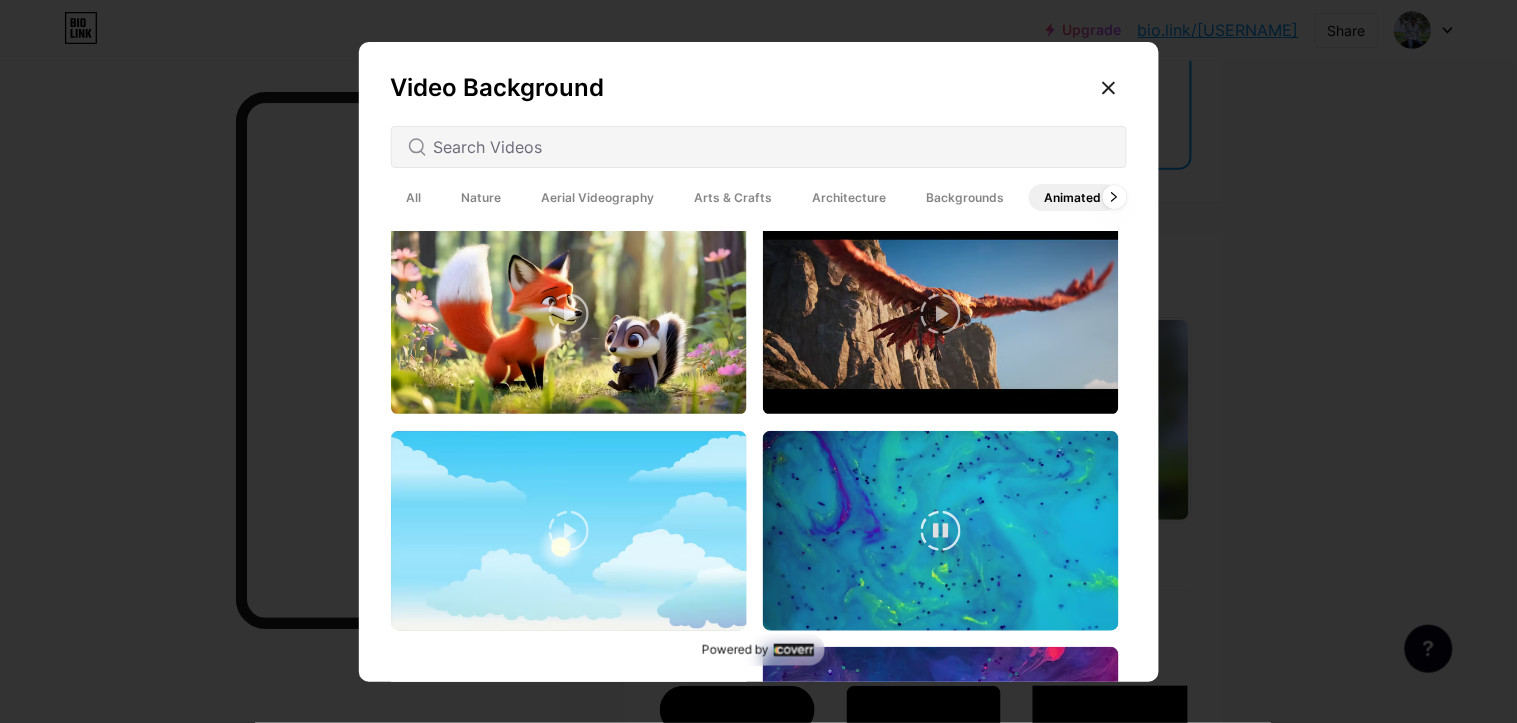 scroll, scrollTop: 1222, scrollLeft: 0, axis: vertical 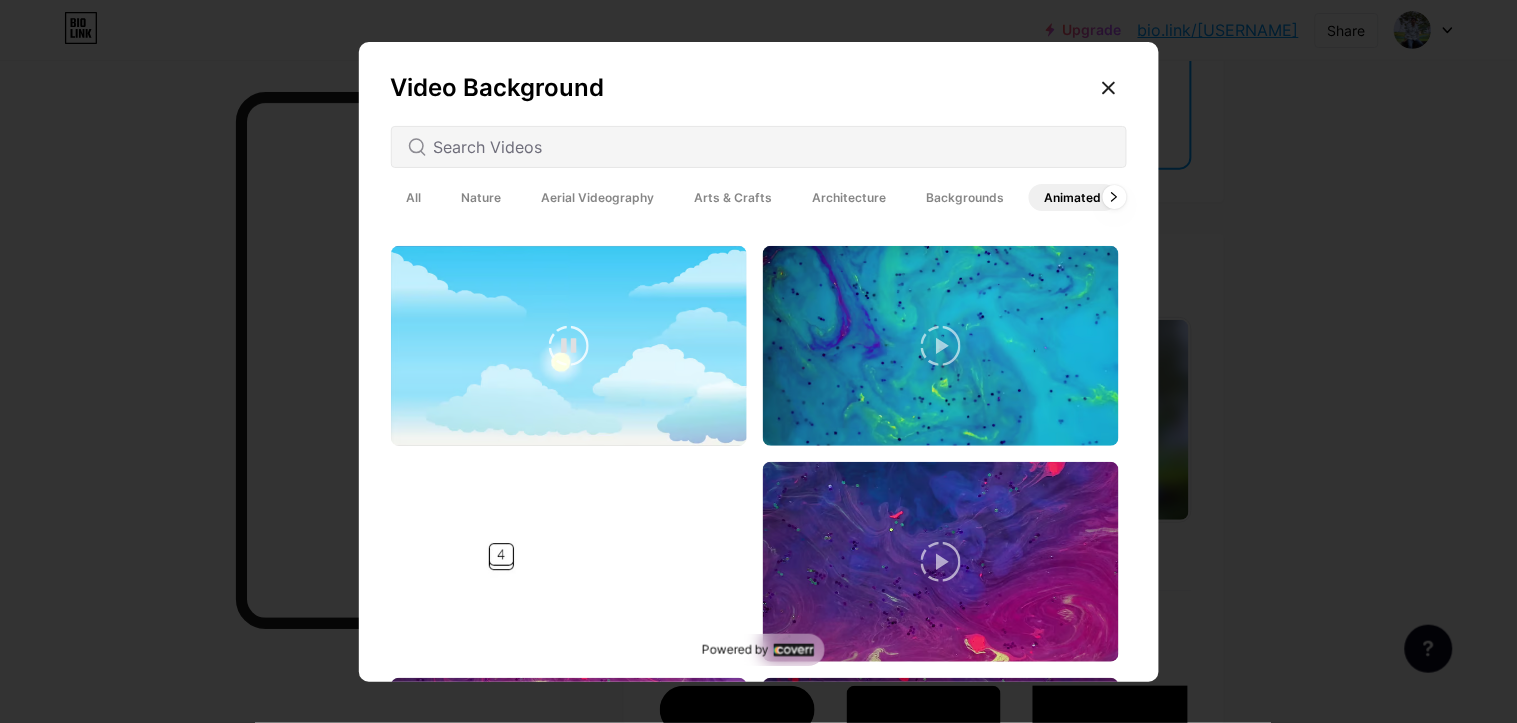 click at bounding box center [569, 346] 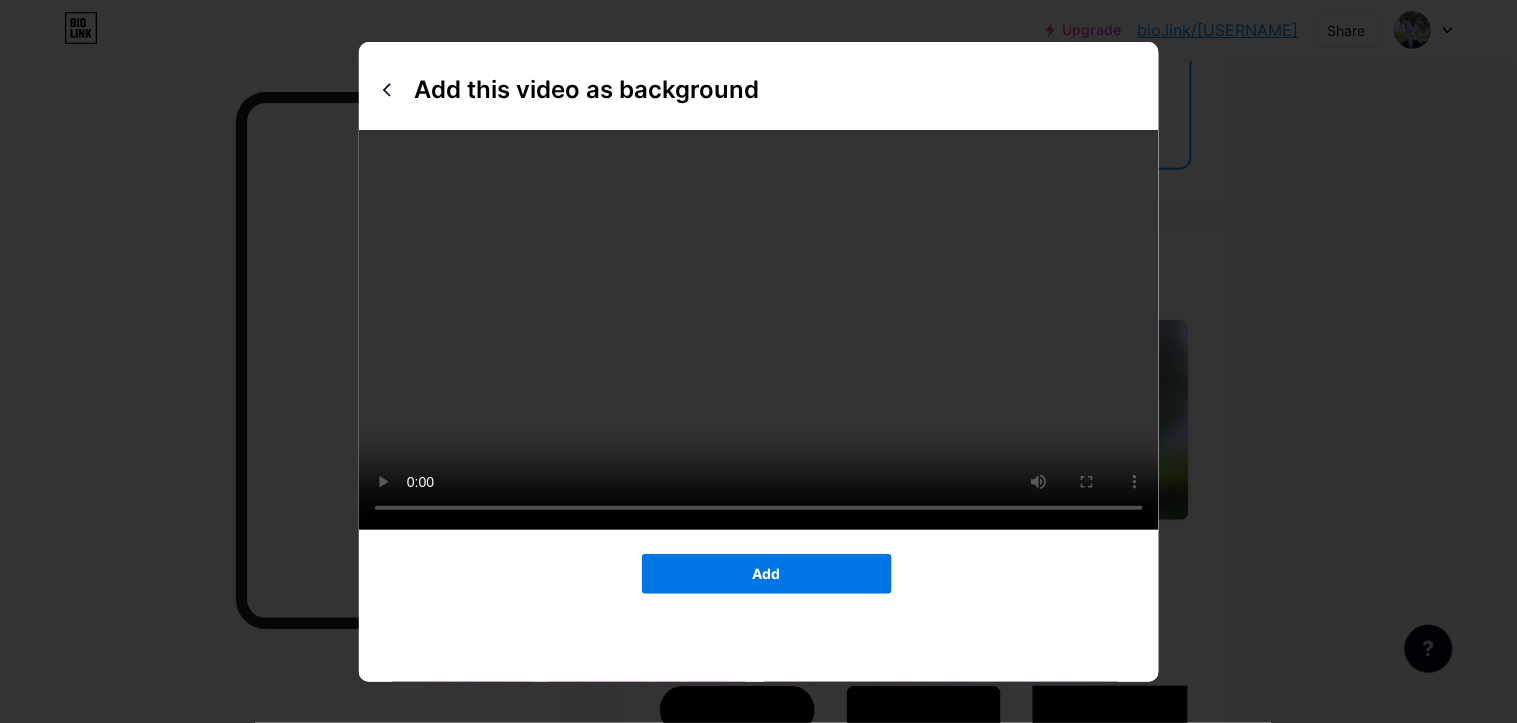 click on "Add" at bounding box center (767, 574) 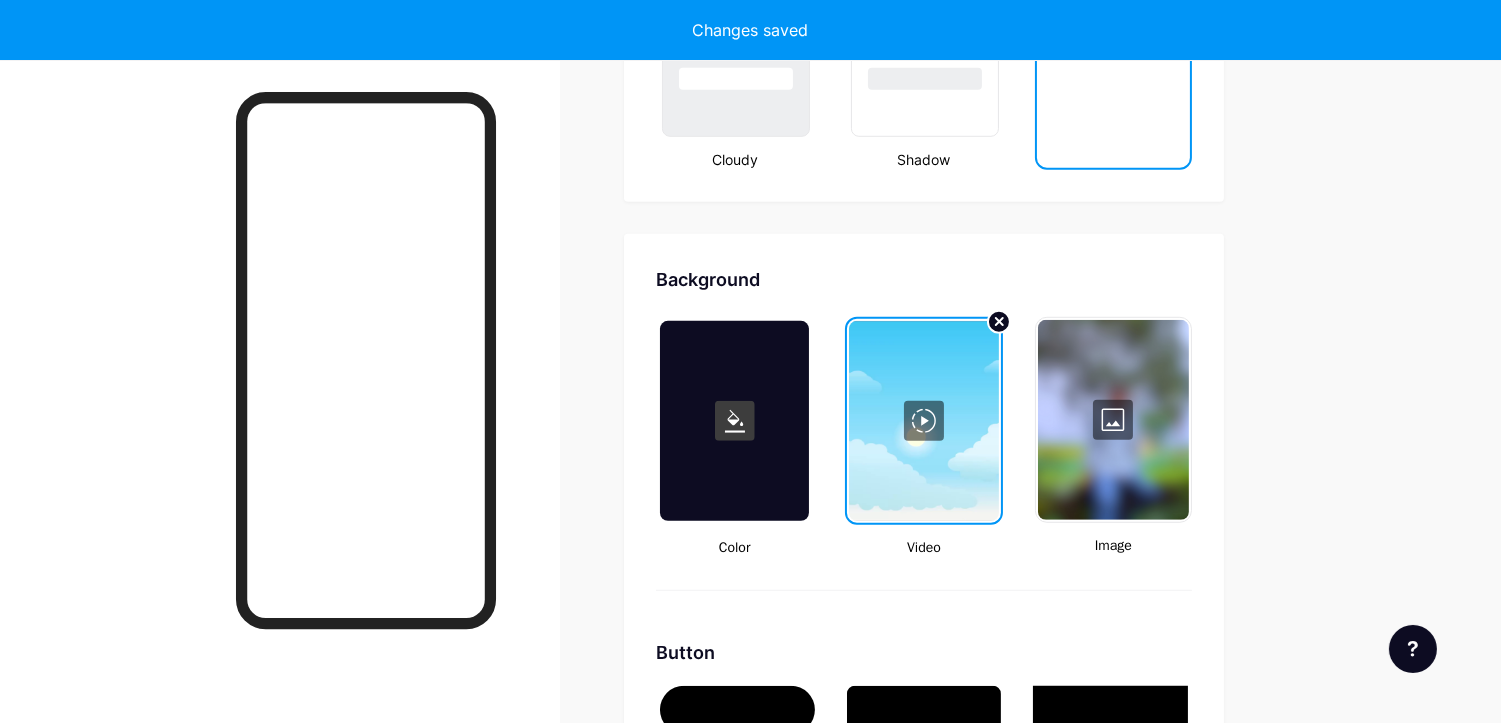 type on "#000000" 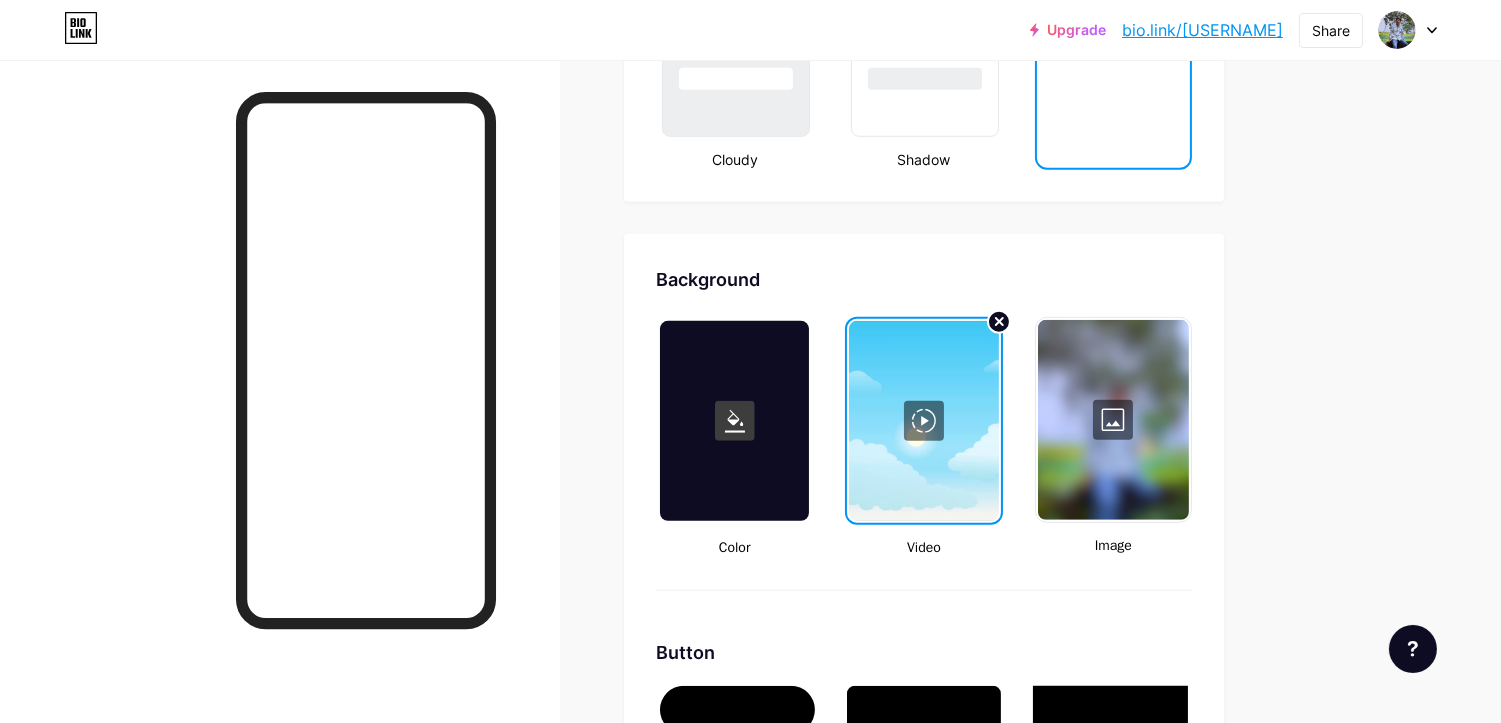 click at bounding box center [923, 421] 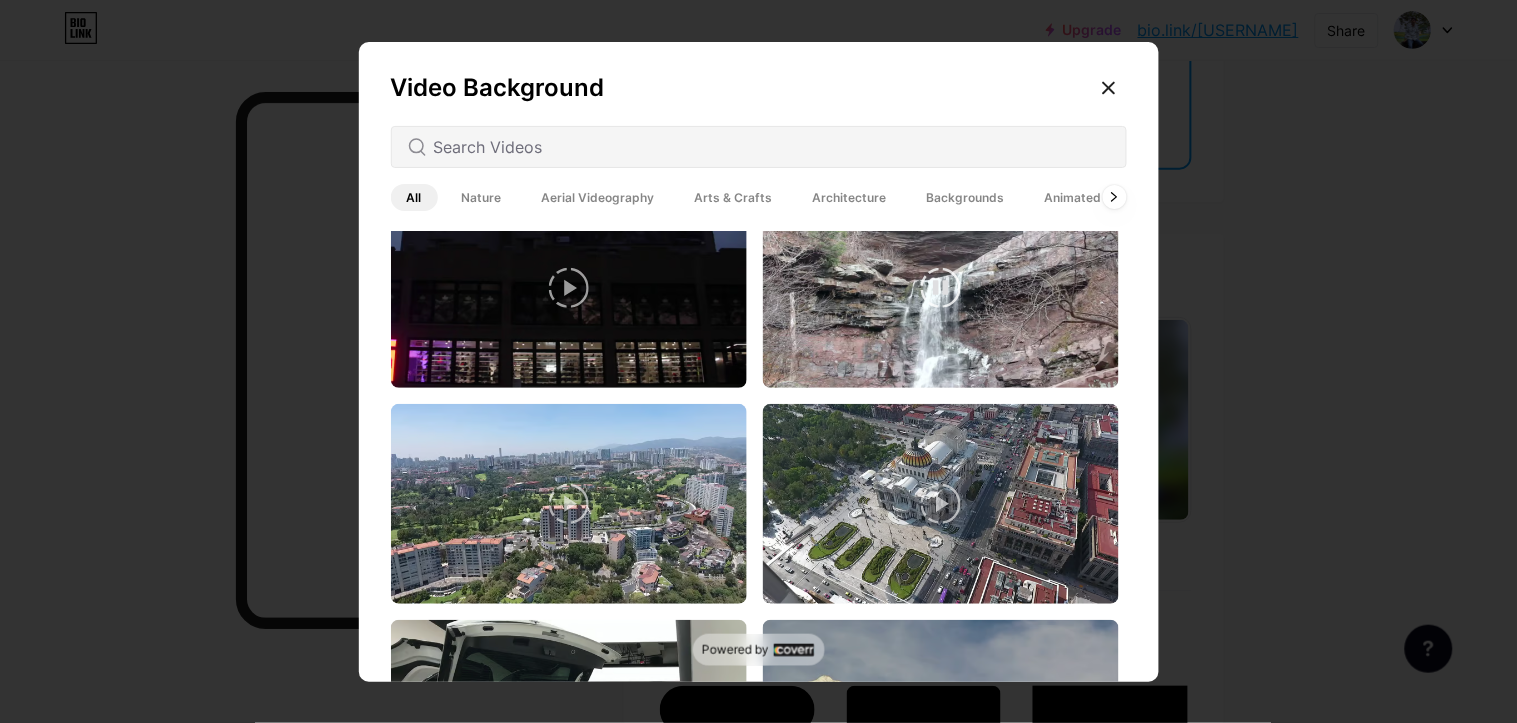 scroll, scrollTop: 111, scrollLeft: 0, axis: vertical 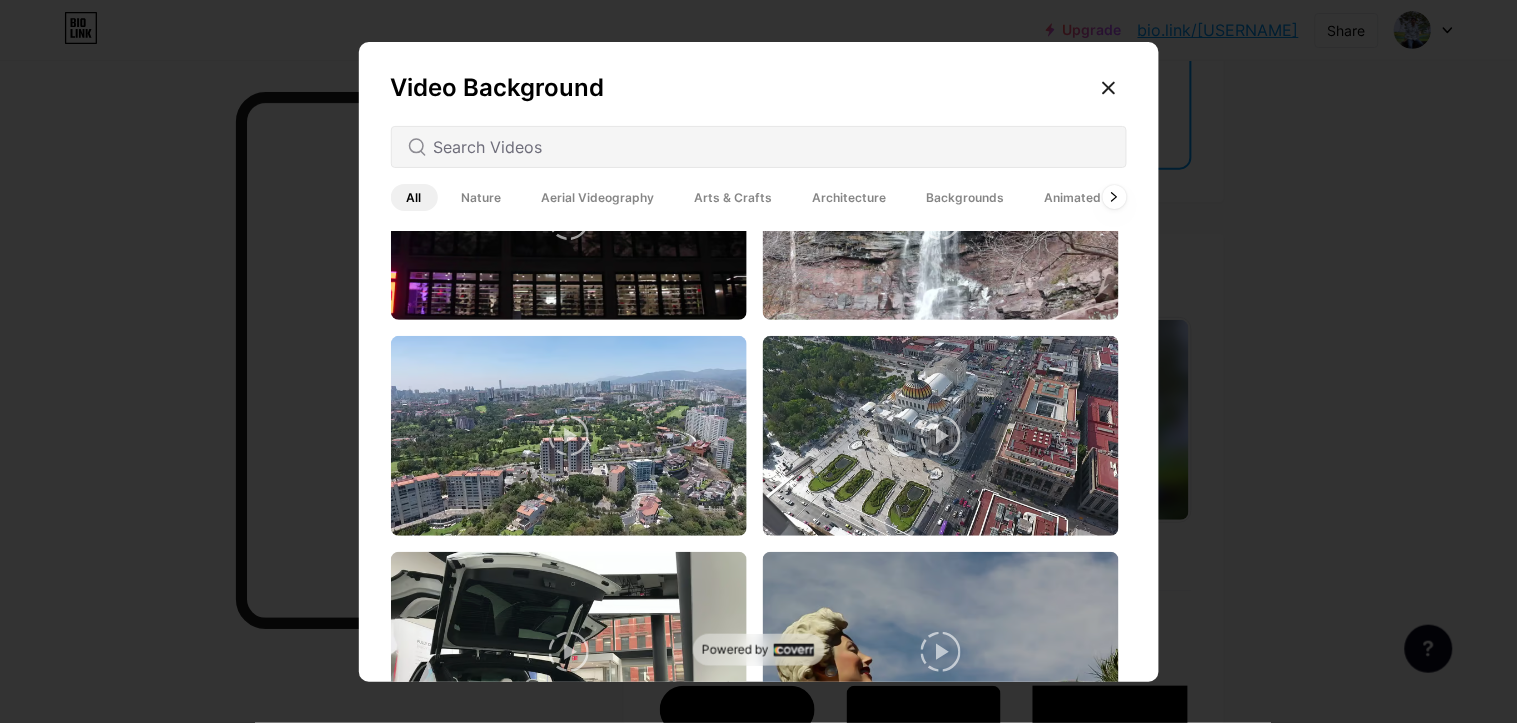 click on "Animated" at bounding box center [1073, 197] 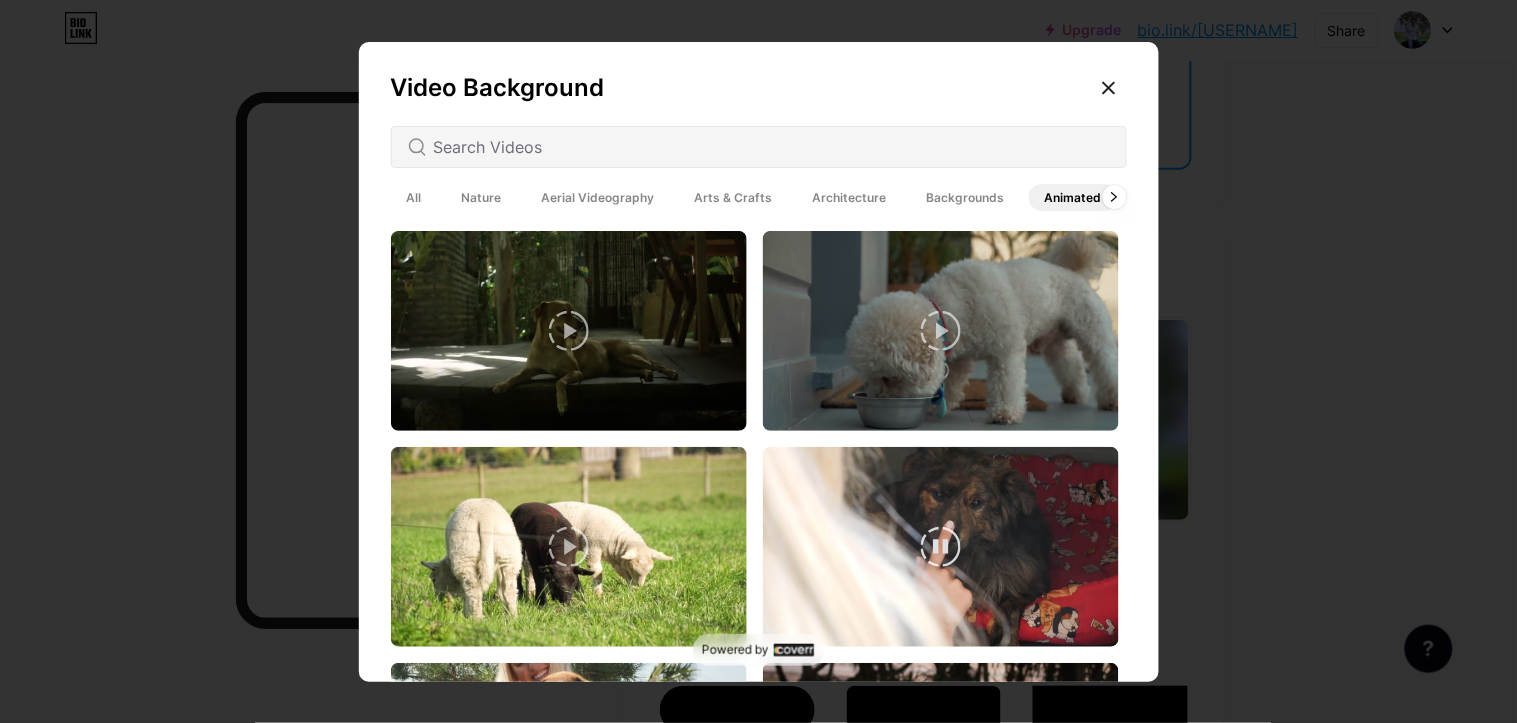 scroll, scrollTop: 5495, scrollLeft: 0, axis: vertical 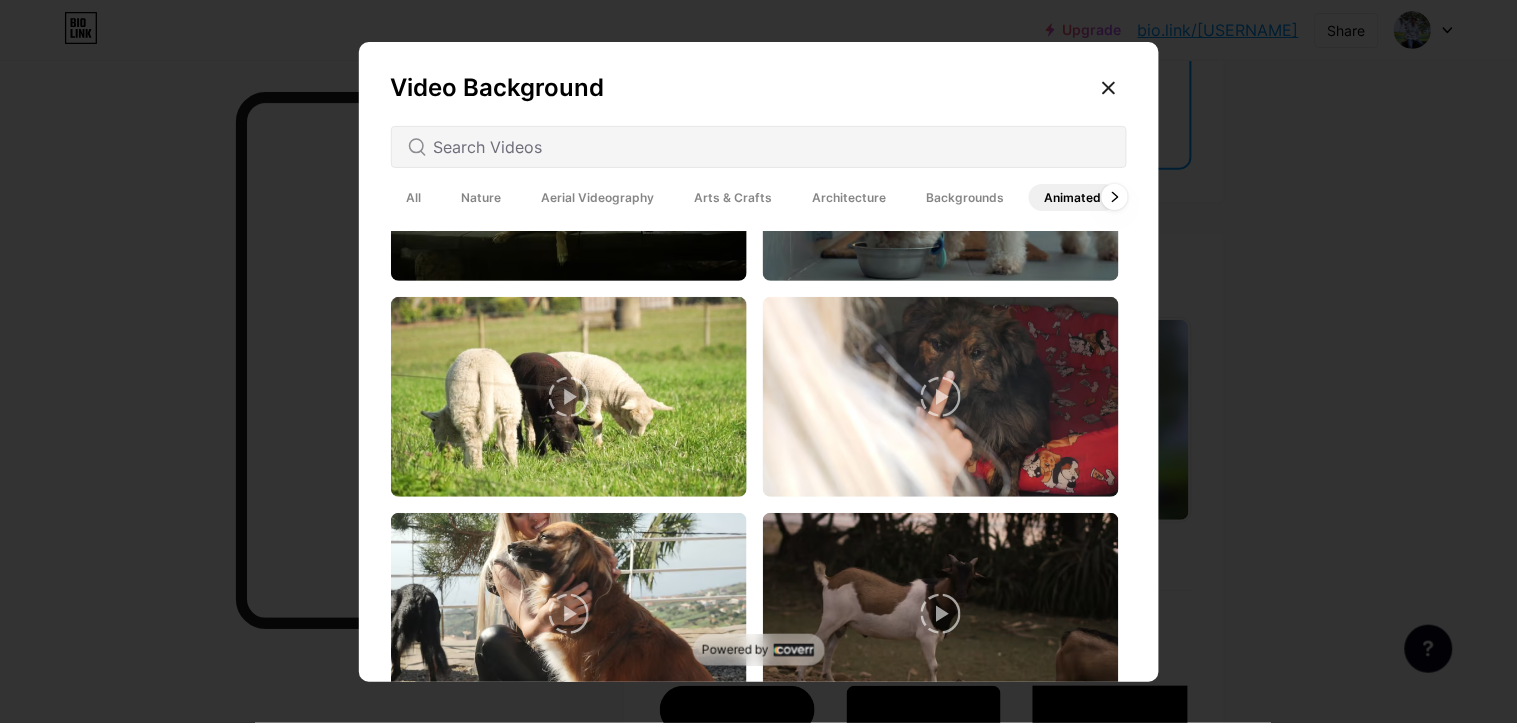 click at bounding box center (1114, 197) 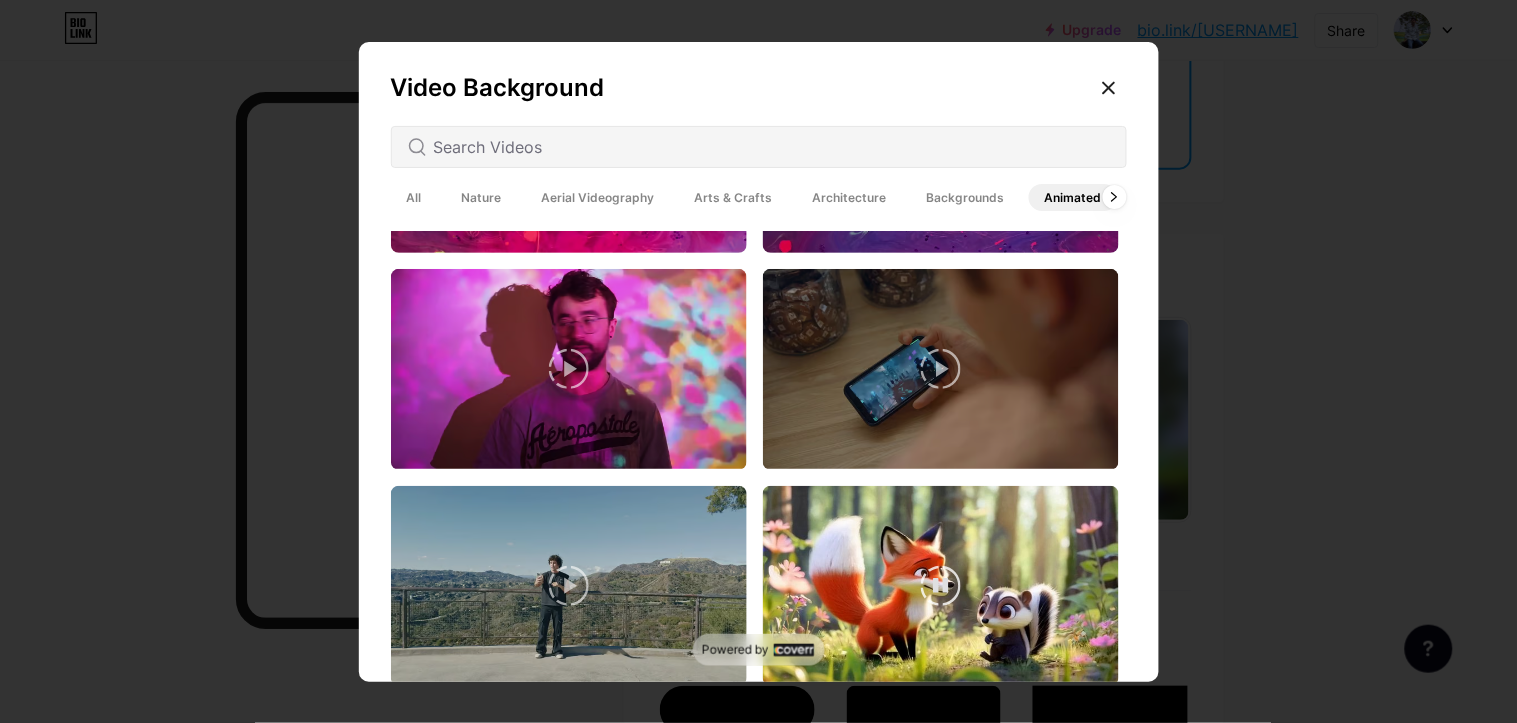 scroll, scrollTop: 1625, scrollLeft: 0, axis: vertical 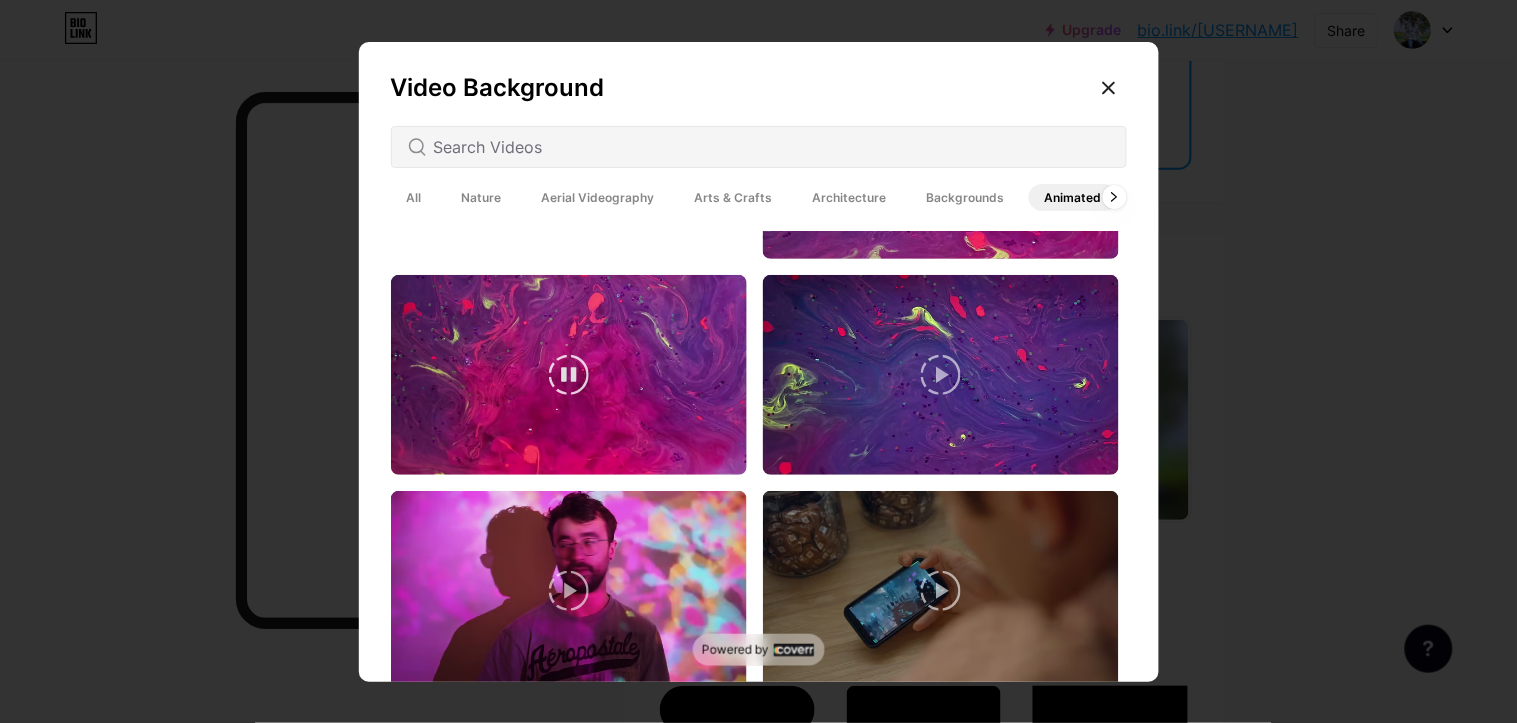click at bounding box center (569, 375) 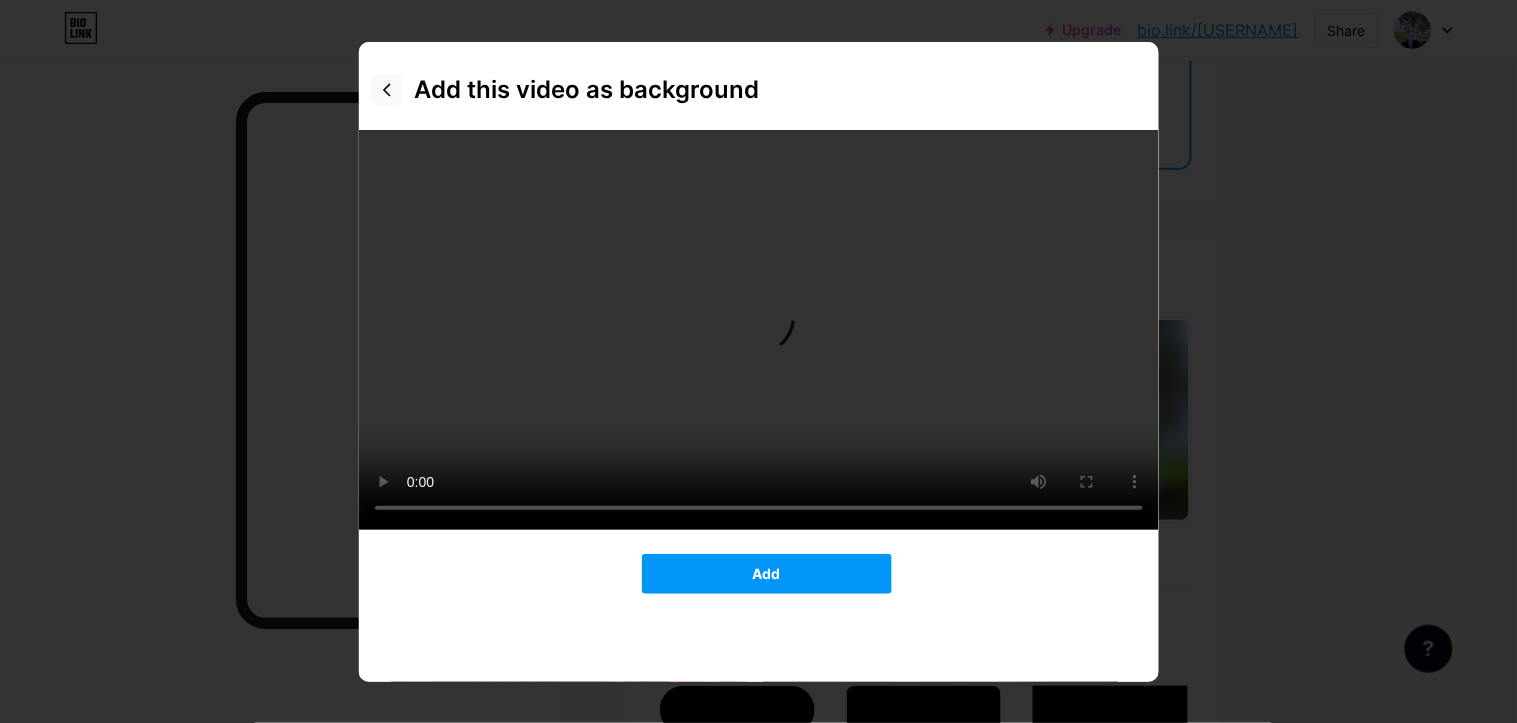 click at bounding box center (387, 90) 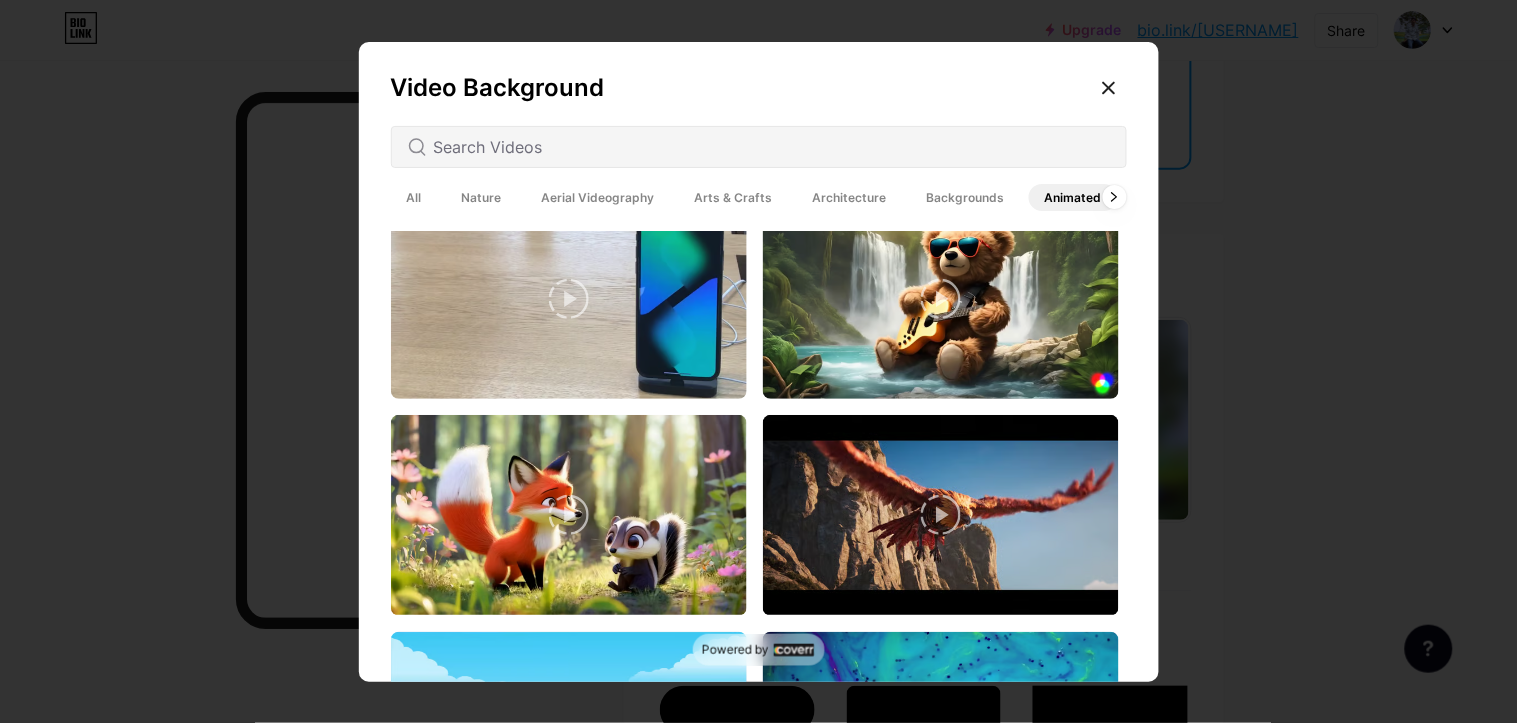 scroll, scrollTop: 625, scrollLeft: 0, axis: vertical 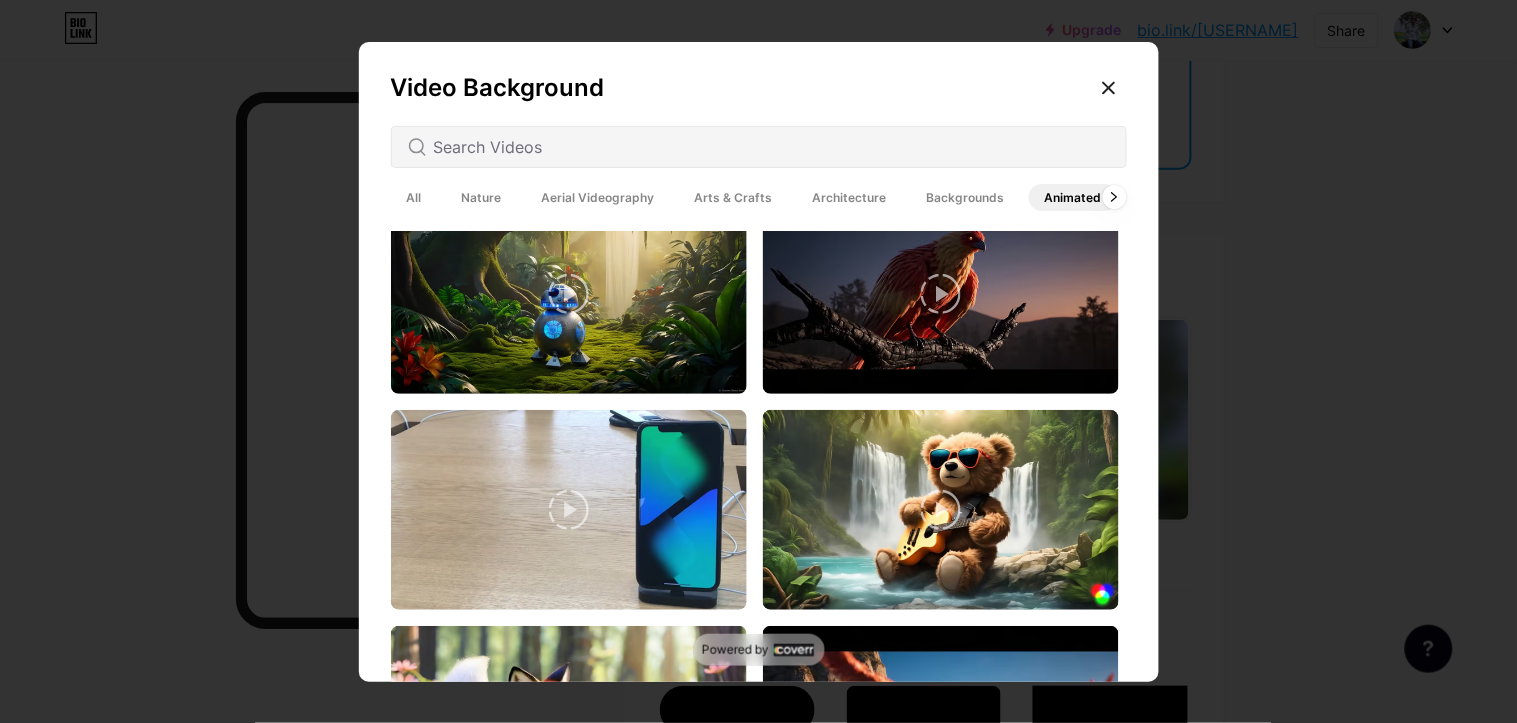 click on "Aerial Videography" at bounding box center (598, 197) 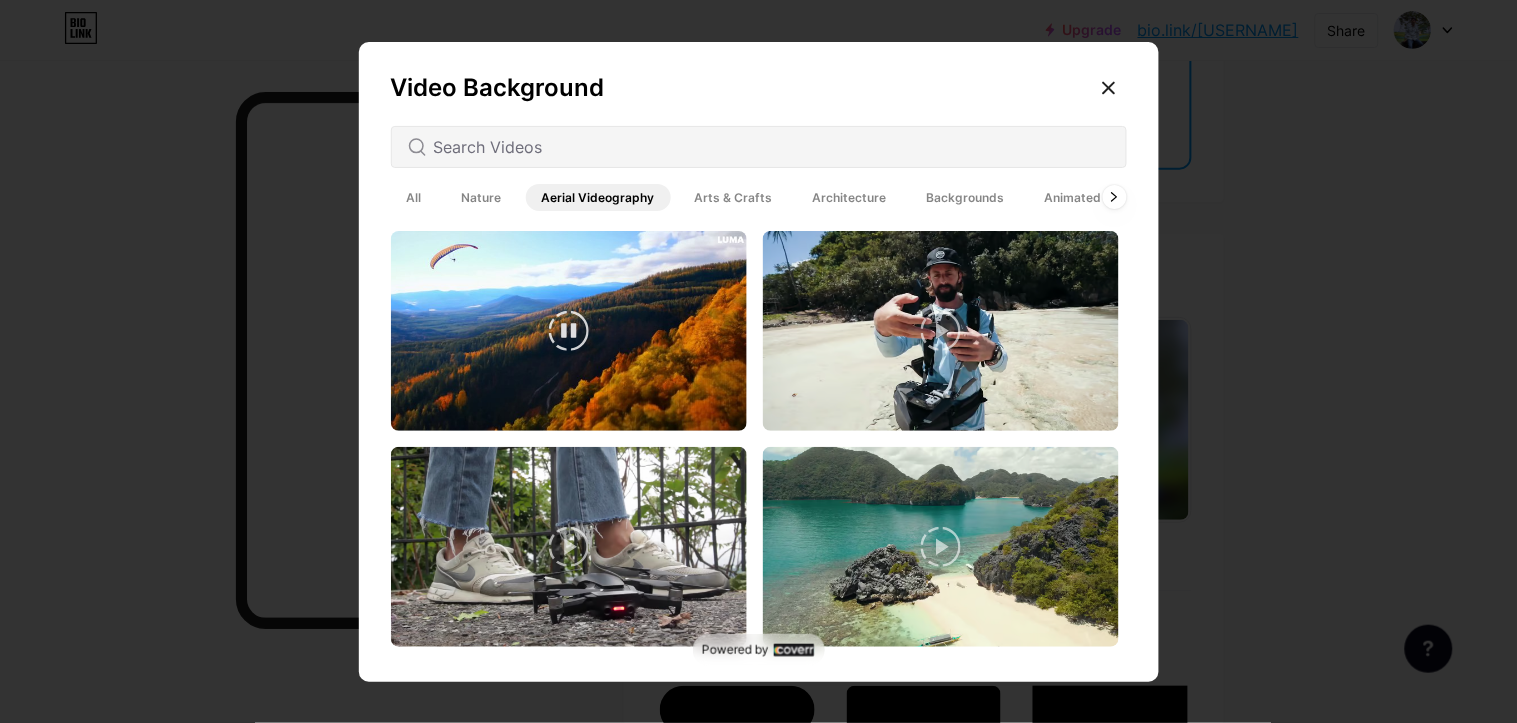 click at bounding box center [569, 331] 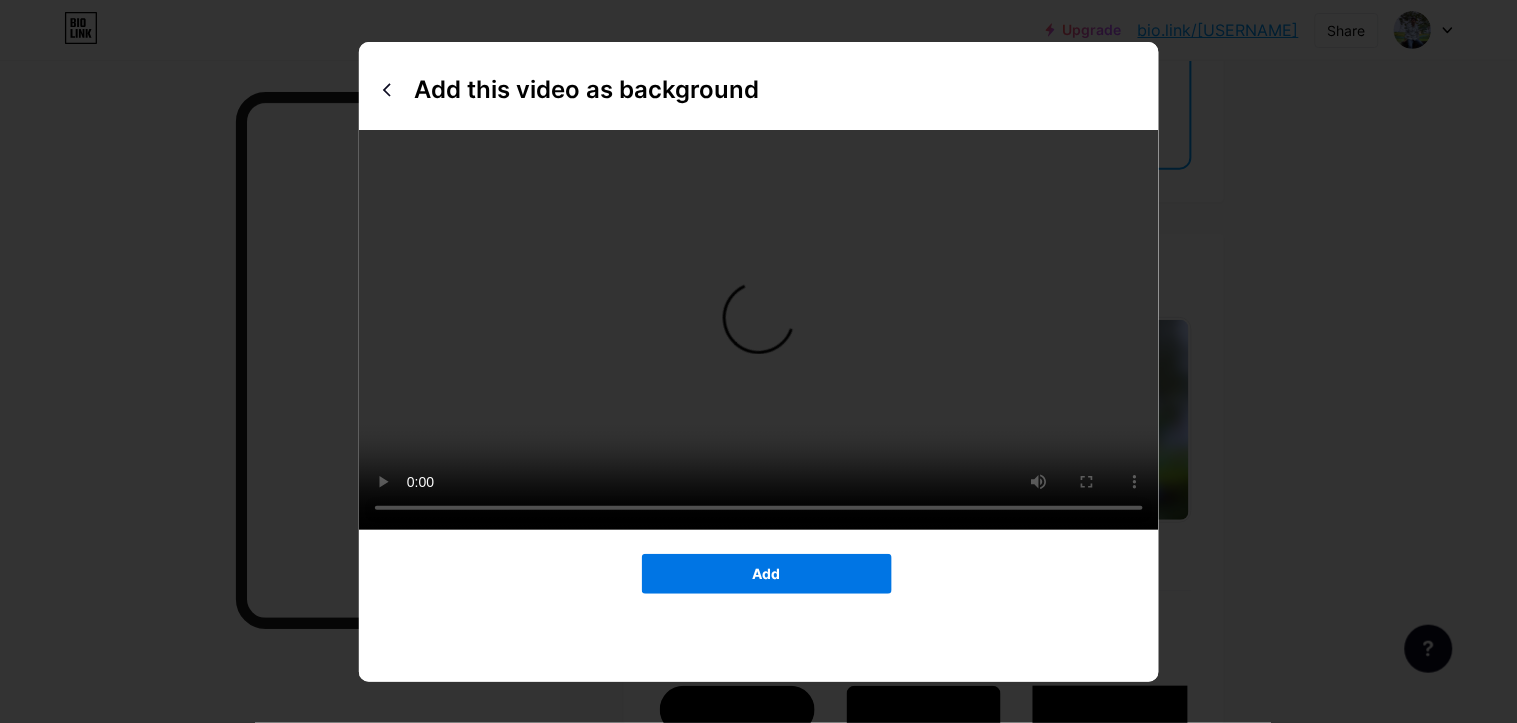 type 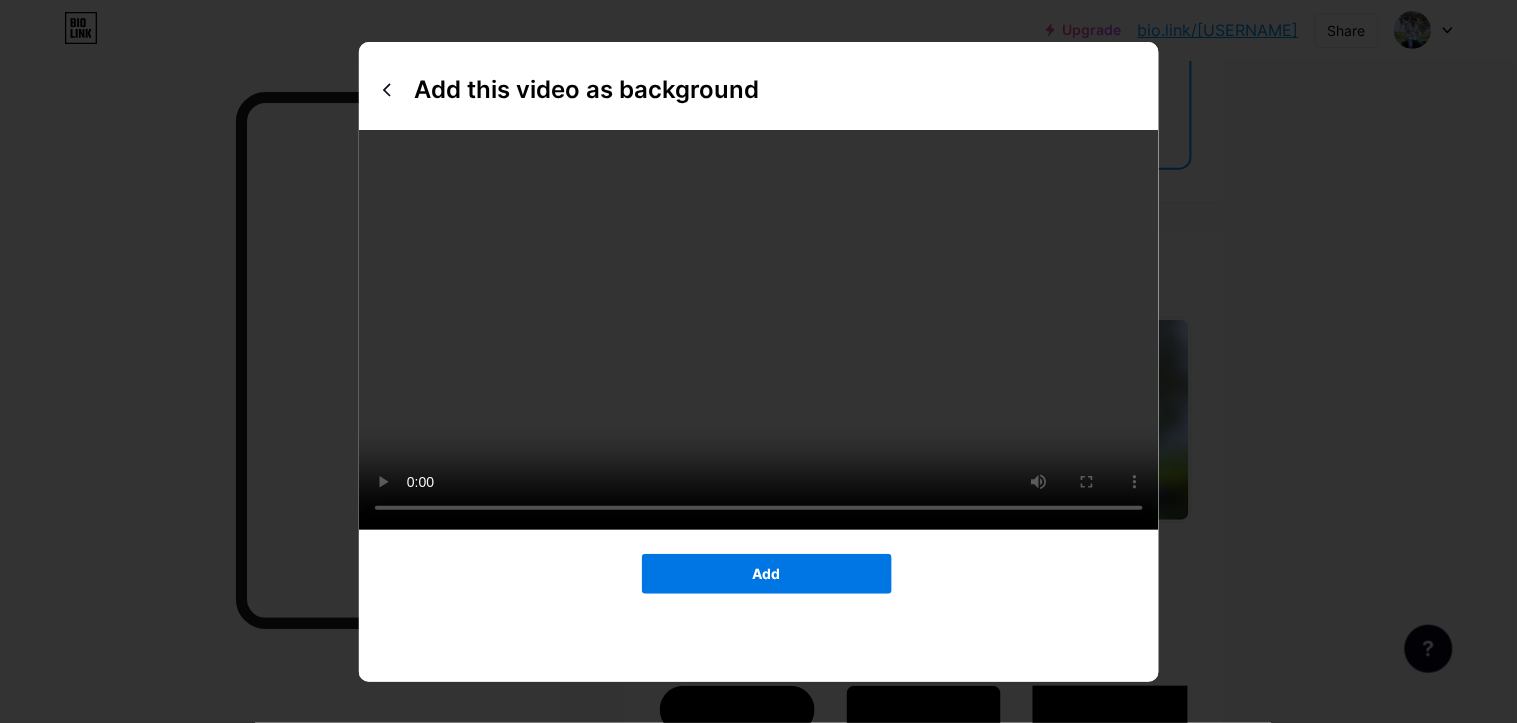 click on "Add" at bounding box center [766, 573] 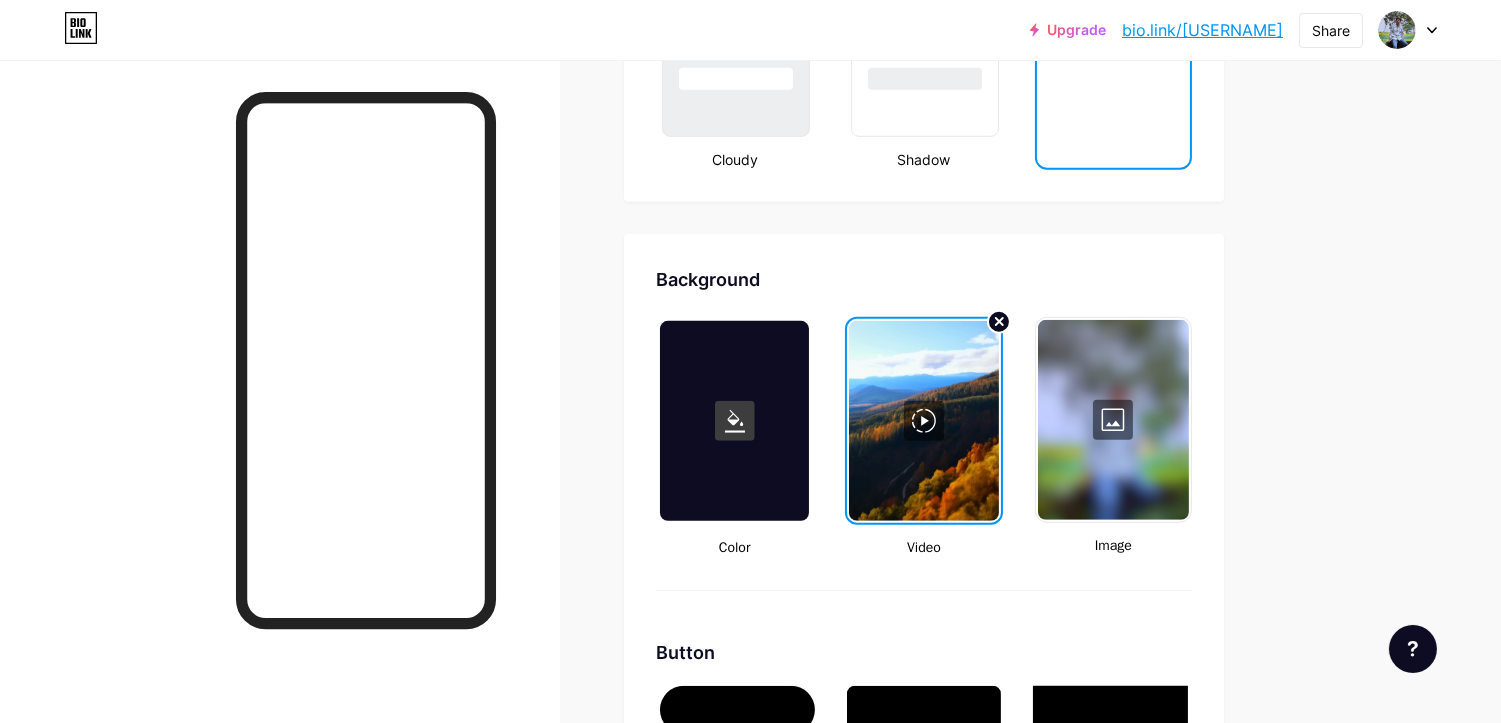 click at bounding box center (923, 421) 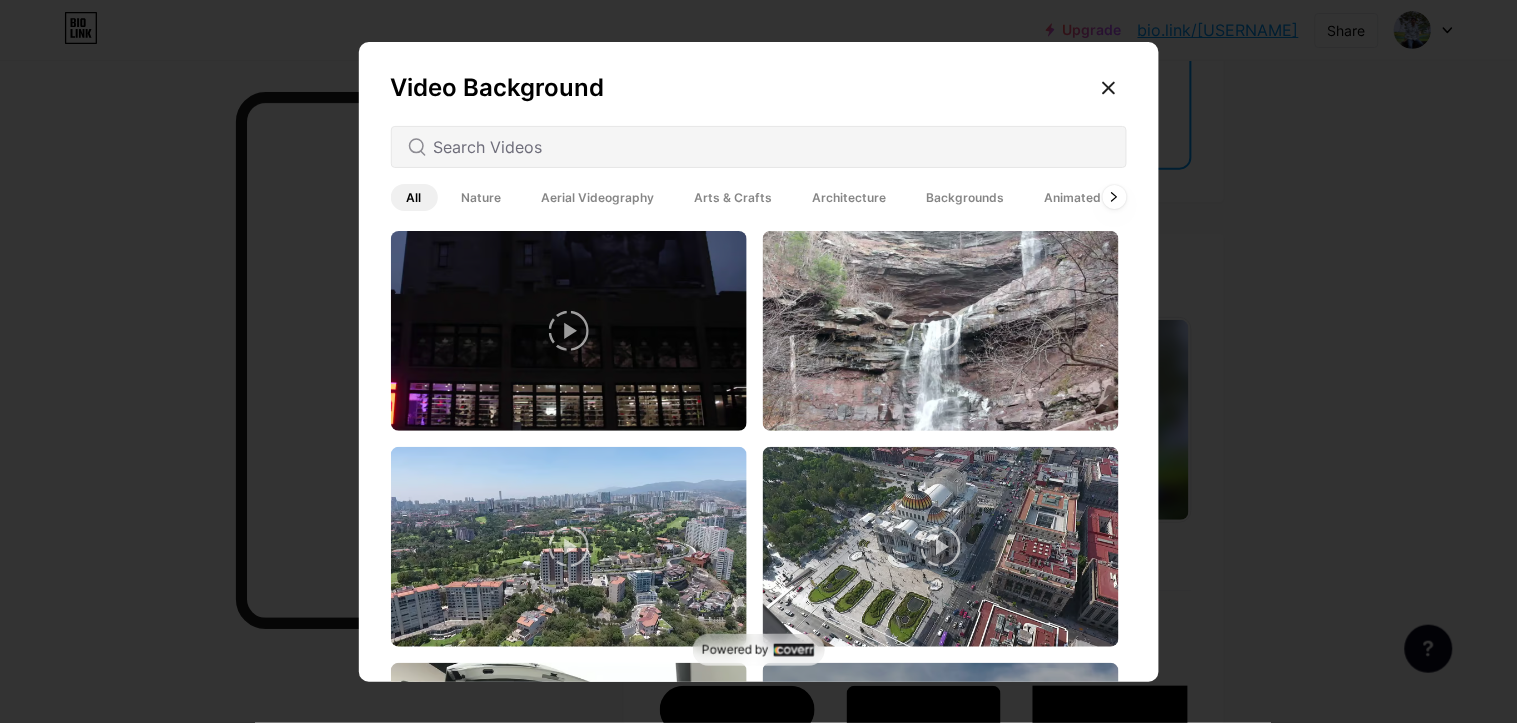 click on "Nature" at bounding box center [482, 197] 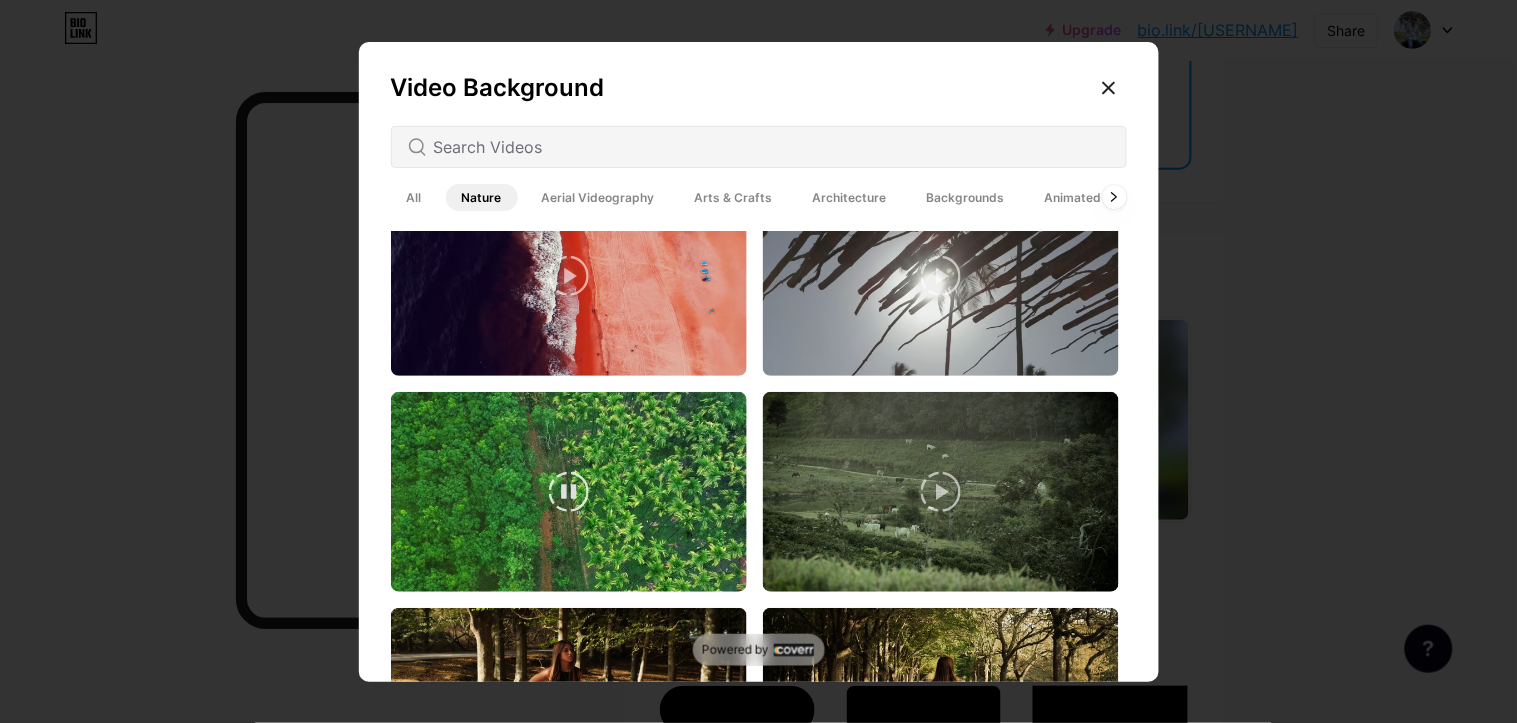 scroll, scrollTop: 4388, scrollLeft: 0, axis: vertical 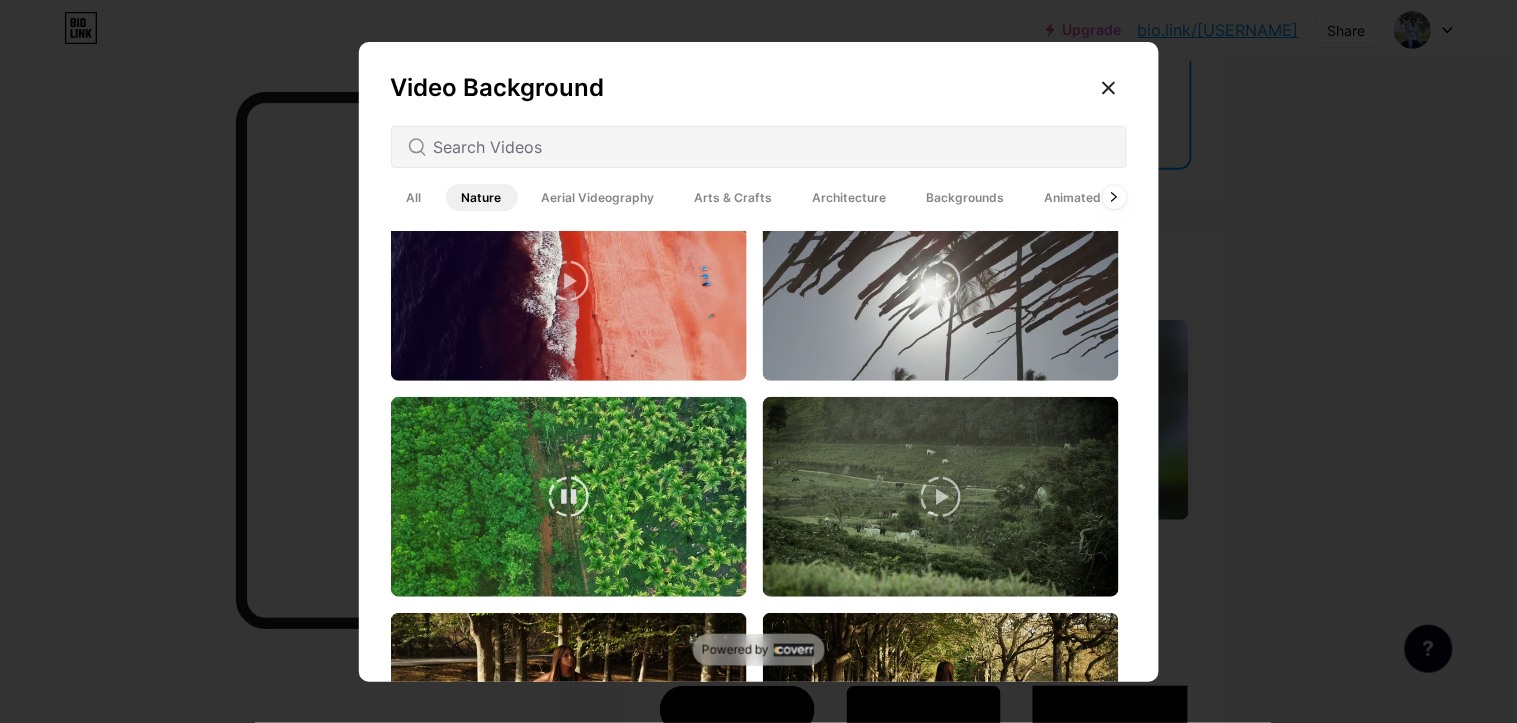click at bounding box center [569, 497] 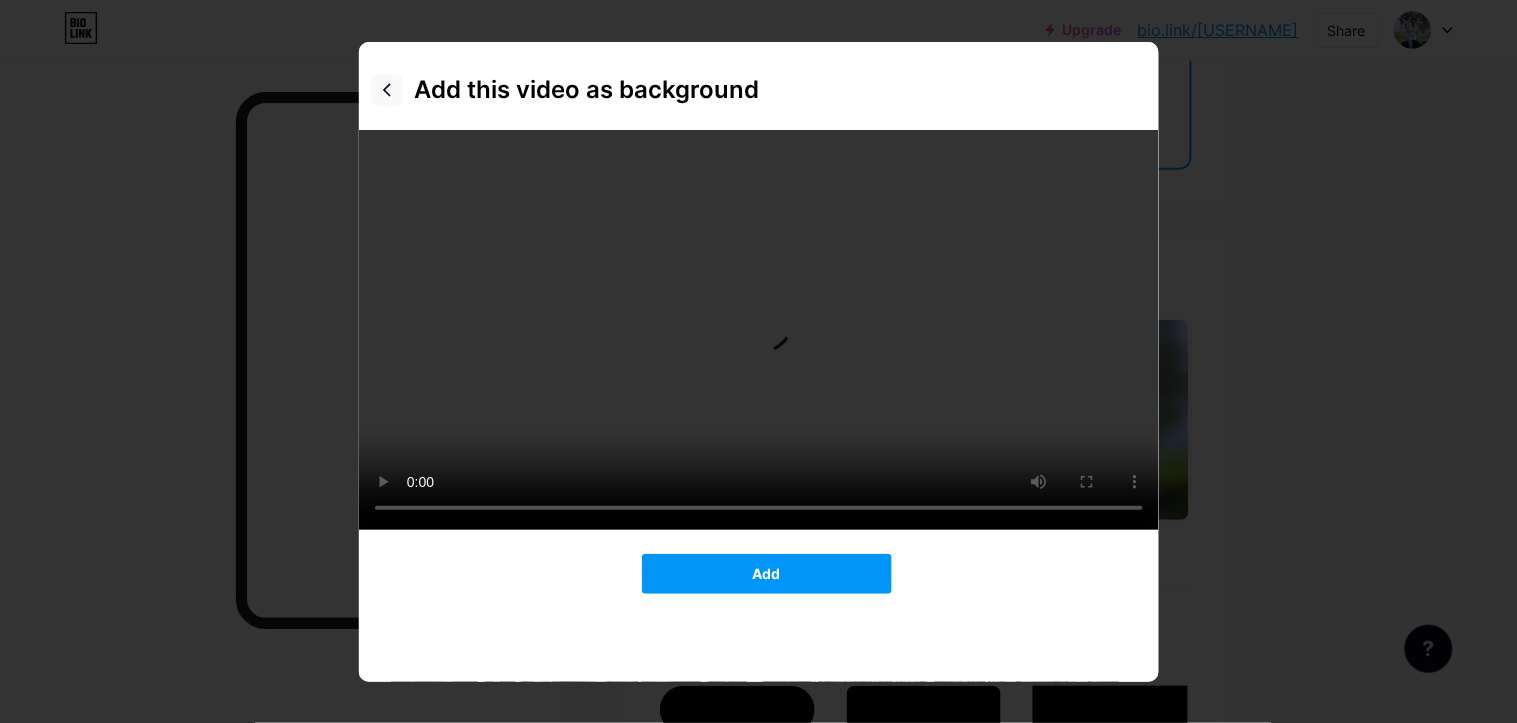 click 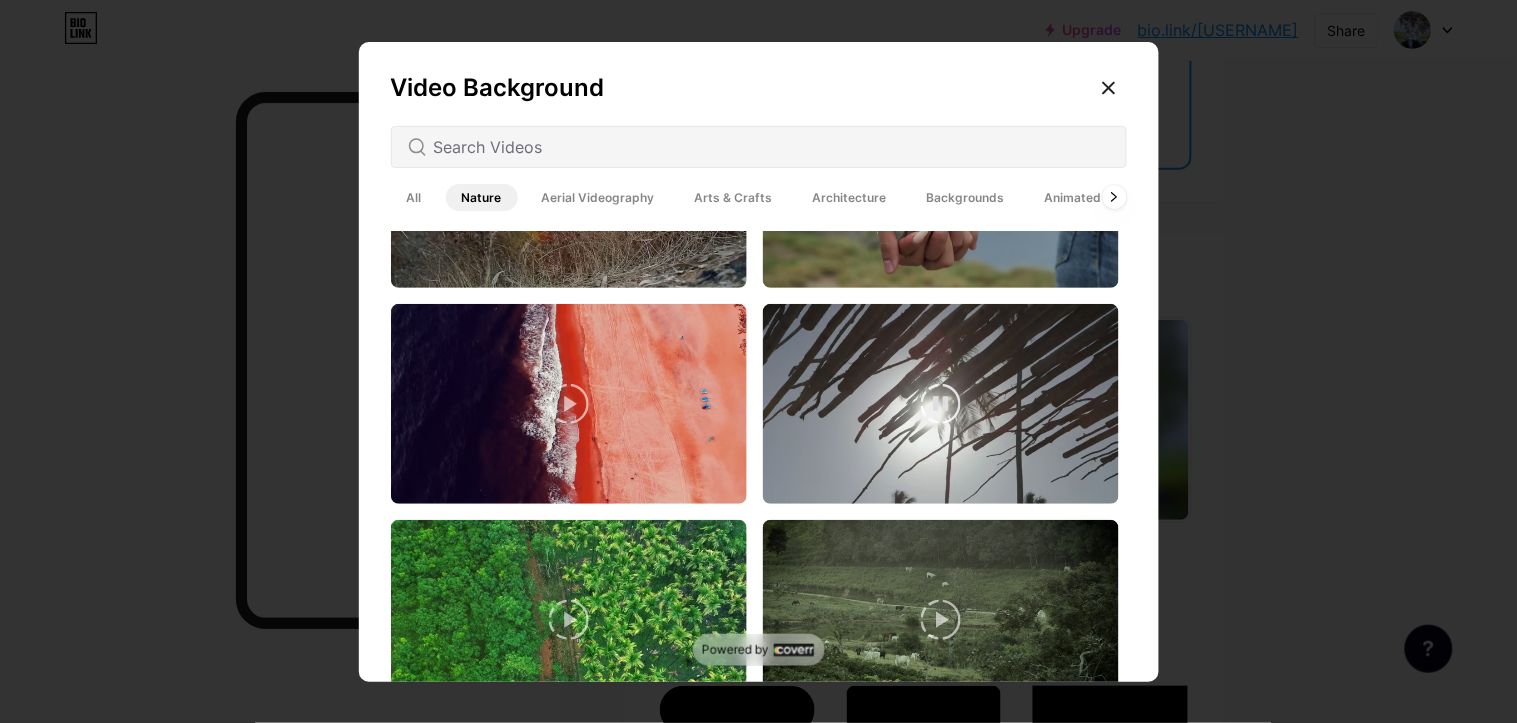 scroll, scrollTop: 3944, scrollLeft: 0, axis: vertical 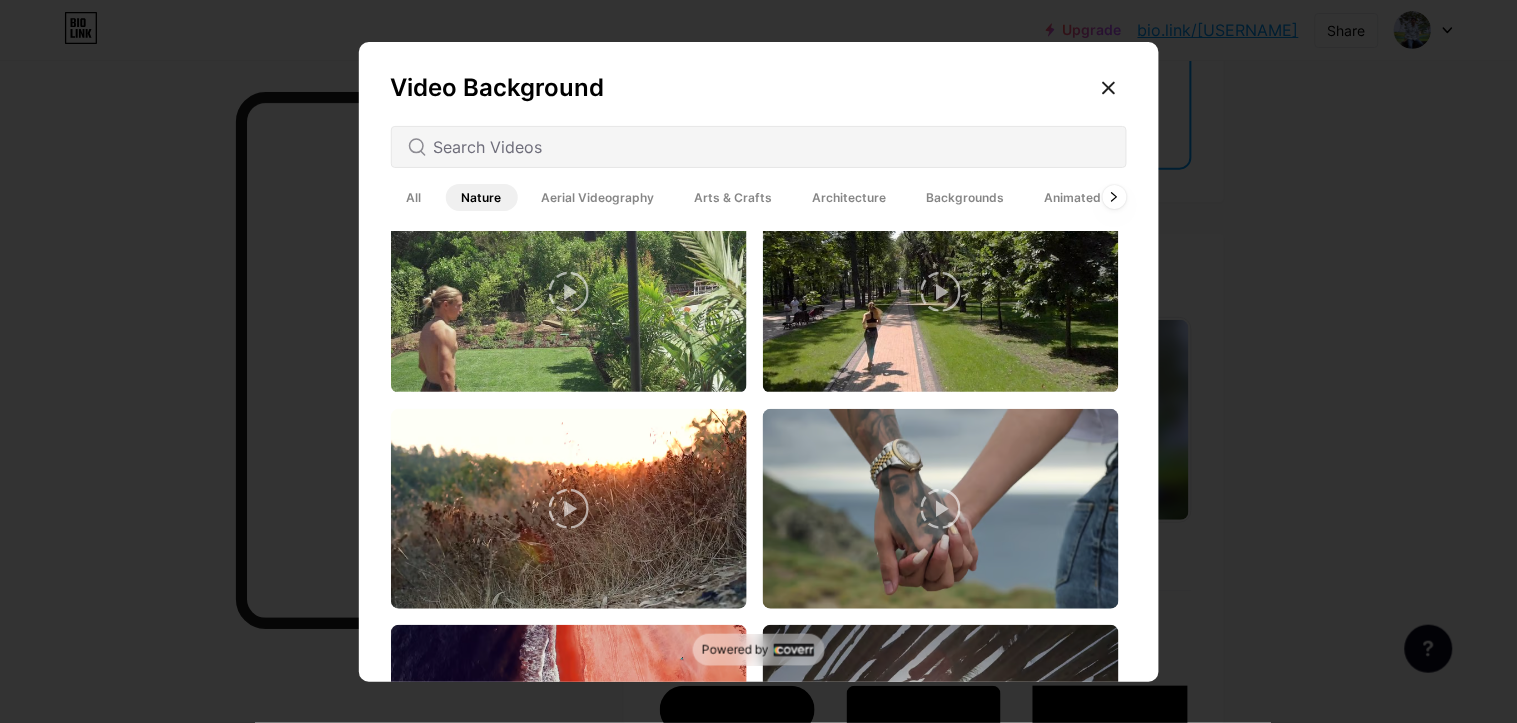 click on "Aerial Videography" at bounding box center [598, 197] 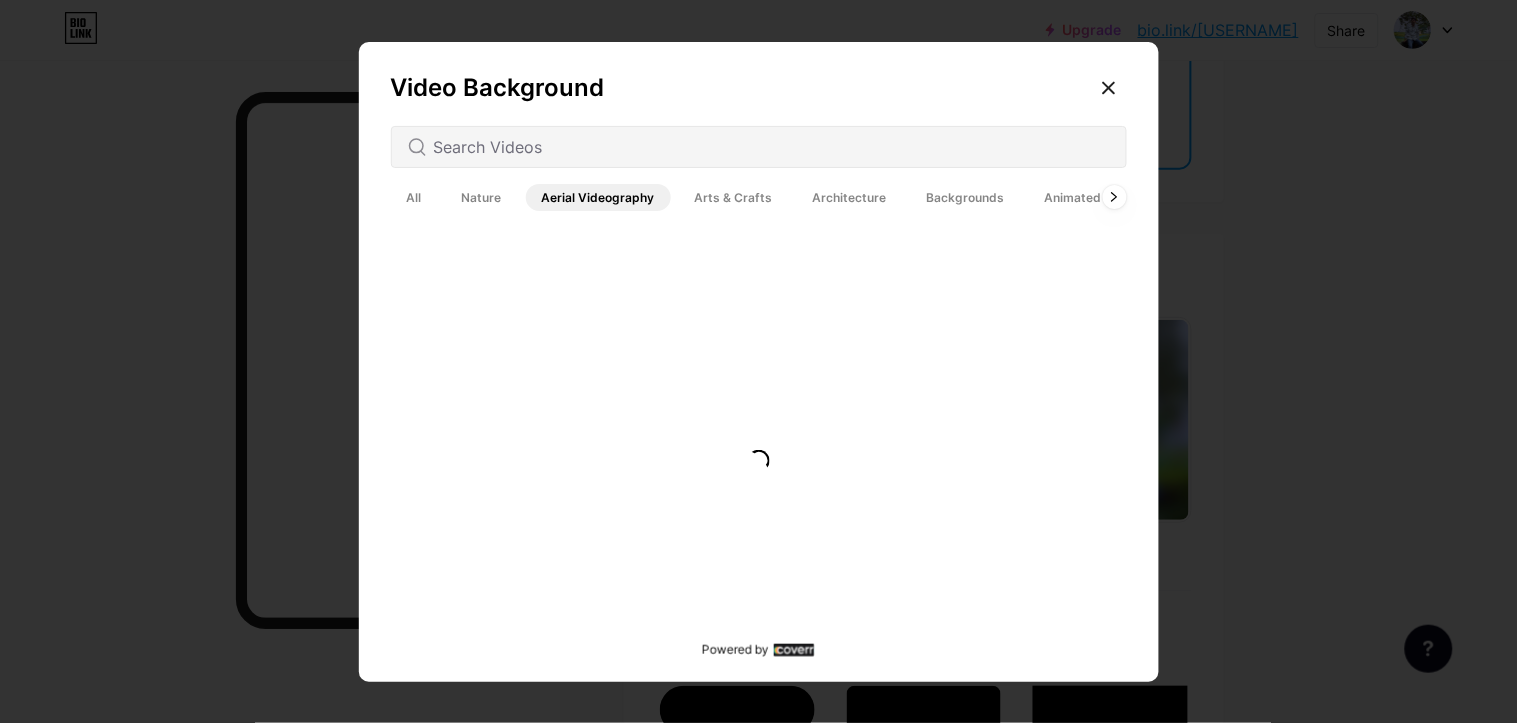 scroll, scrollTop: 0, scrollLeft: 0, axis: both 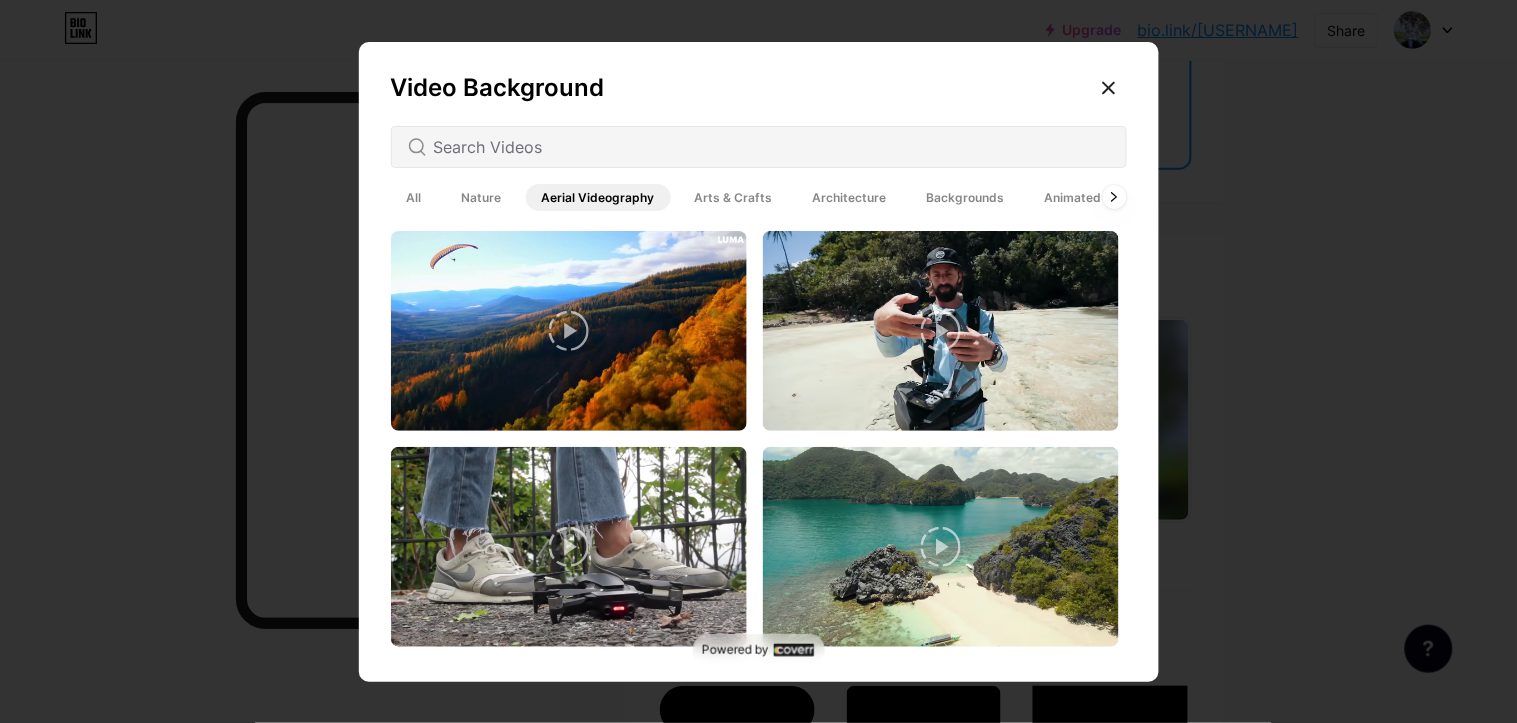 click on "Arts & Crafts" at bounding box center [734, 197] 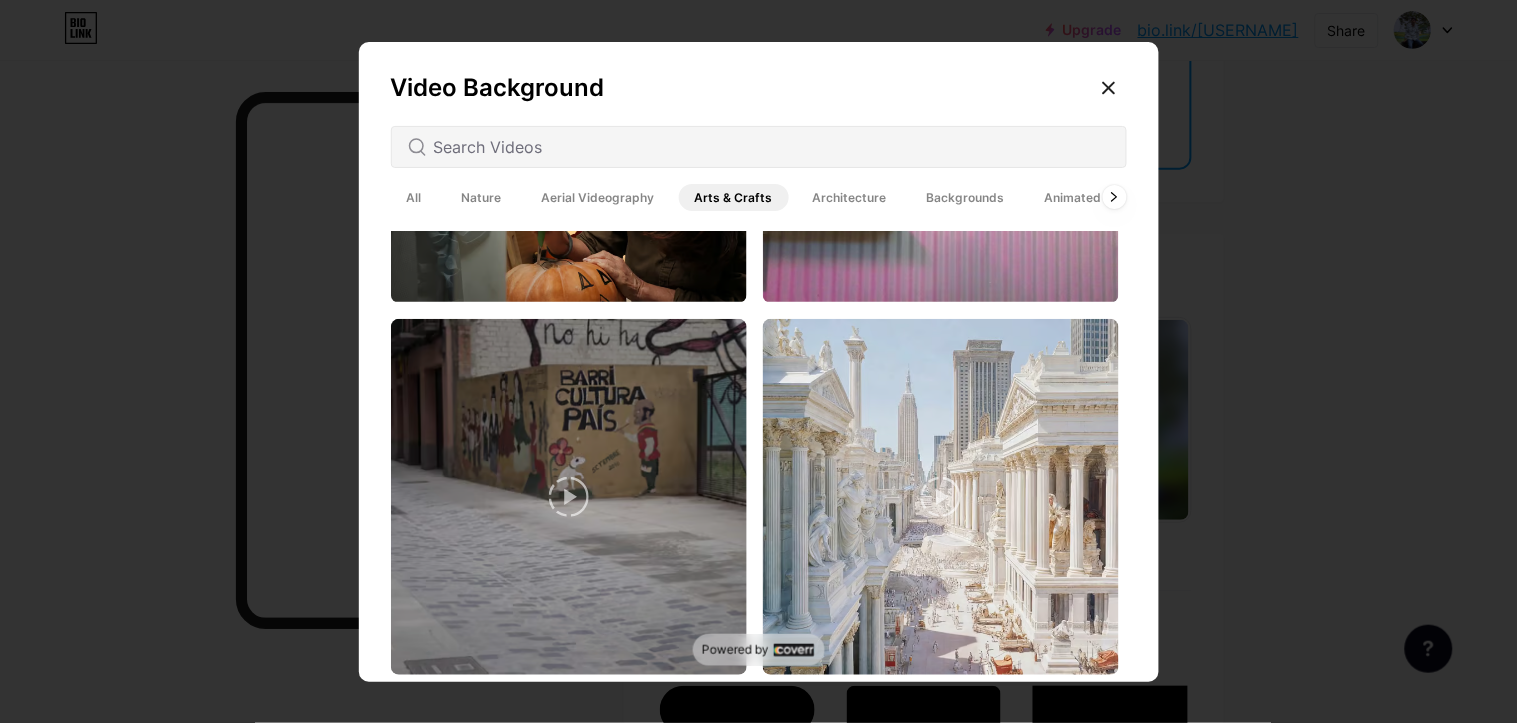 scroll, scrollTop: 4666, scrollLeft: 0, axis: vertical 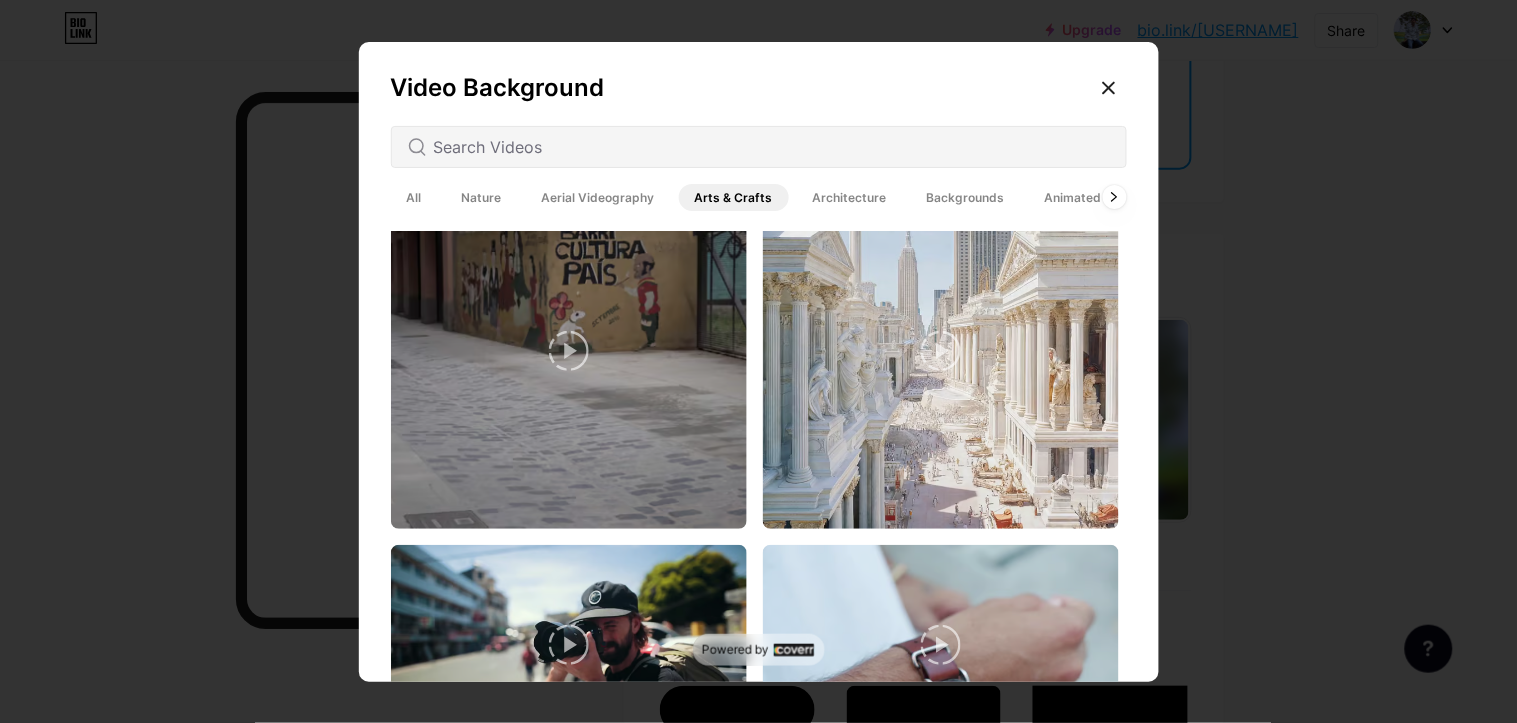 click on "Architecture" at bounding box center [850, 197] 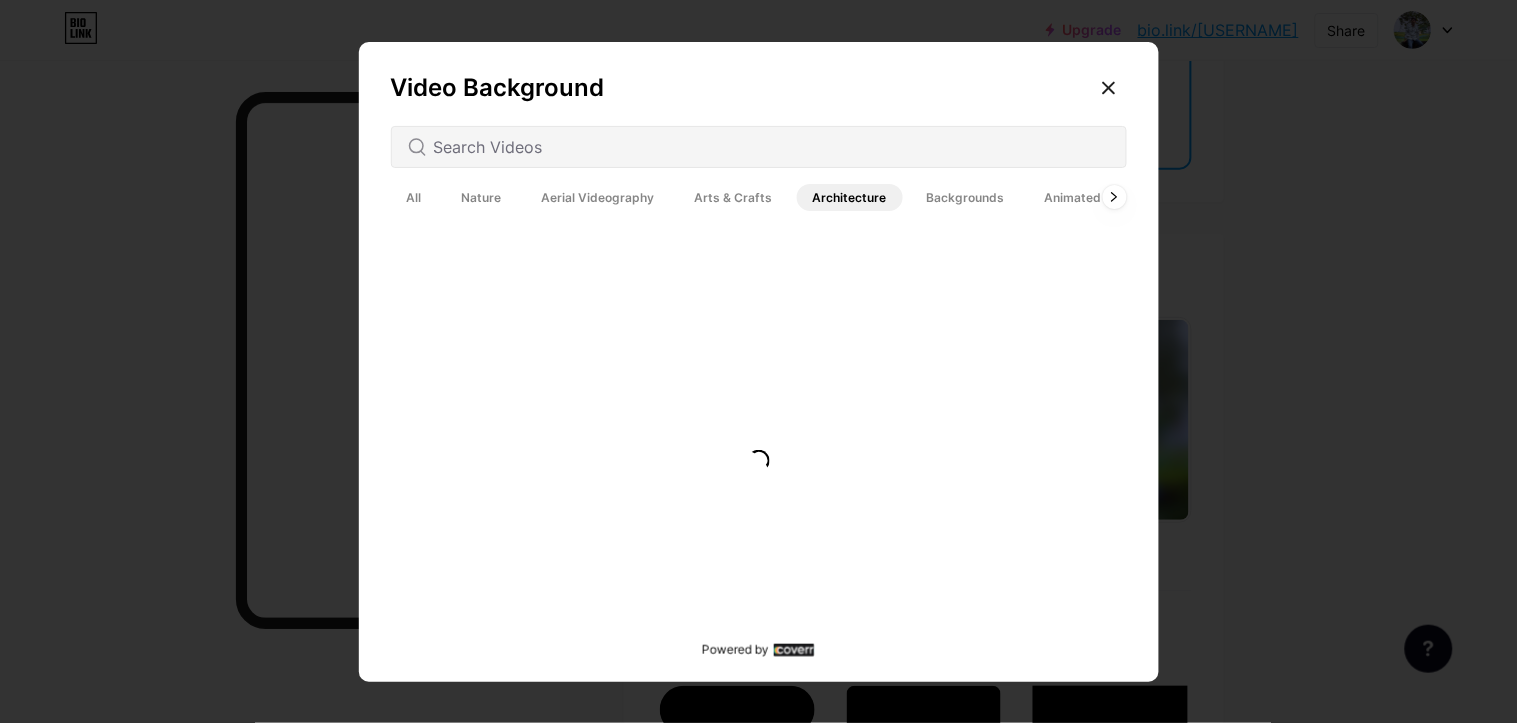 scroll, scrollTop: 0, scrollLeft: 0, axis: both 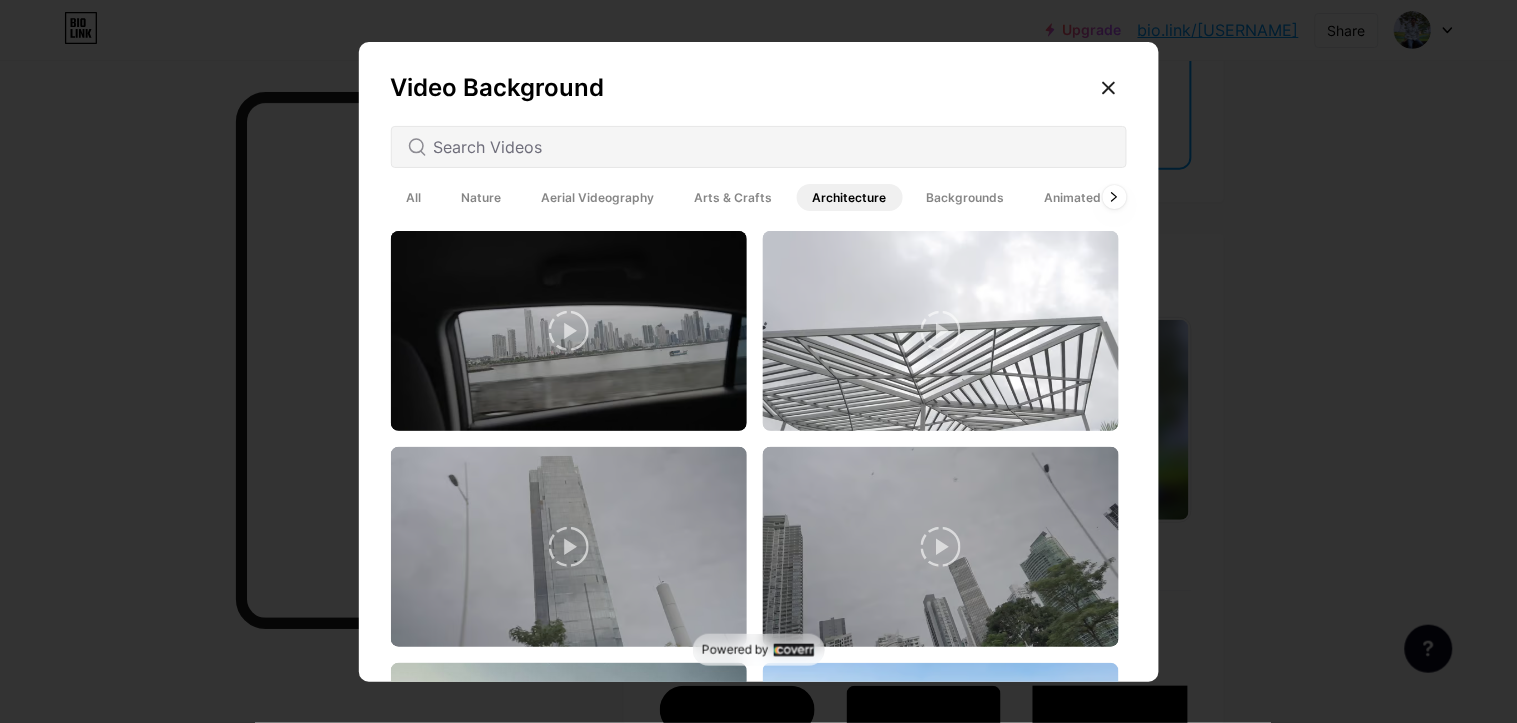 click on "Backgrounds" at bounding box center [966, 197] 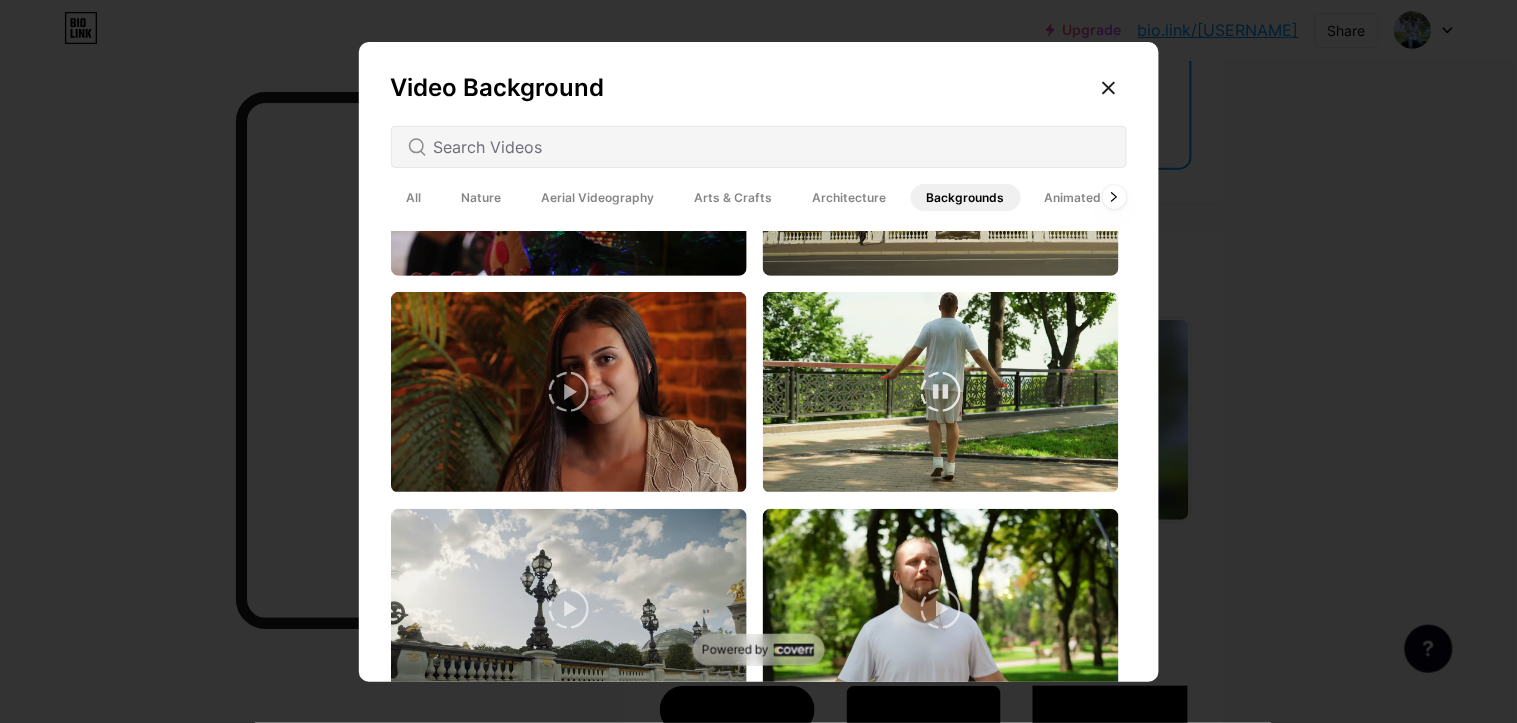 scroll, scrollTop: 4560, scrollLeft: 0, axis: vertical 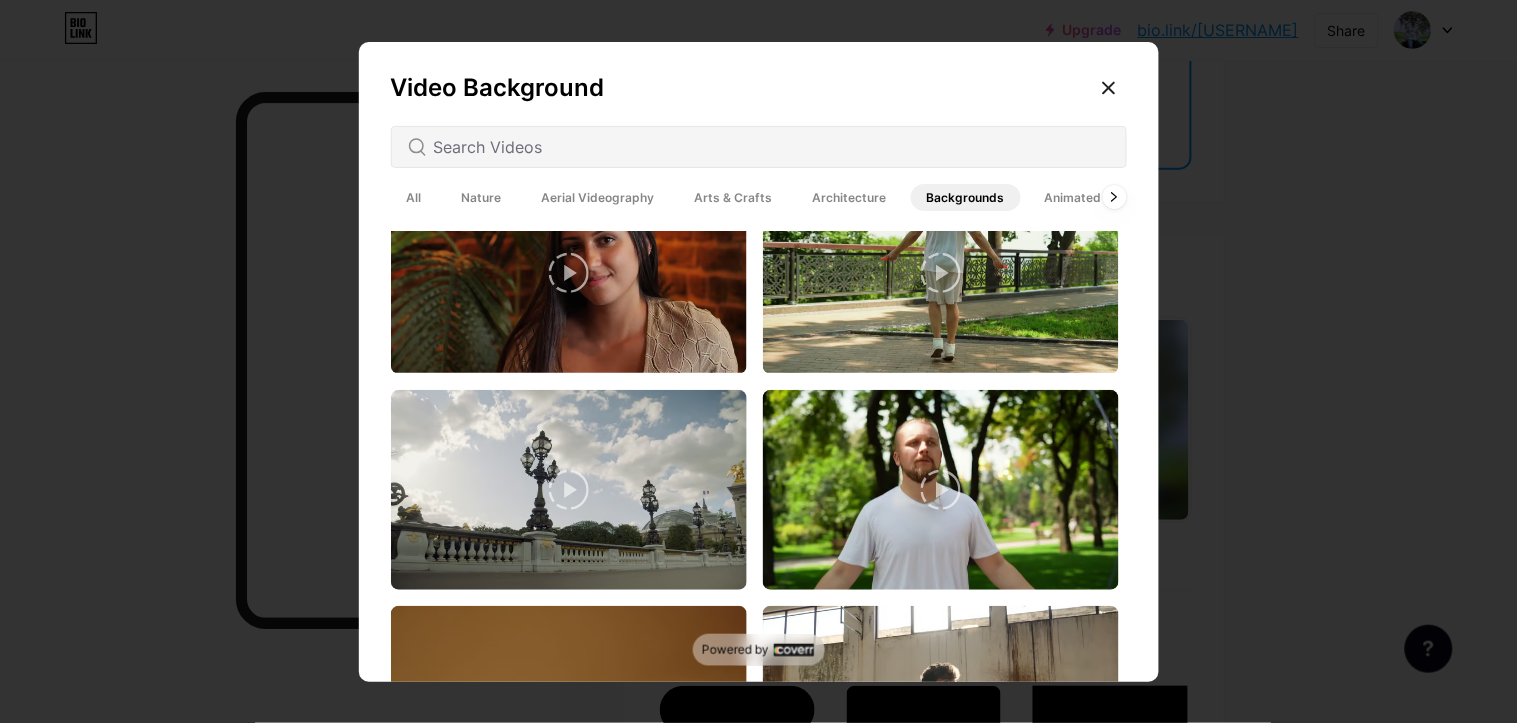 click on "Animated" at bounding box center [1073, 197] 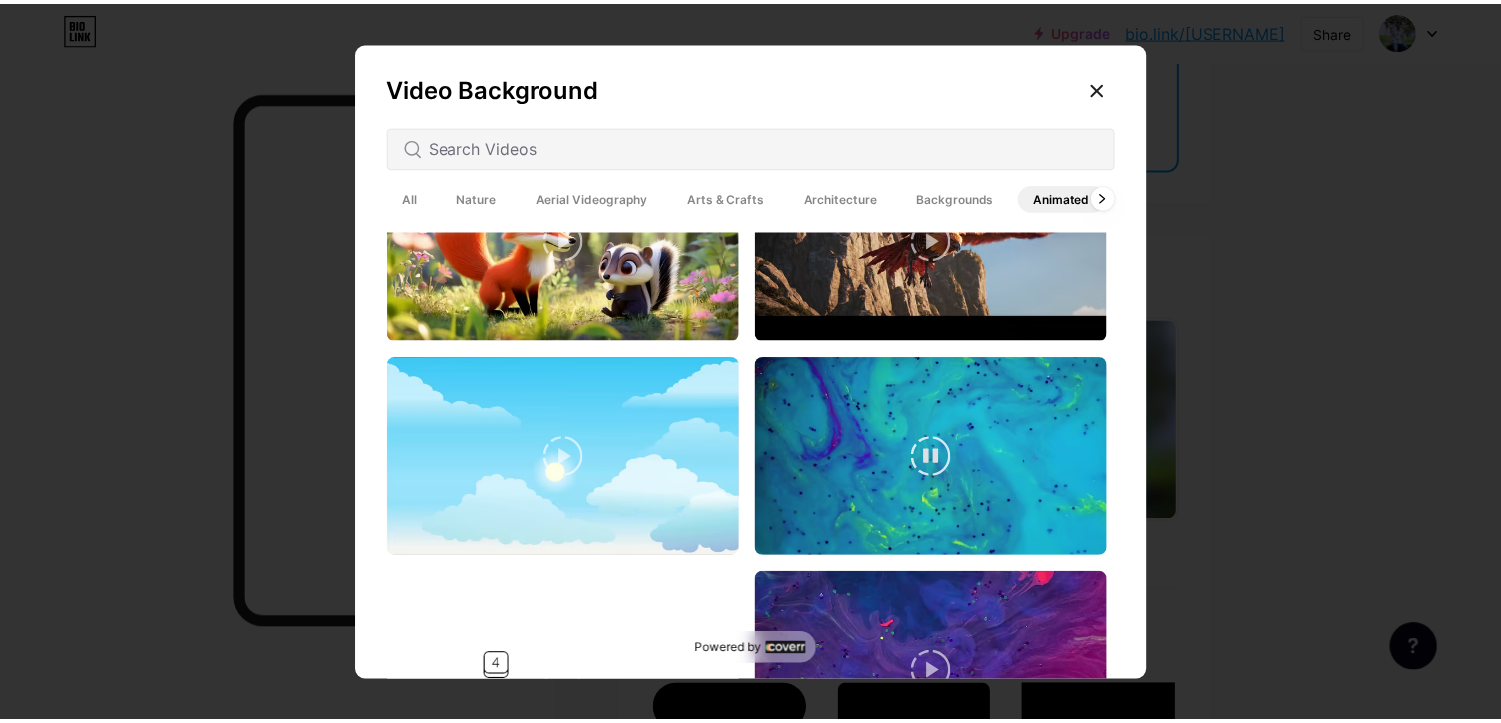 scroll, scrollTop: 1222, scrollLeft: 0, axis: vertical 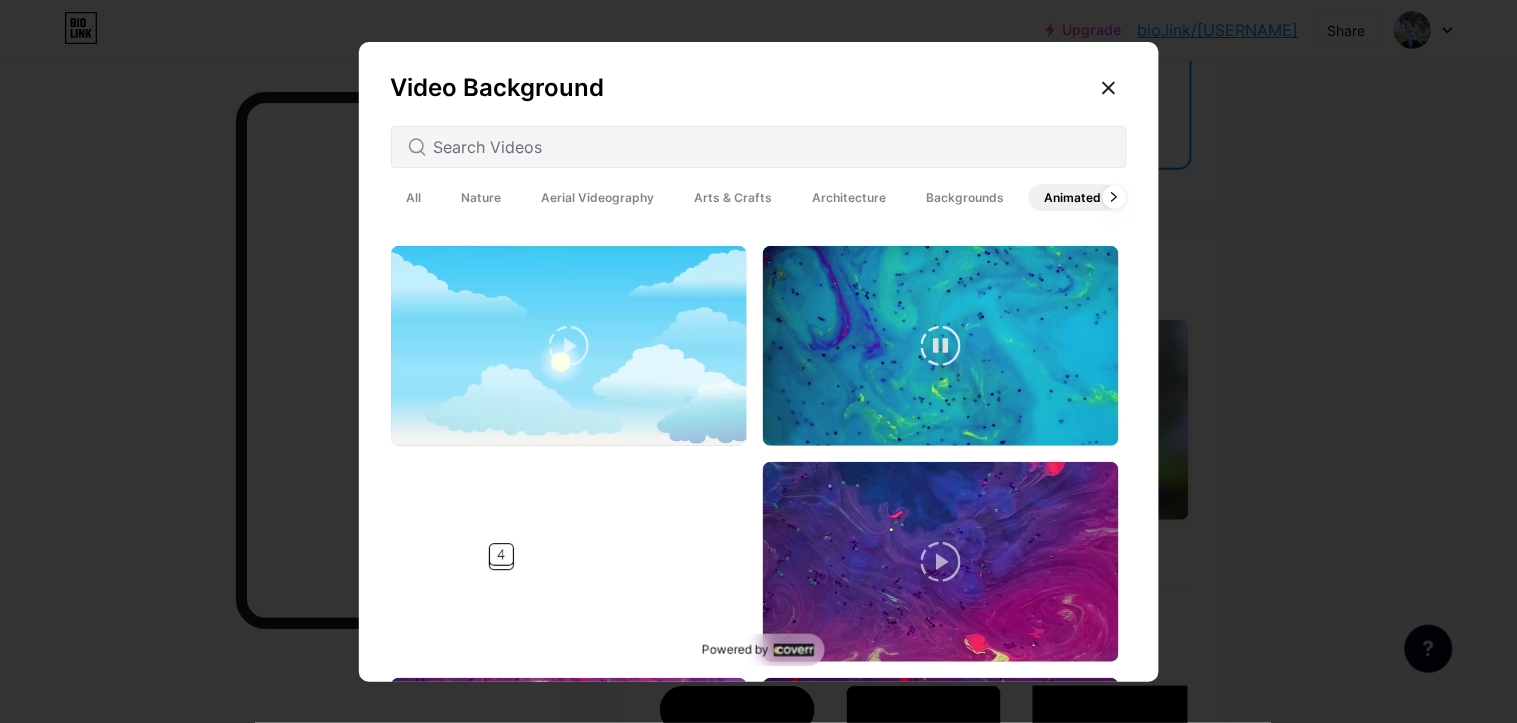 click at bounding box center (941, 346) 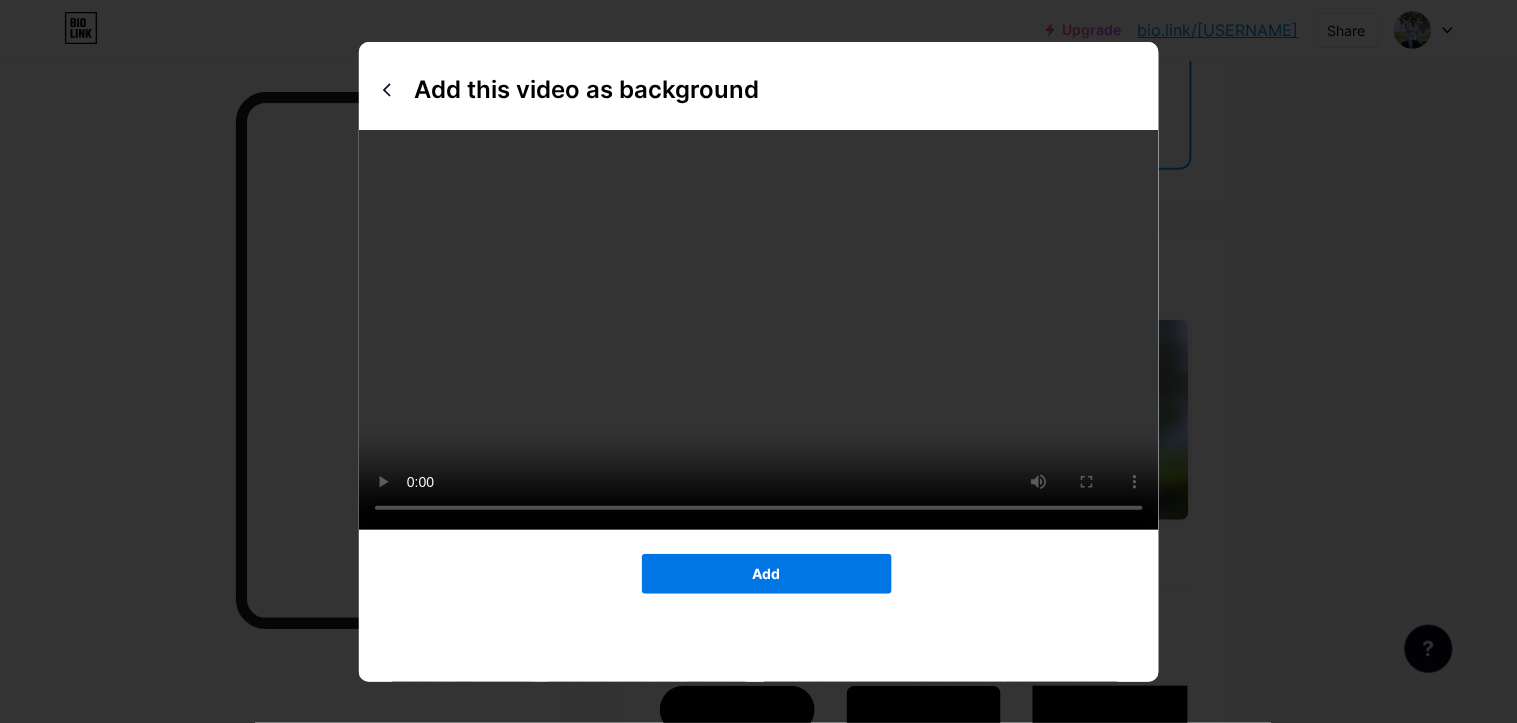 click on "Add" at bounding box center (766, 573) 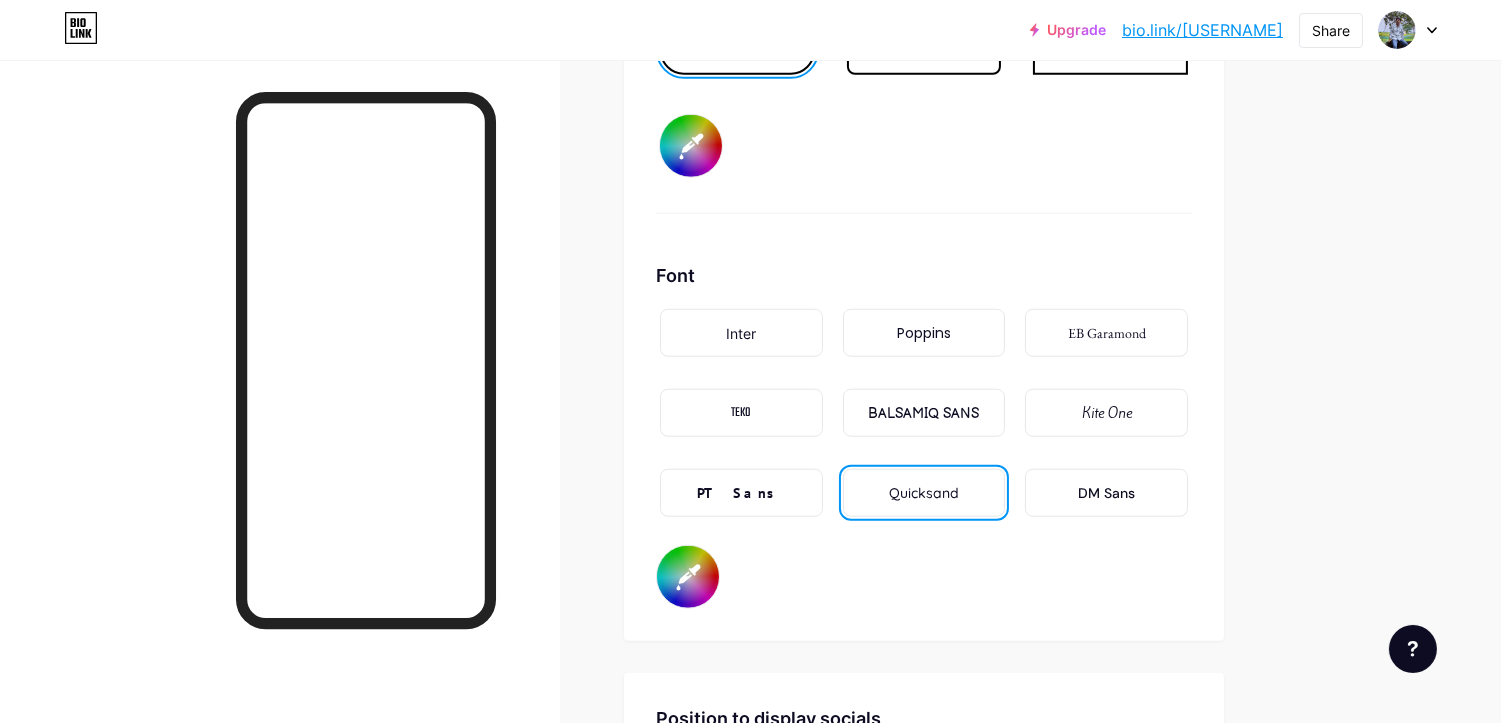 scroll, scrollTop: 3278, scrollLeft: 0, axis: vertical 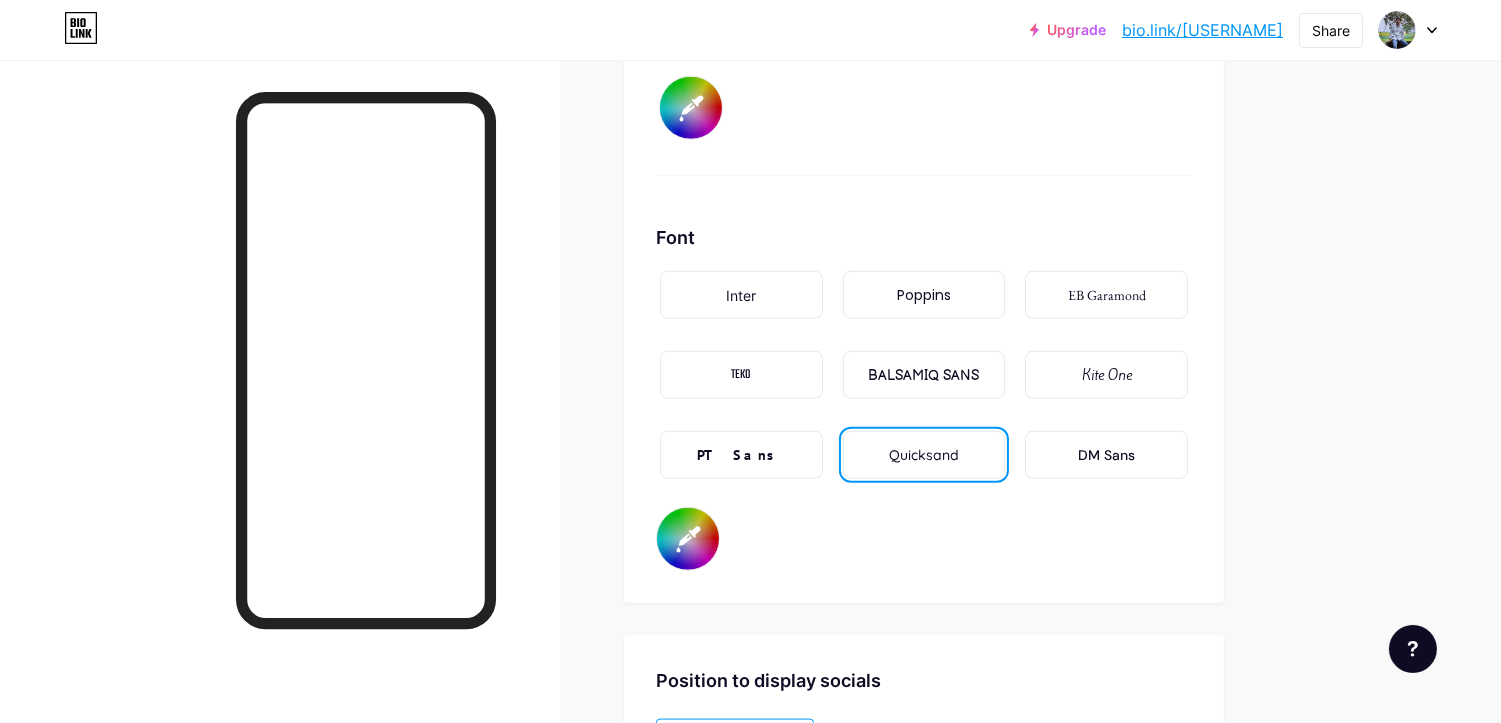 click on "PT Sans" at bounding box center [741, 455] 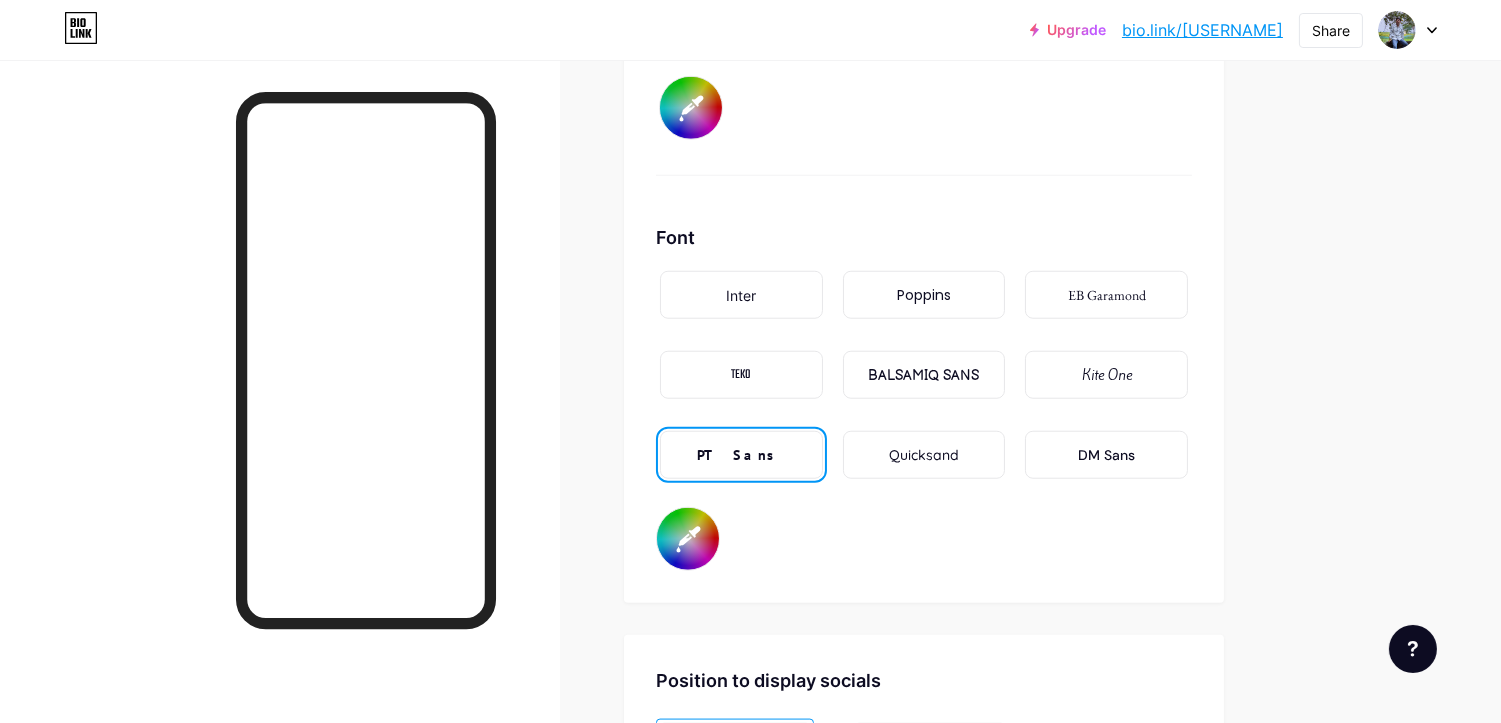click on "Inter" at bounding box center [741, 295] 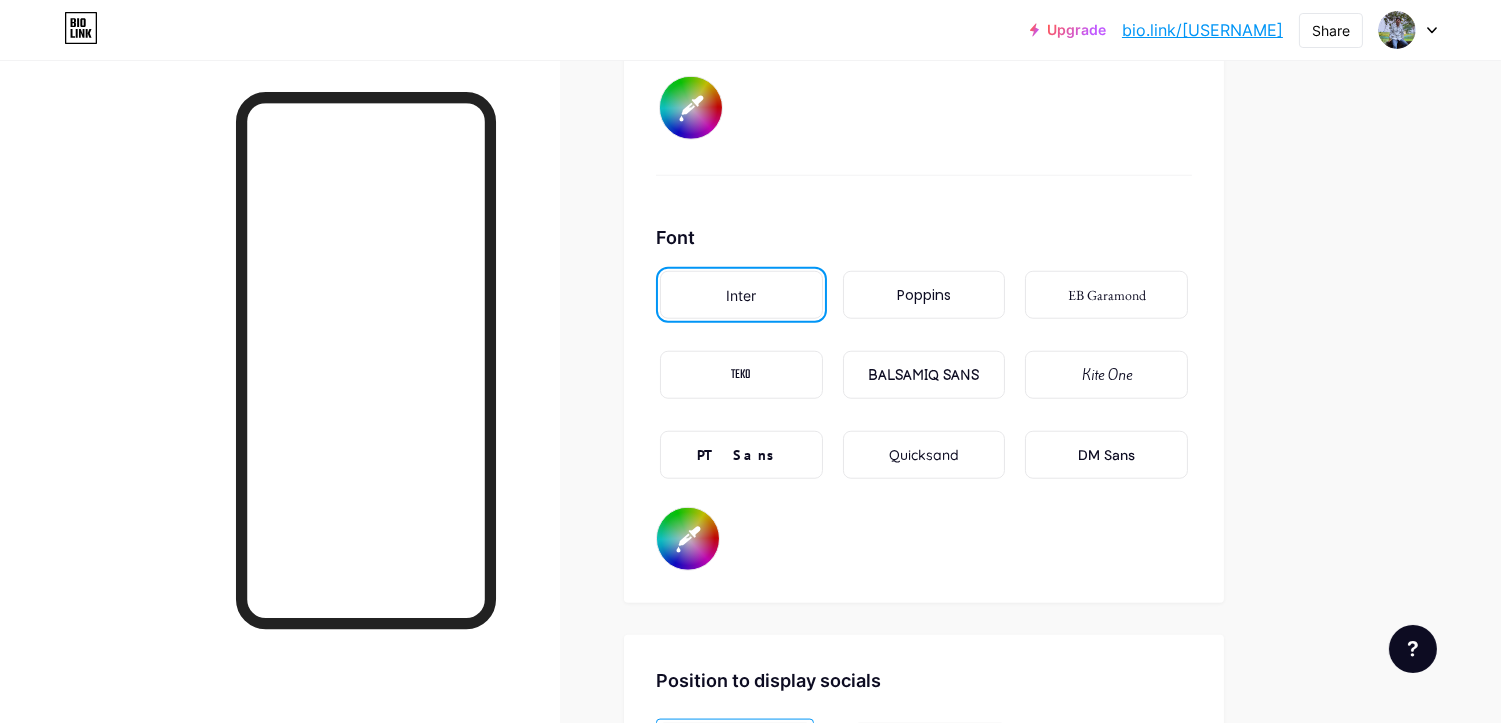 click on "BALSAMIQ SANS" at bounding box center [923, 375] 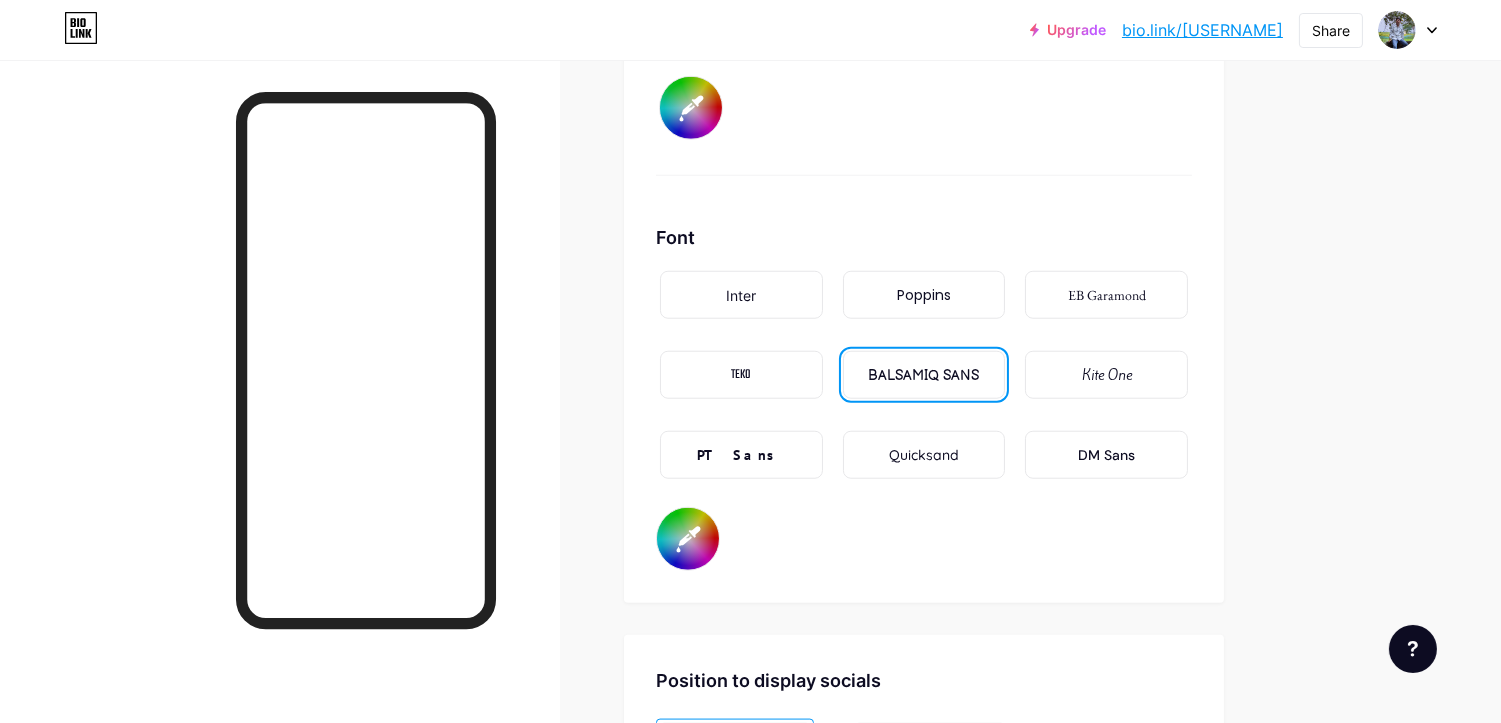 click on "Quicksand" at bounding box center (924, 455) 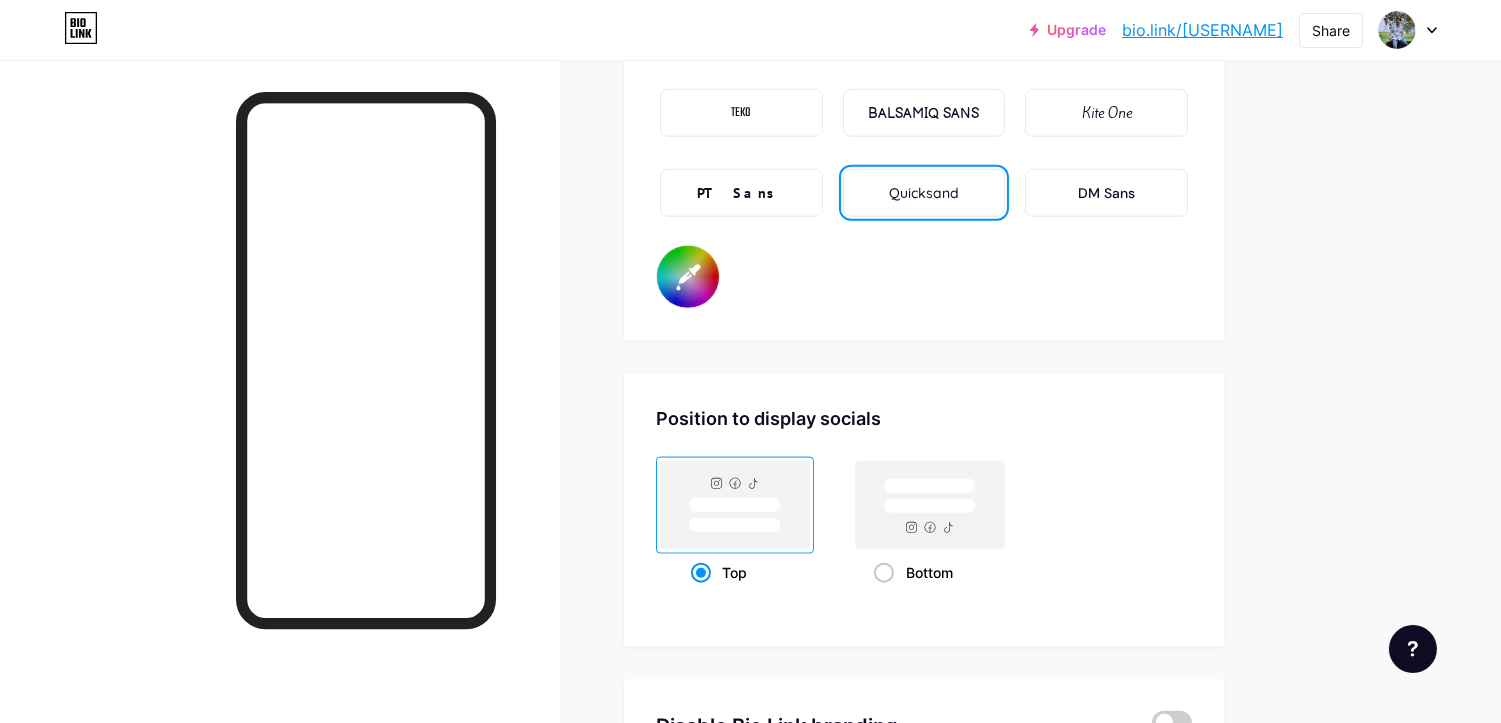 scroll, scrollTop: 3501, scrollLeft: 0, axis: vertical 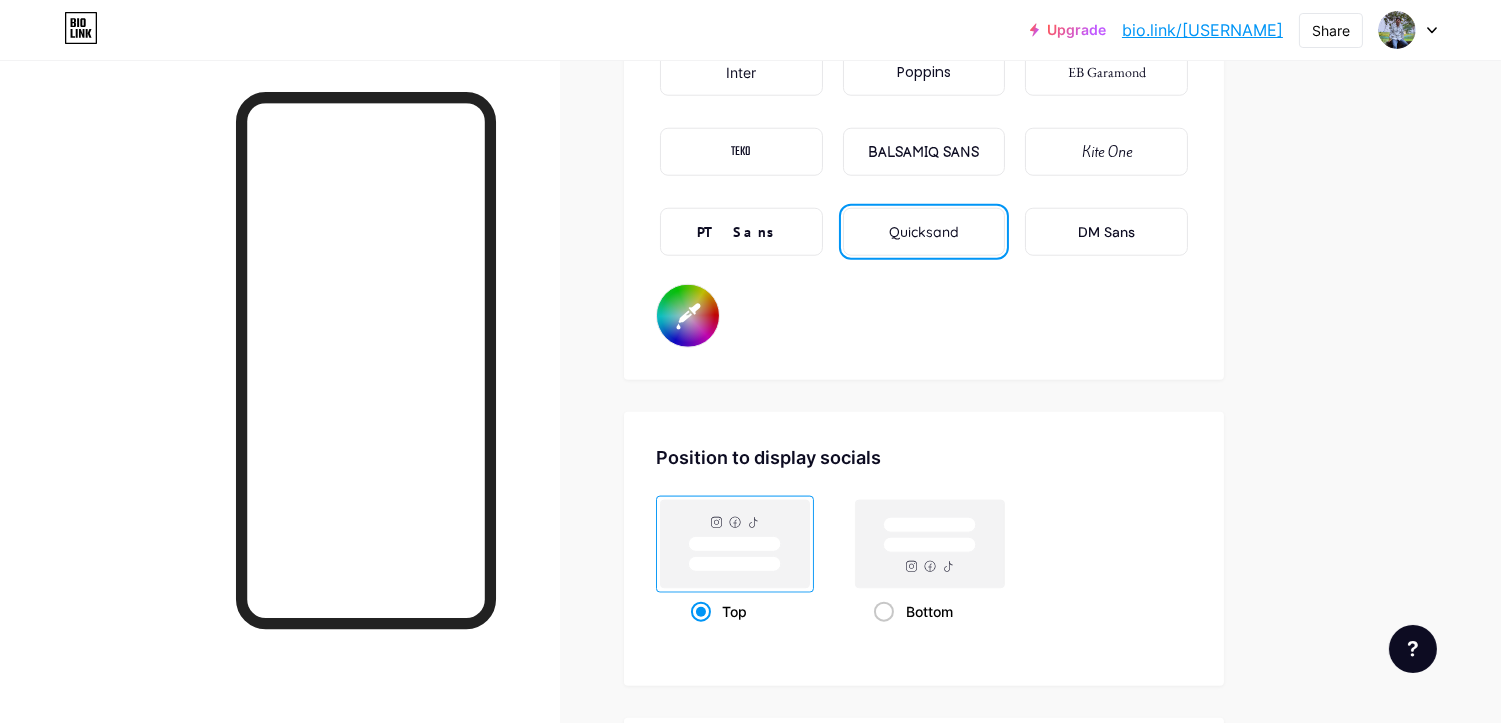 click on "#ffffff" at bounding box center [688, 316] 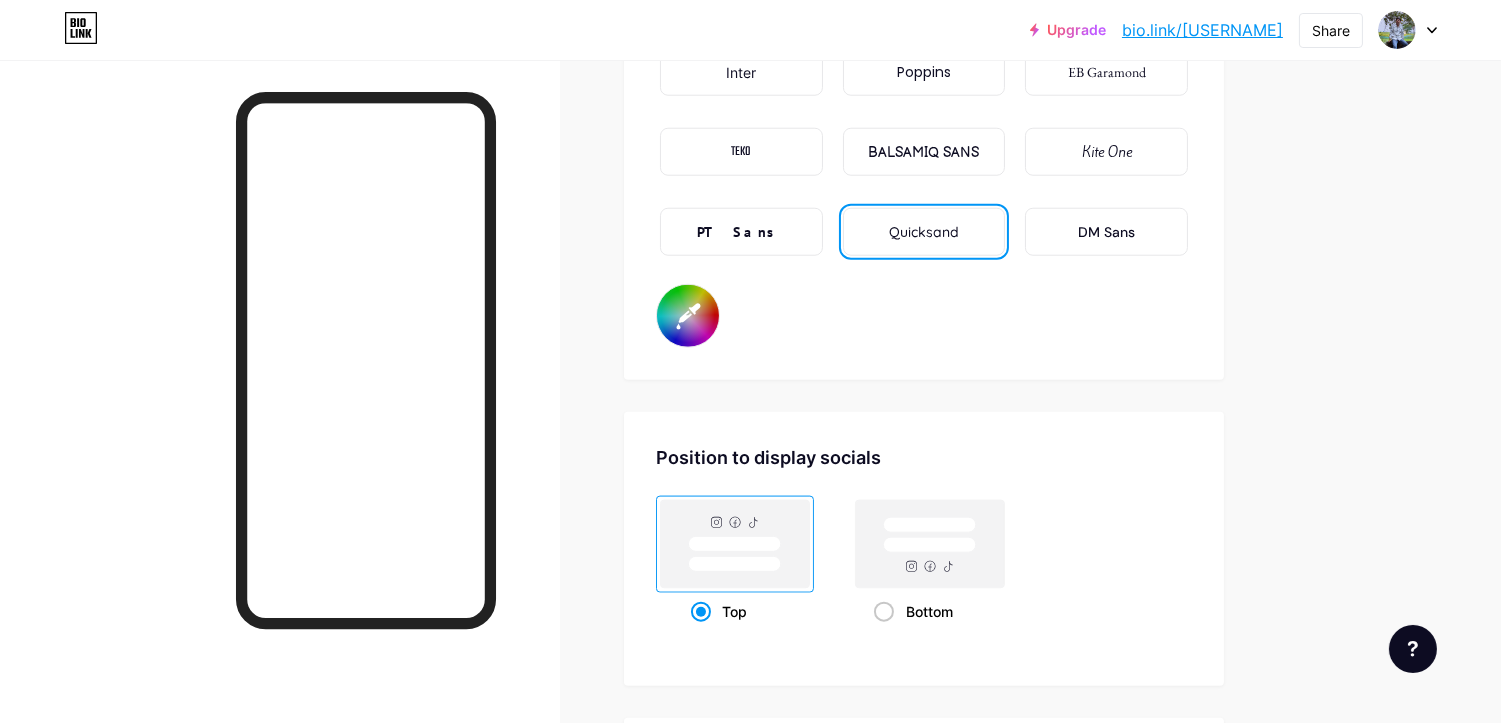 type on "#000000" 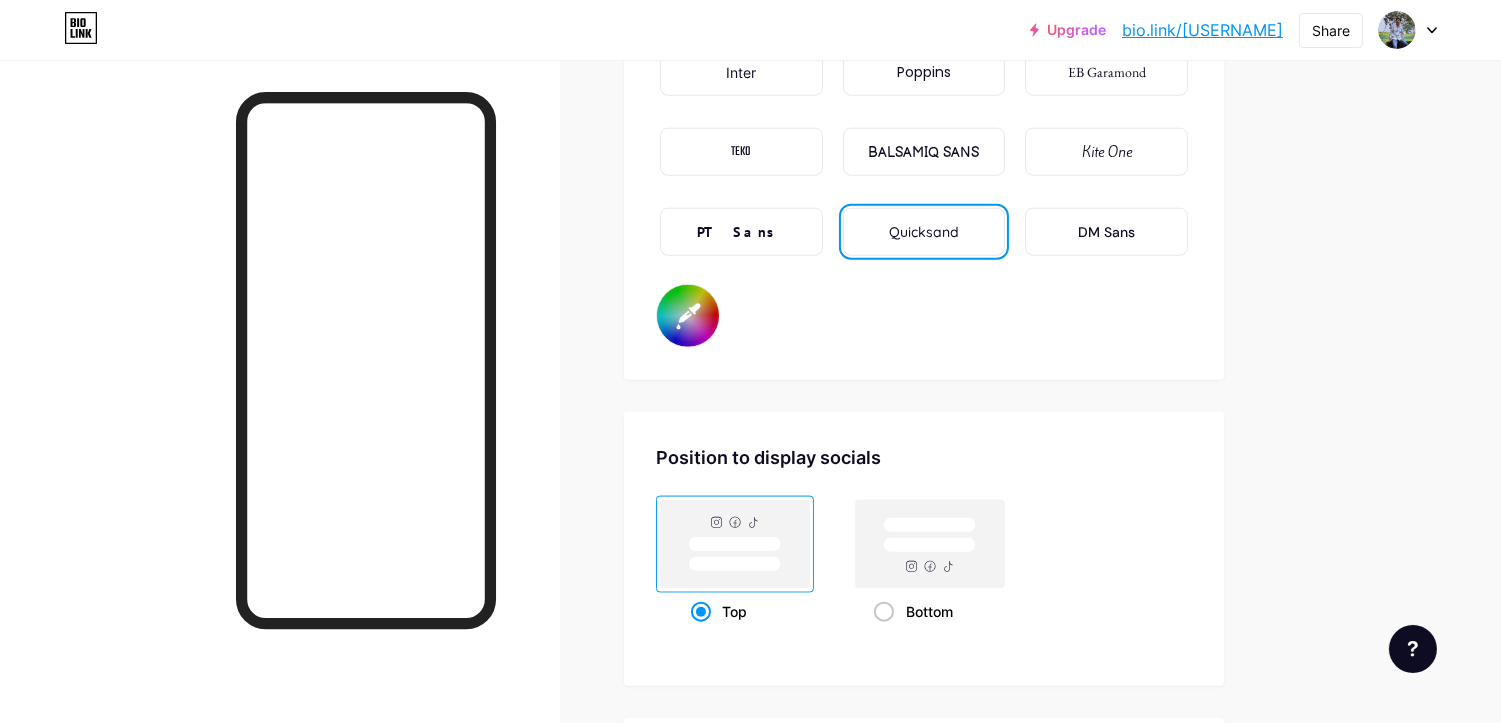 type on "#e5c8c8" 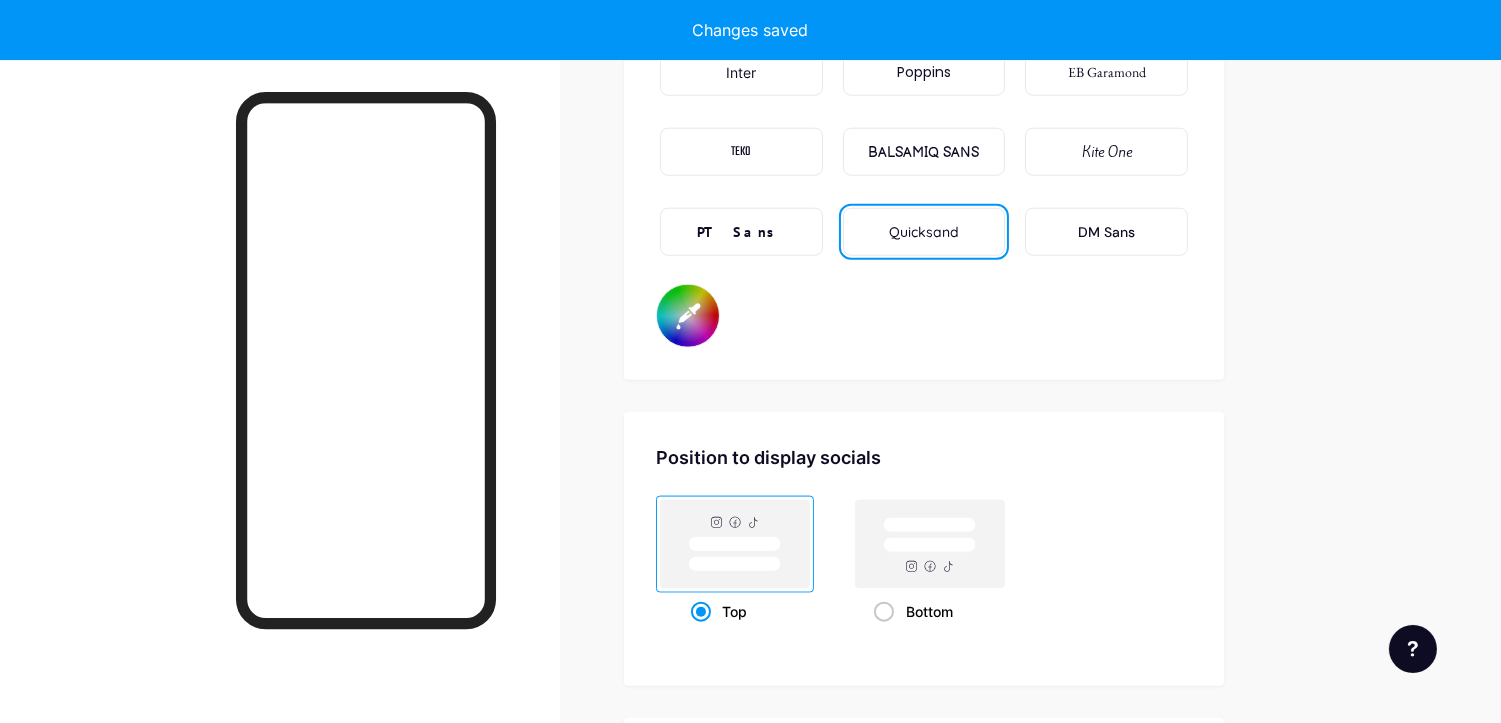 type on "#000000" 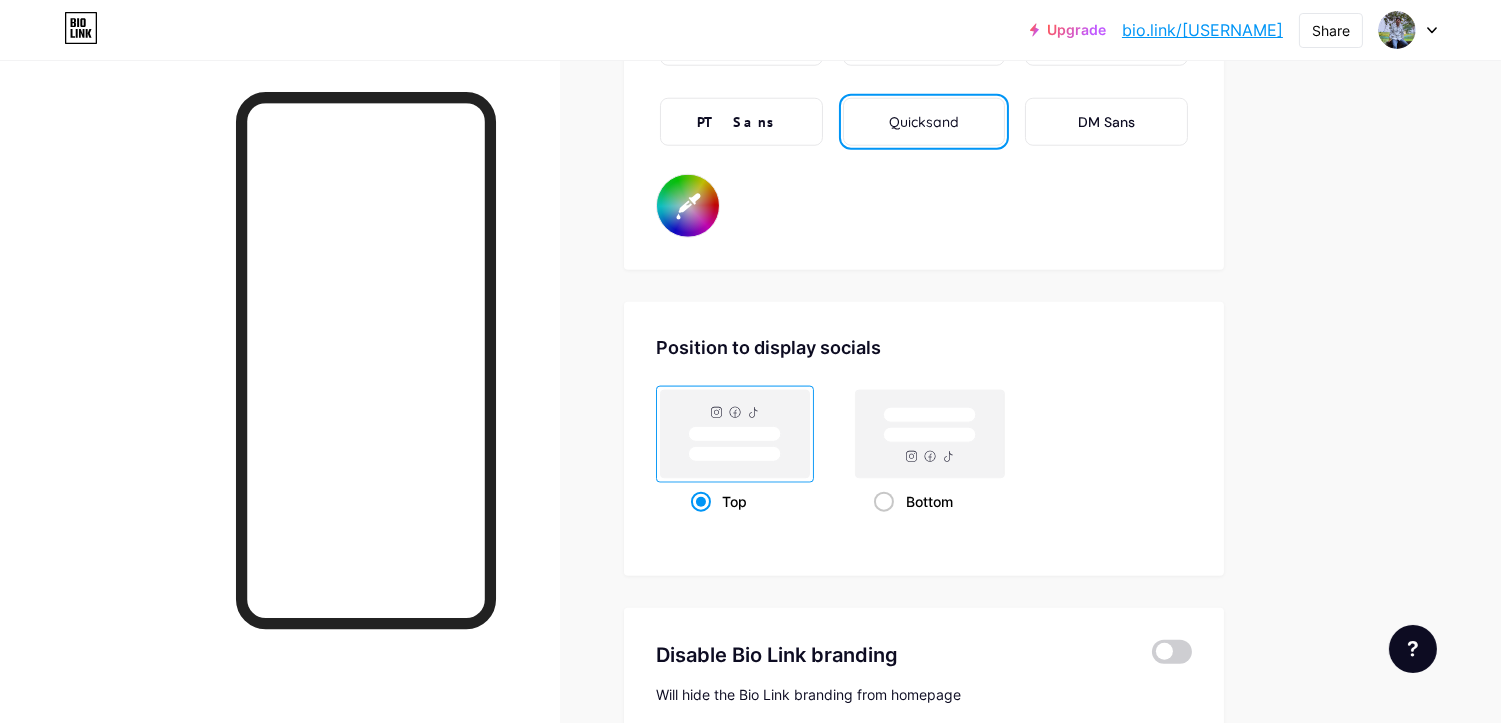 scroll, scrollTop: 3612, scrollLeft: 0, axis: vertical 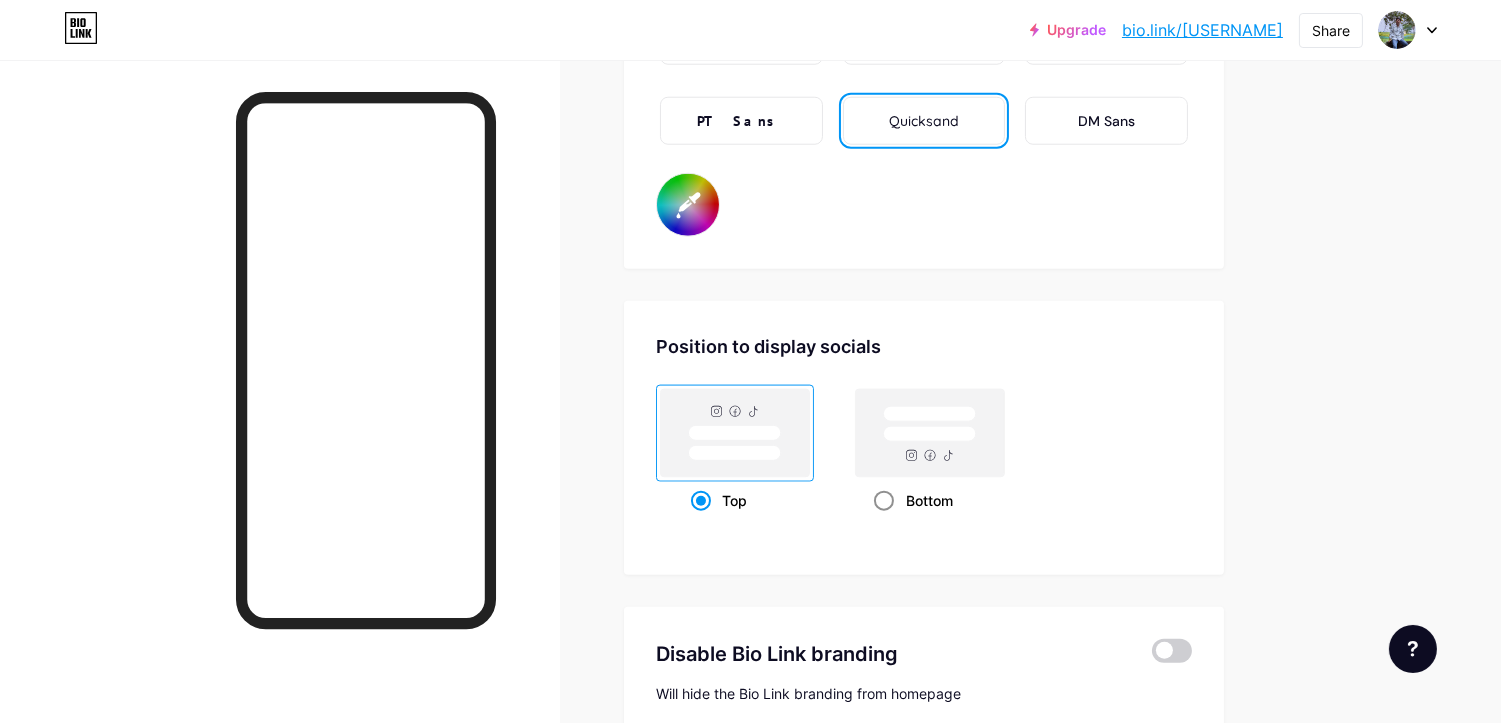 click on "Bottom" at bounding box center [929, 500] 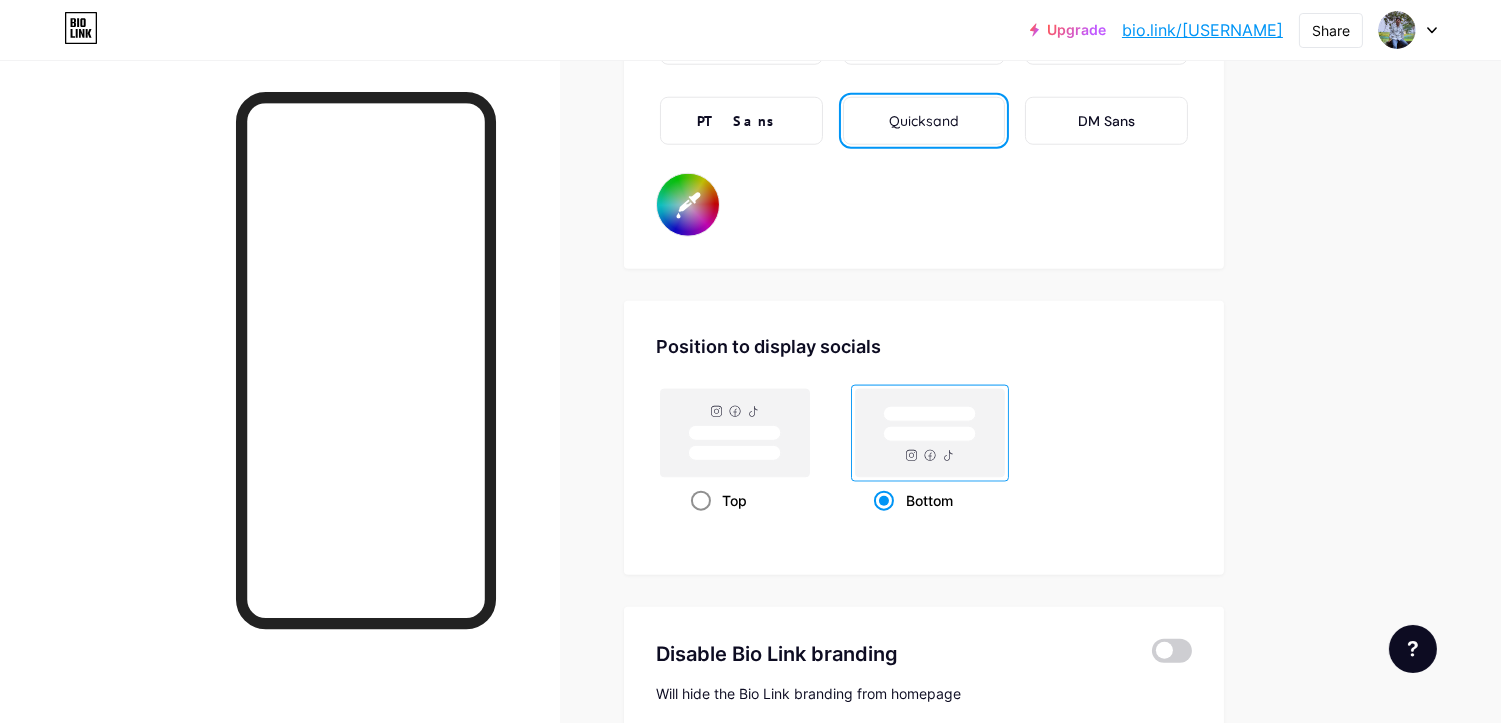 type on "#000000" 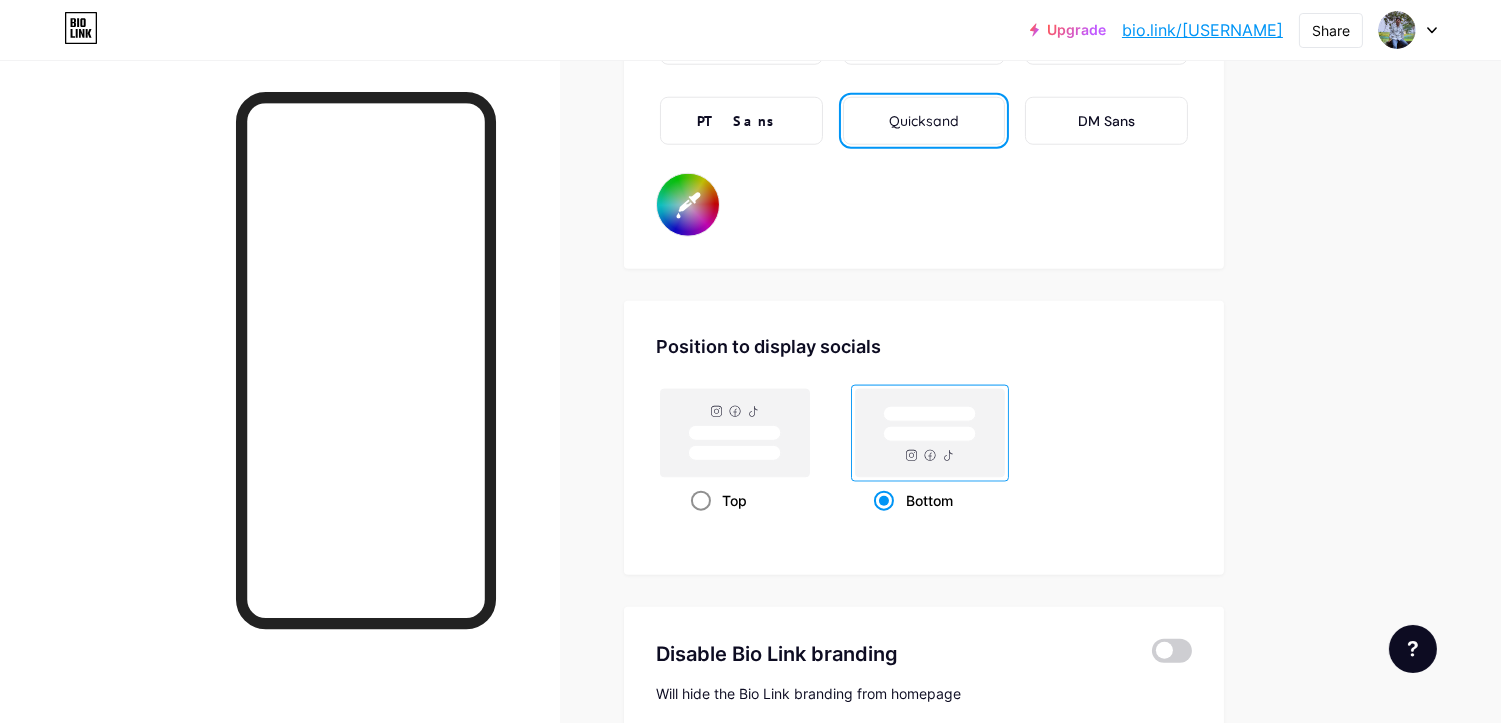click on "Top" at bounding box center (735, 500) 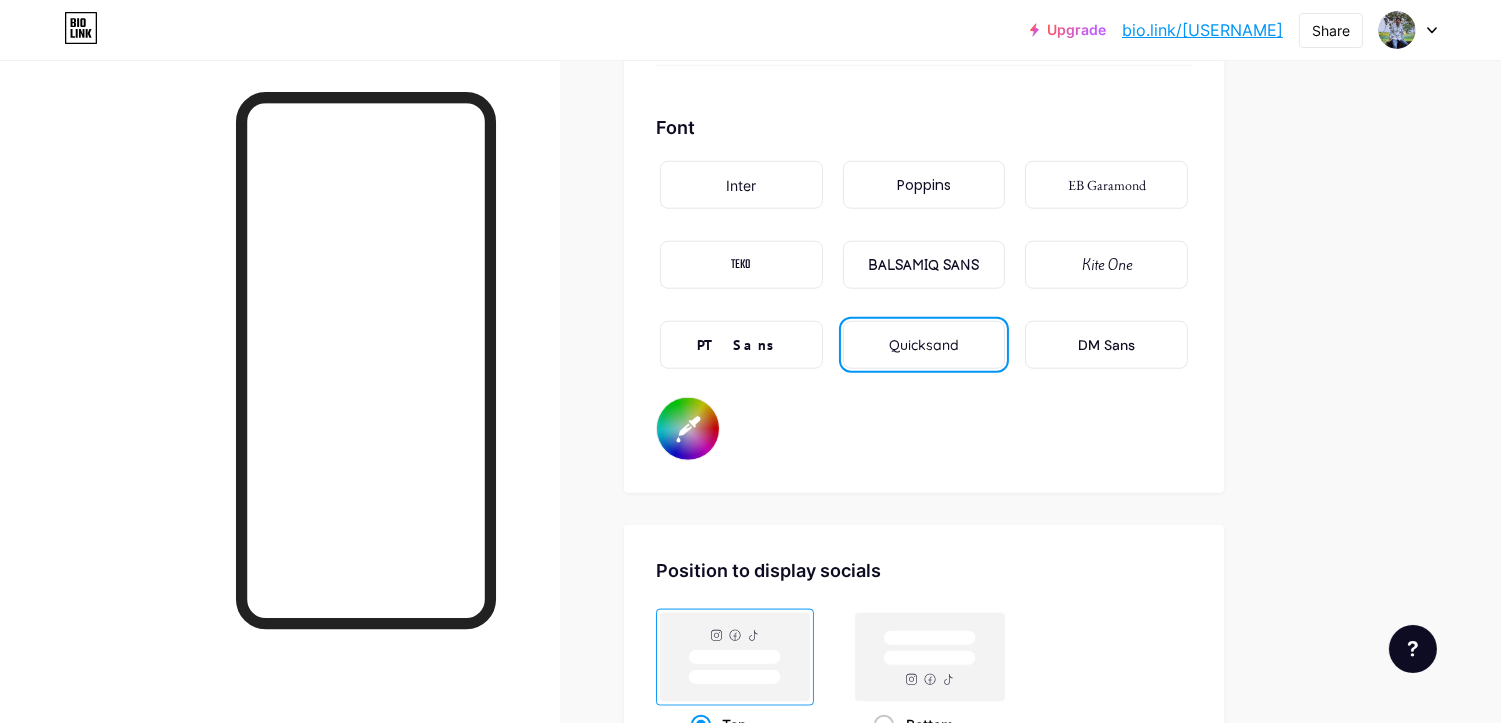 scroll, scrollTop: 3390, scrollLeft: 0, axis: vertical 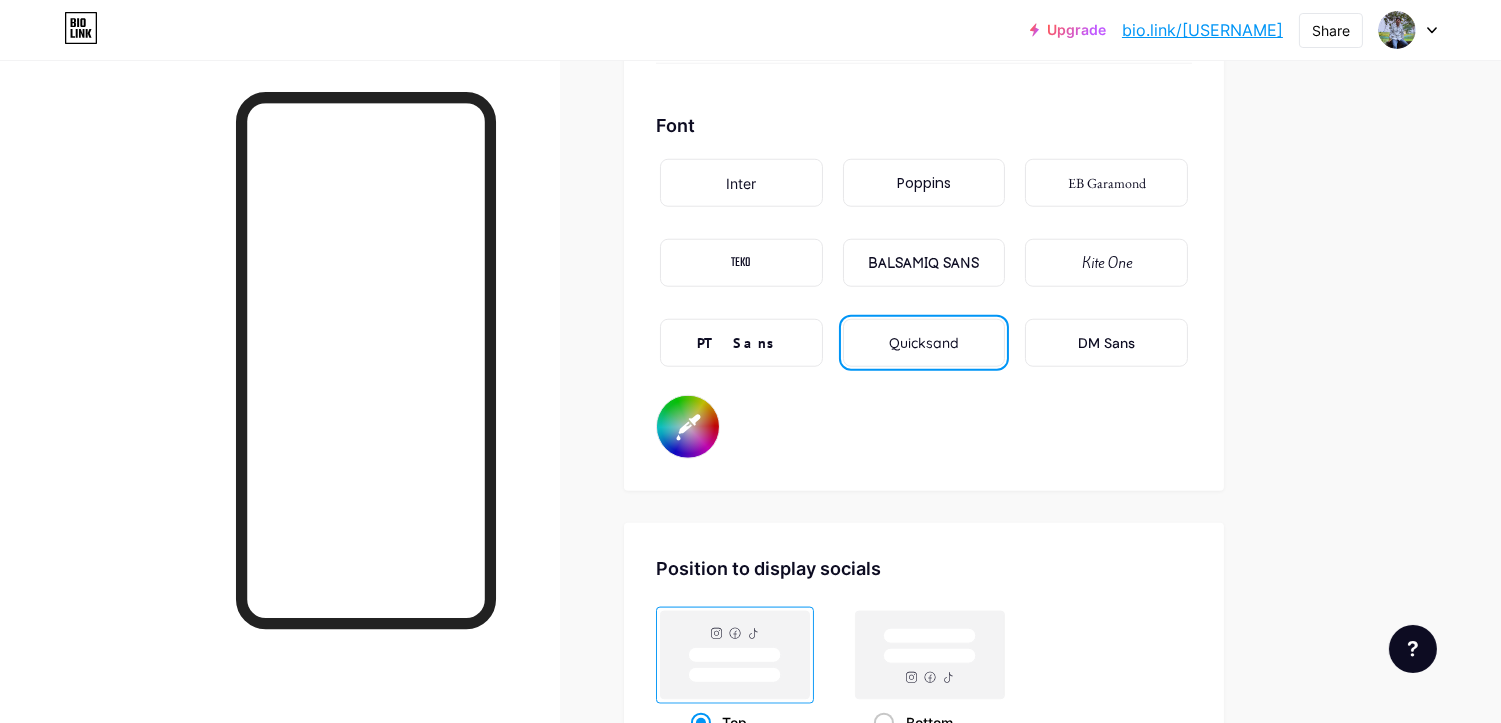 click on "#ffffff" at bounding box center [688, 427] 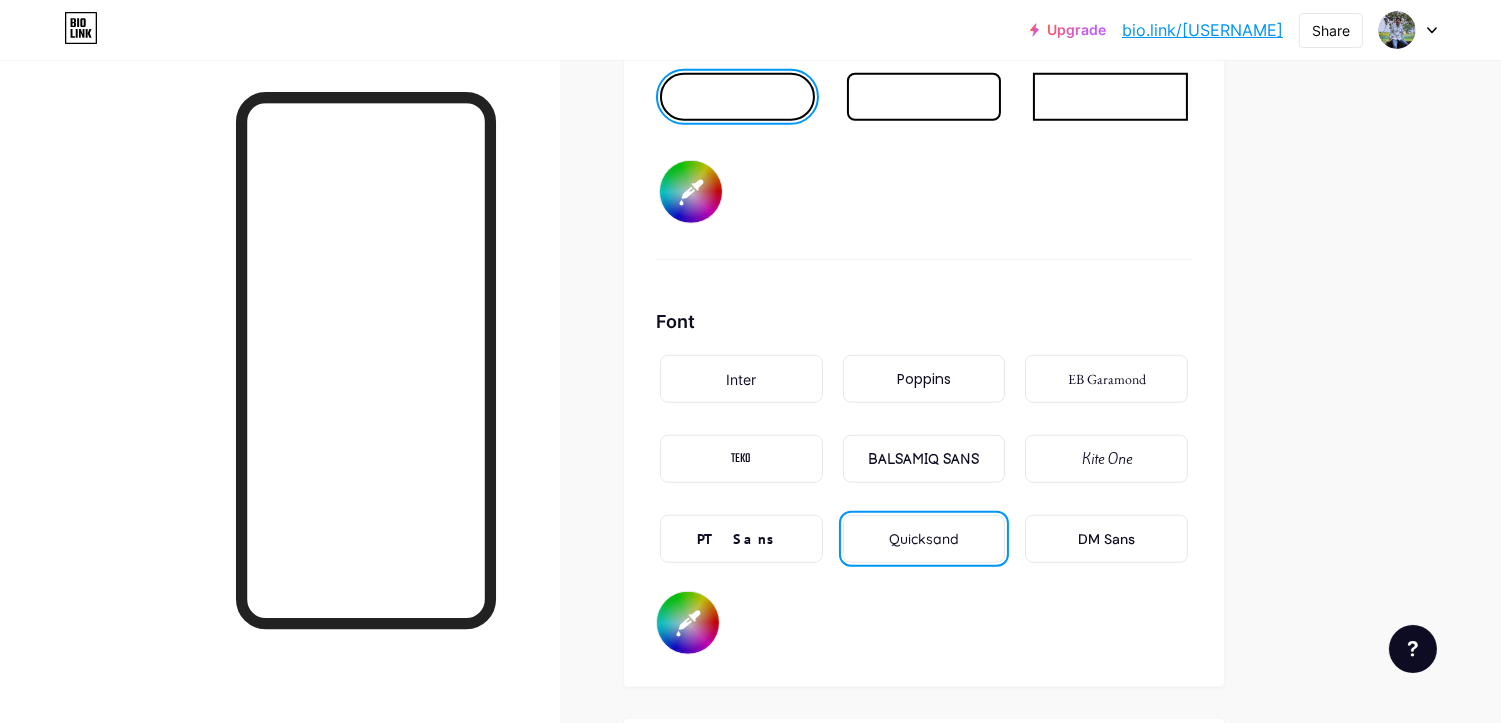 scroll, scrollTop: 2945, scrollLeft: 0, axis: vertical 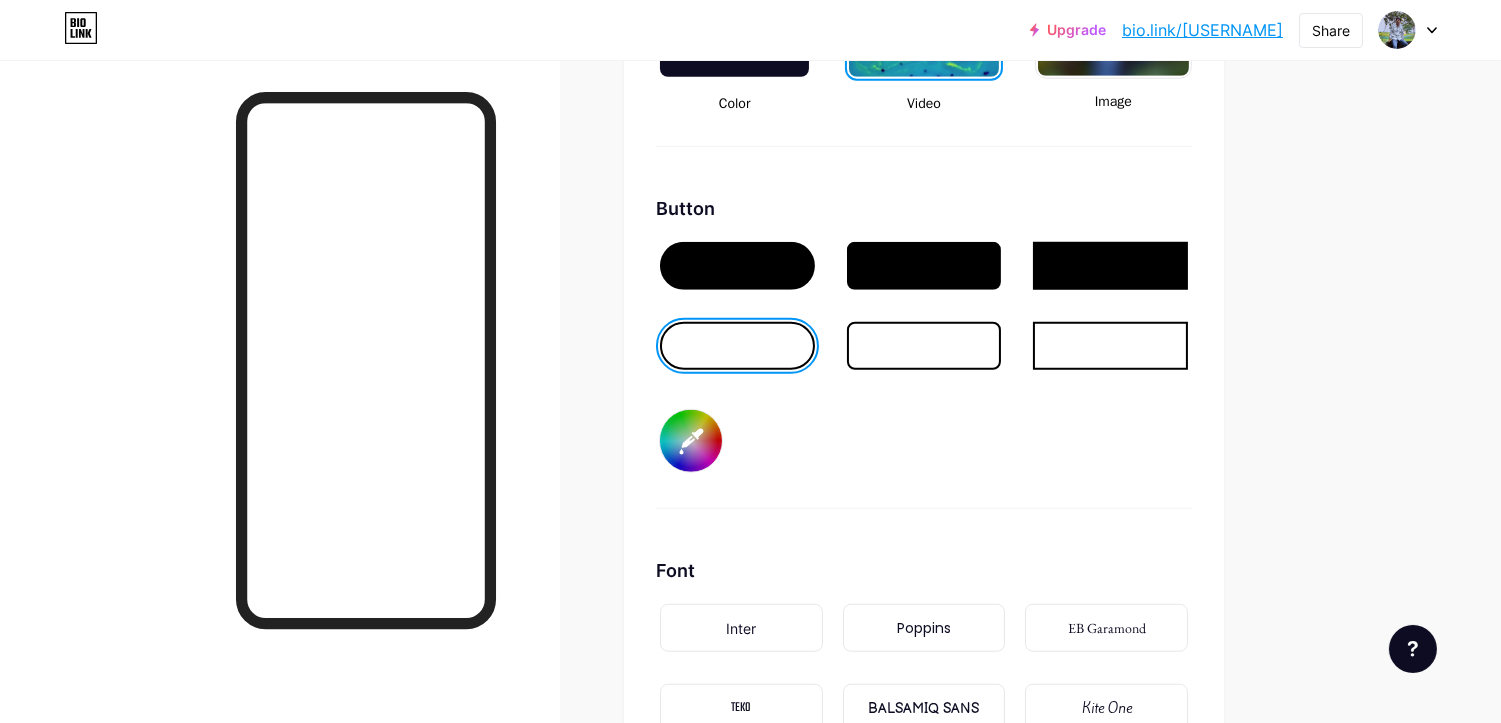 click on "#000000" at bounding box center [691, 441] 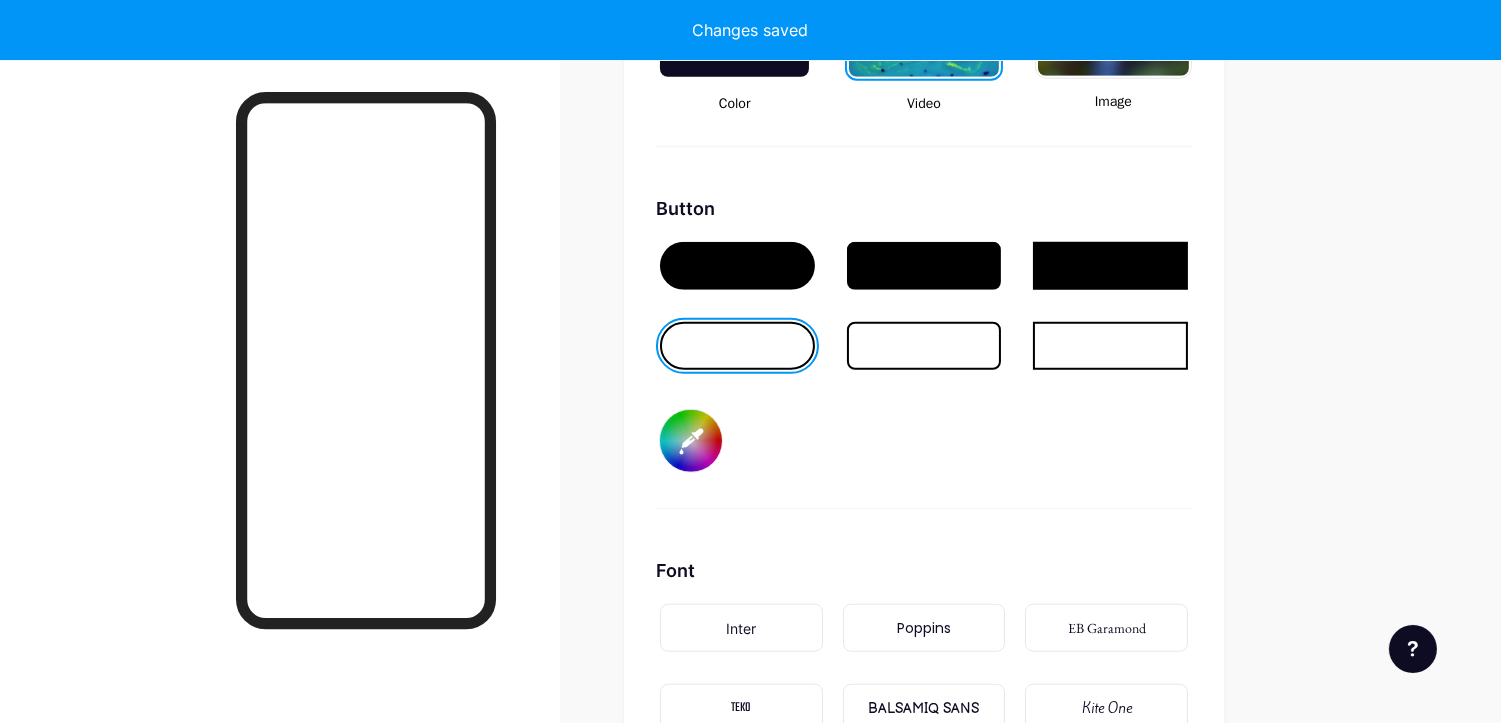 click on "#ffffff" at bounding box center (691, 441) 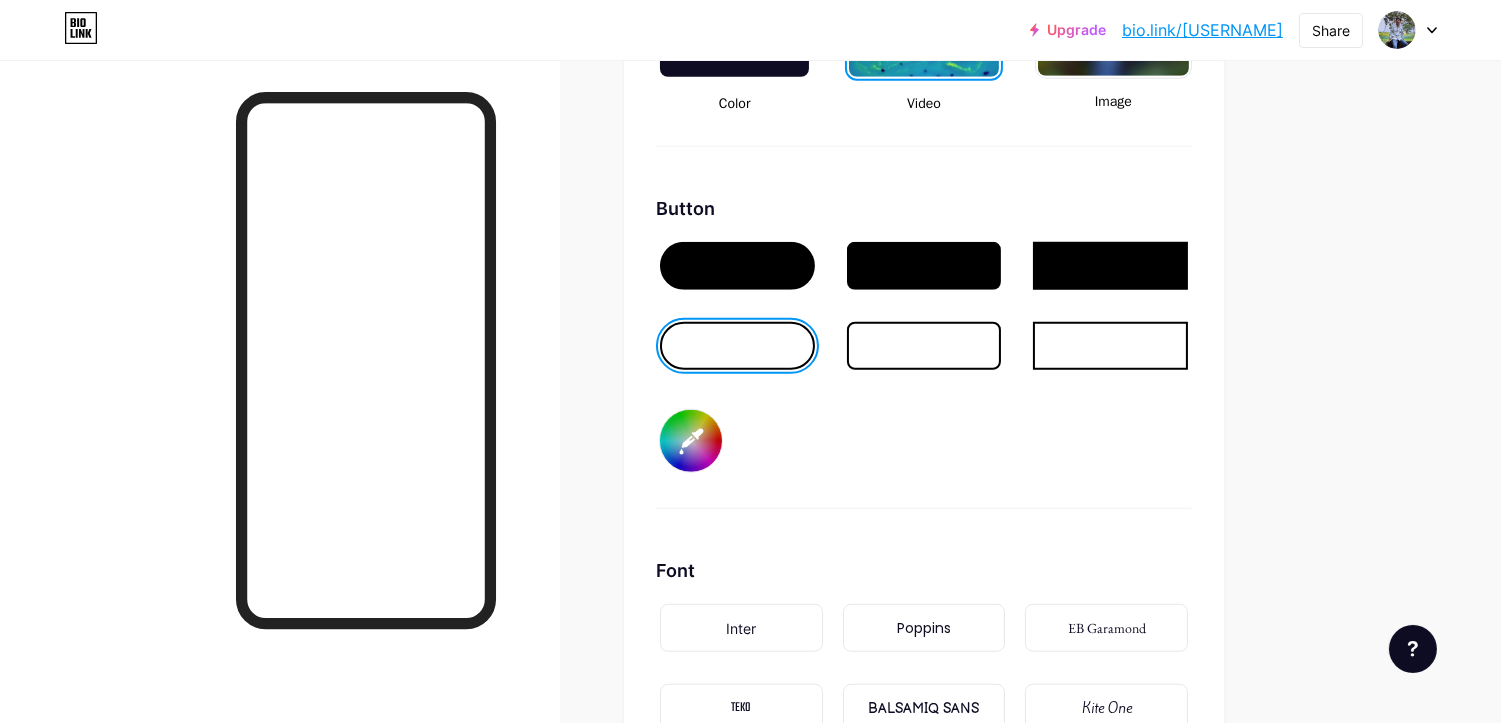 click at bounding box center (280, 421) 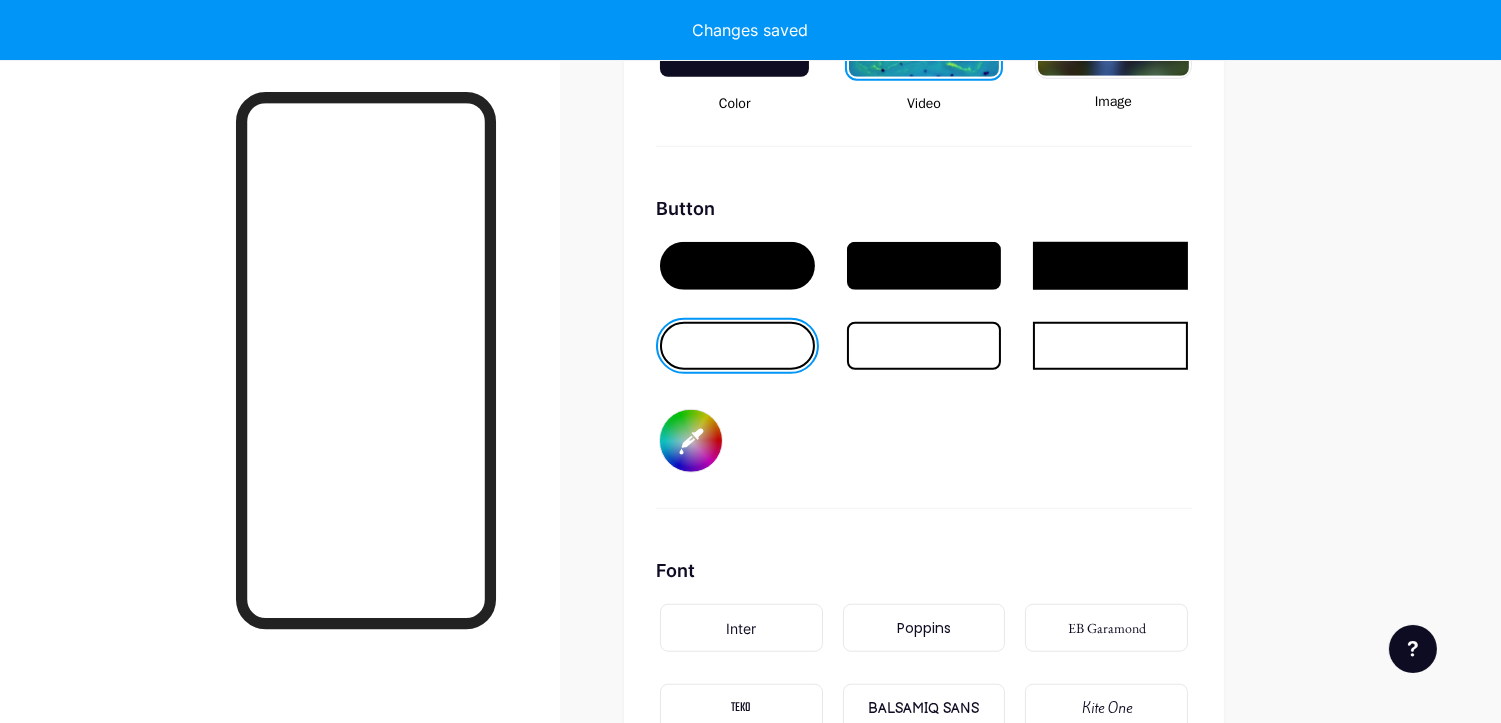 click on "#000000" at bounding box center [691, 441] 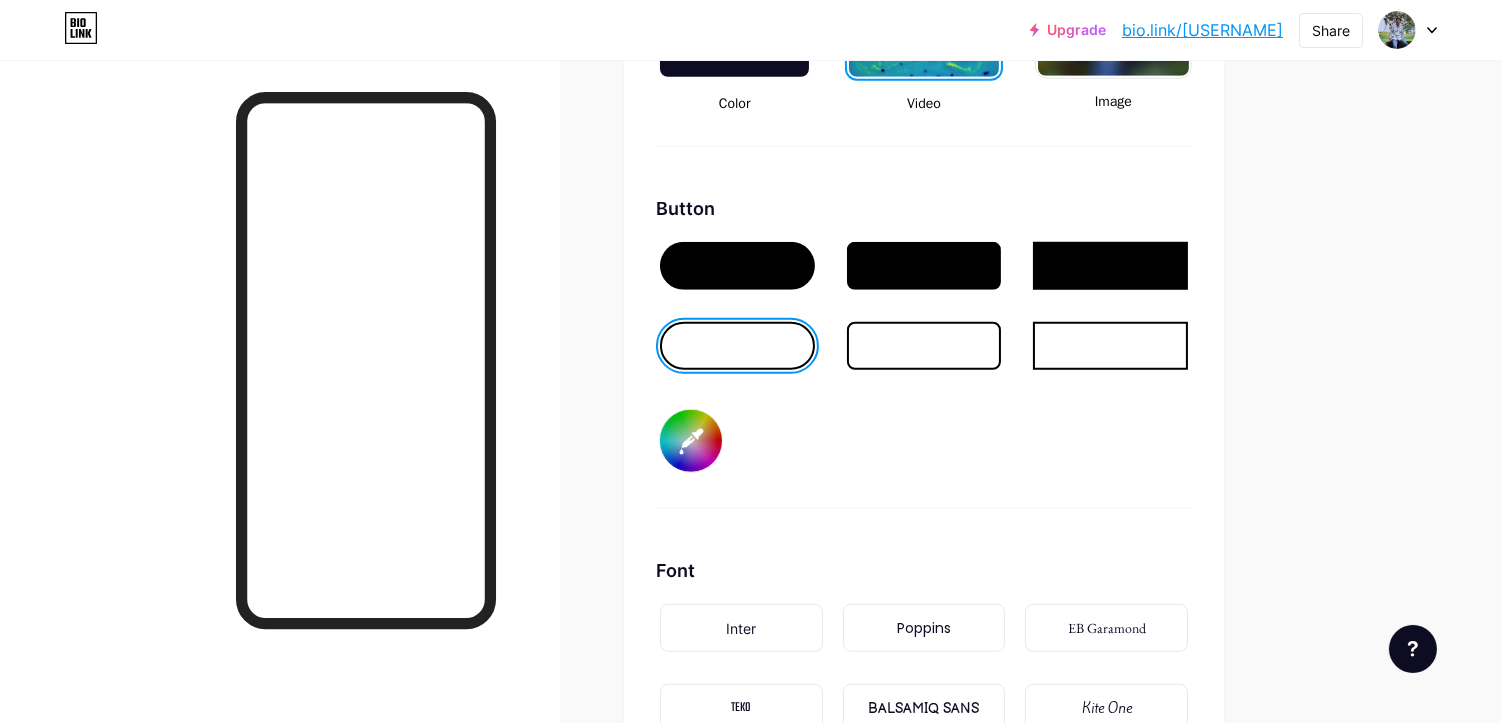 type on "#ffffff" 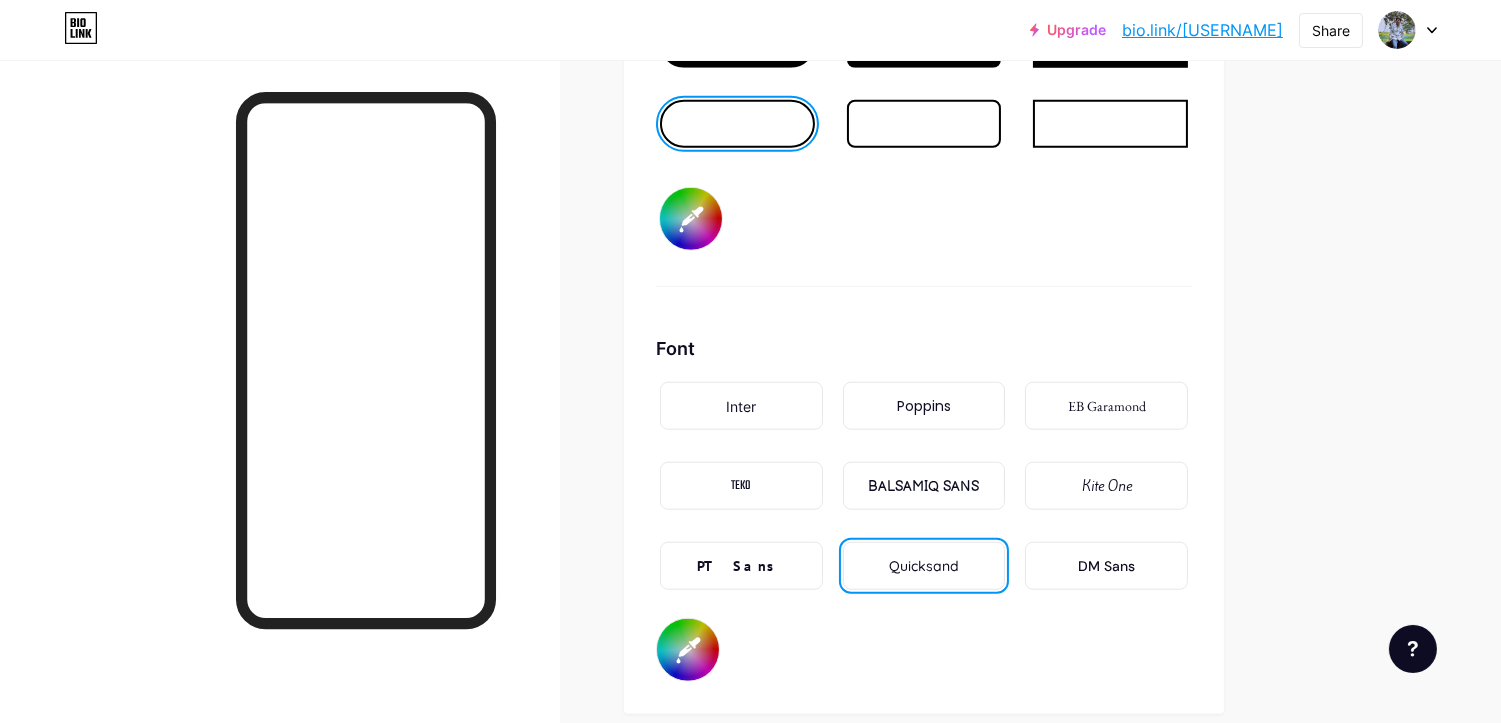 scroll, scrollTop: 3278, scrollLeft: 0, axis: vertical 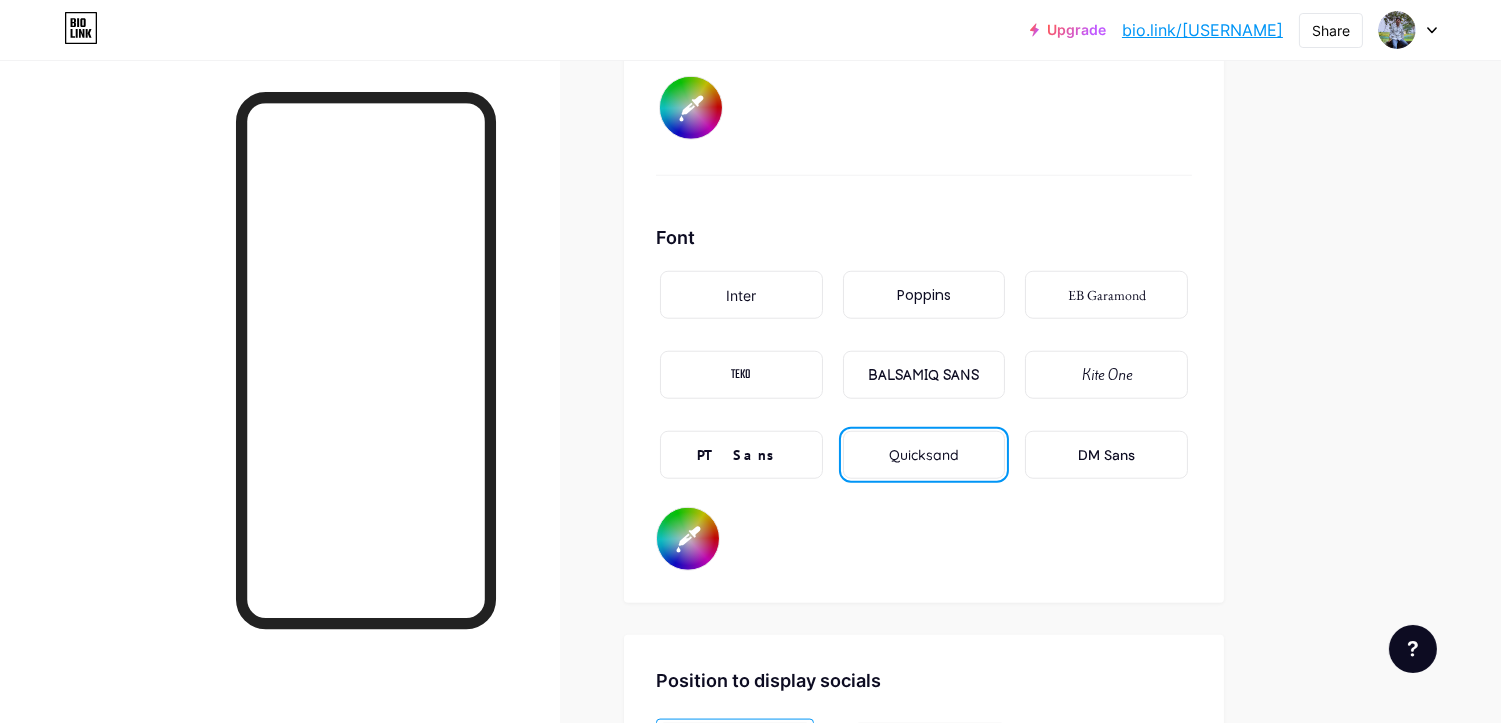 click on "#ffffff" at bounding box center [688, 539] 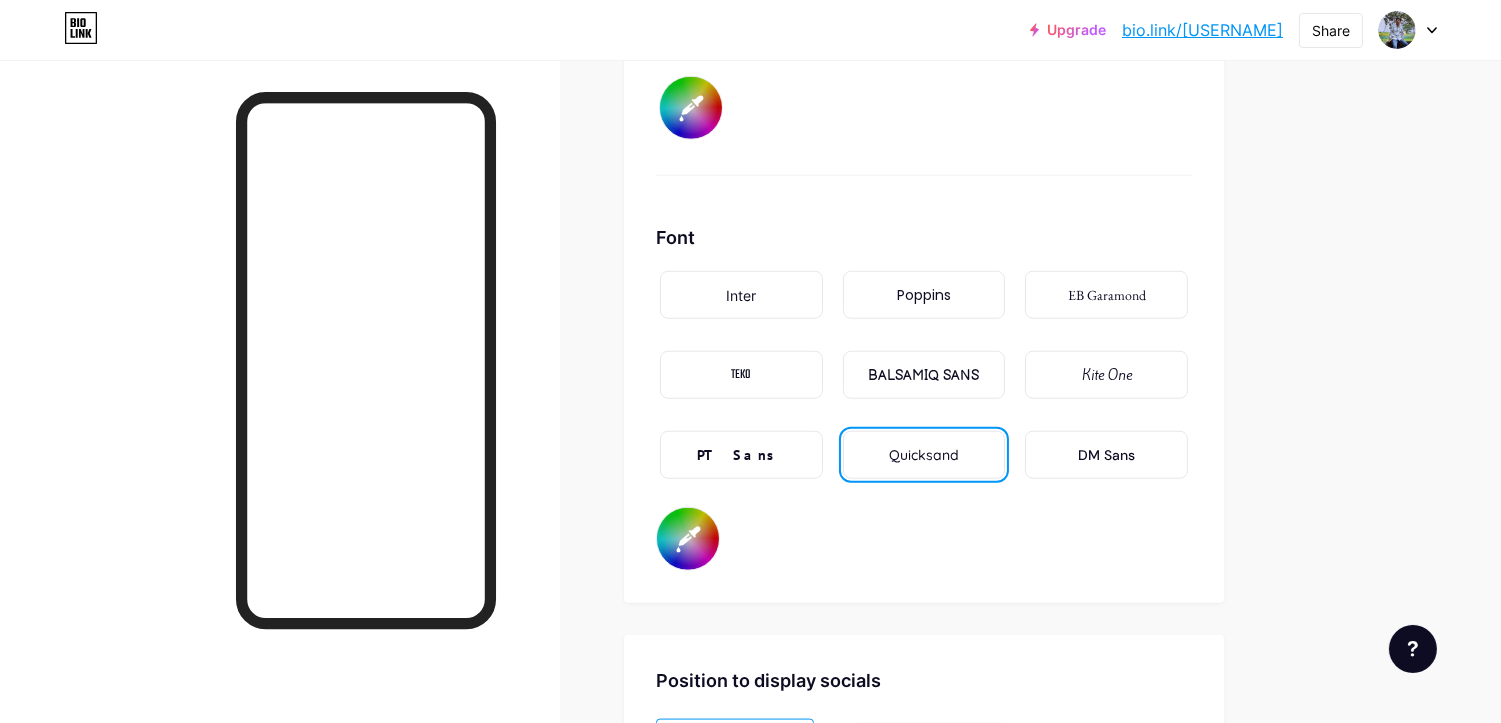 scroll, scrollTop: 3167, scrollLeft: 0, axis: vertical 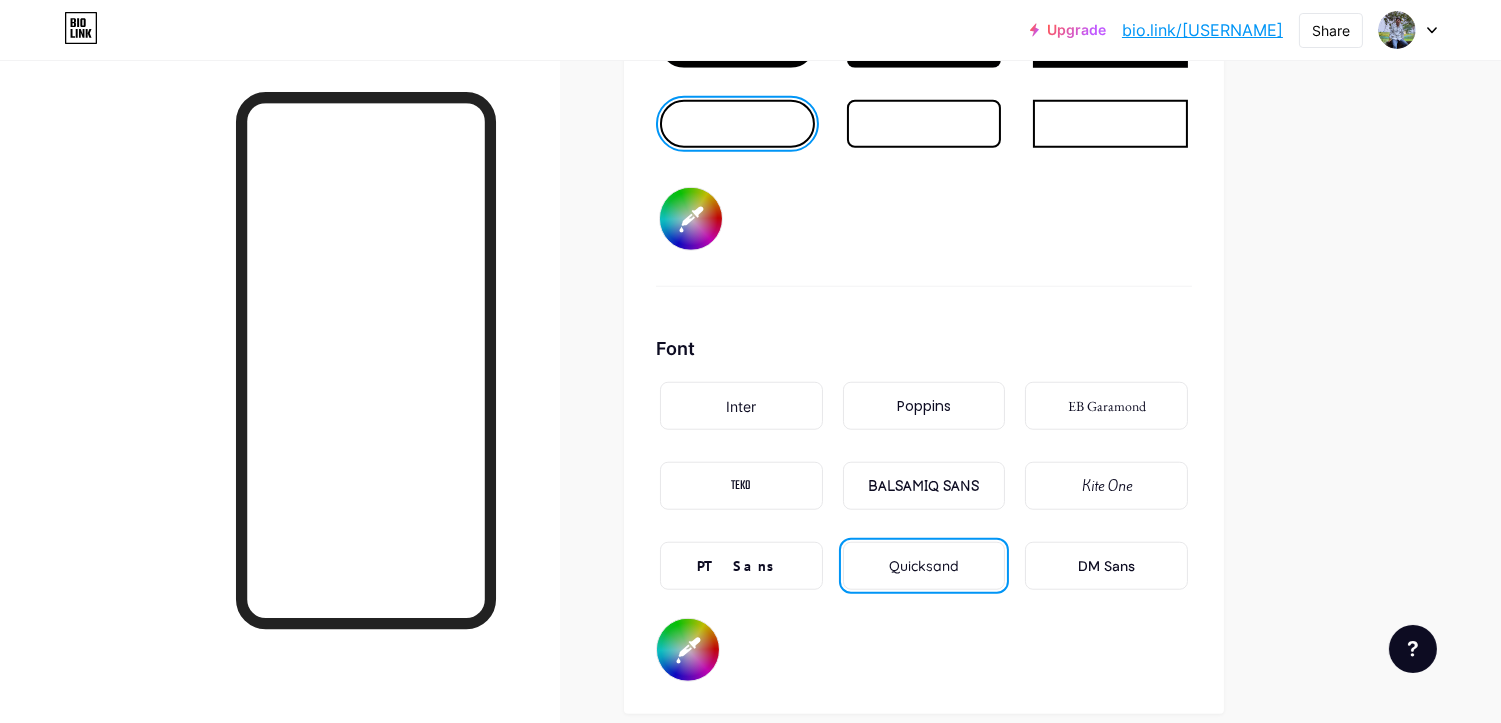 click on "PT Sans" at bounding box center (741, 566) 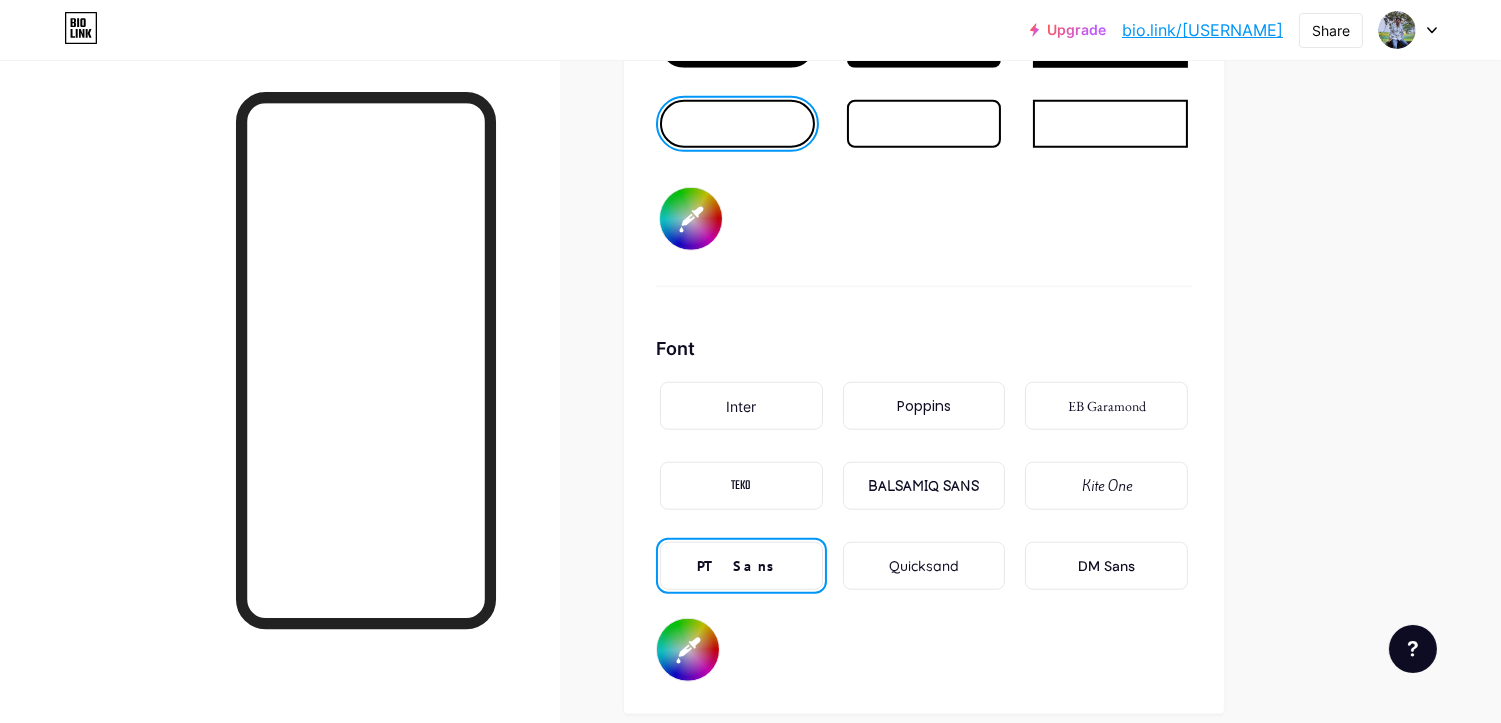 click on "Quicksand" at bounding box center [924, 566] 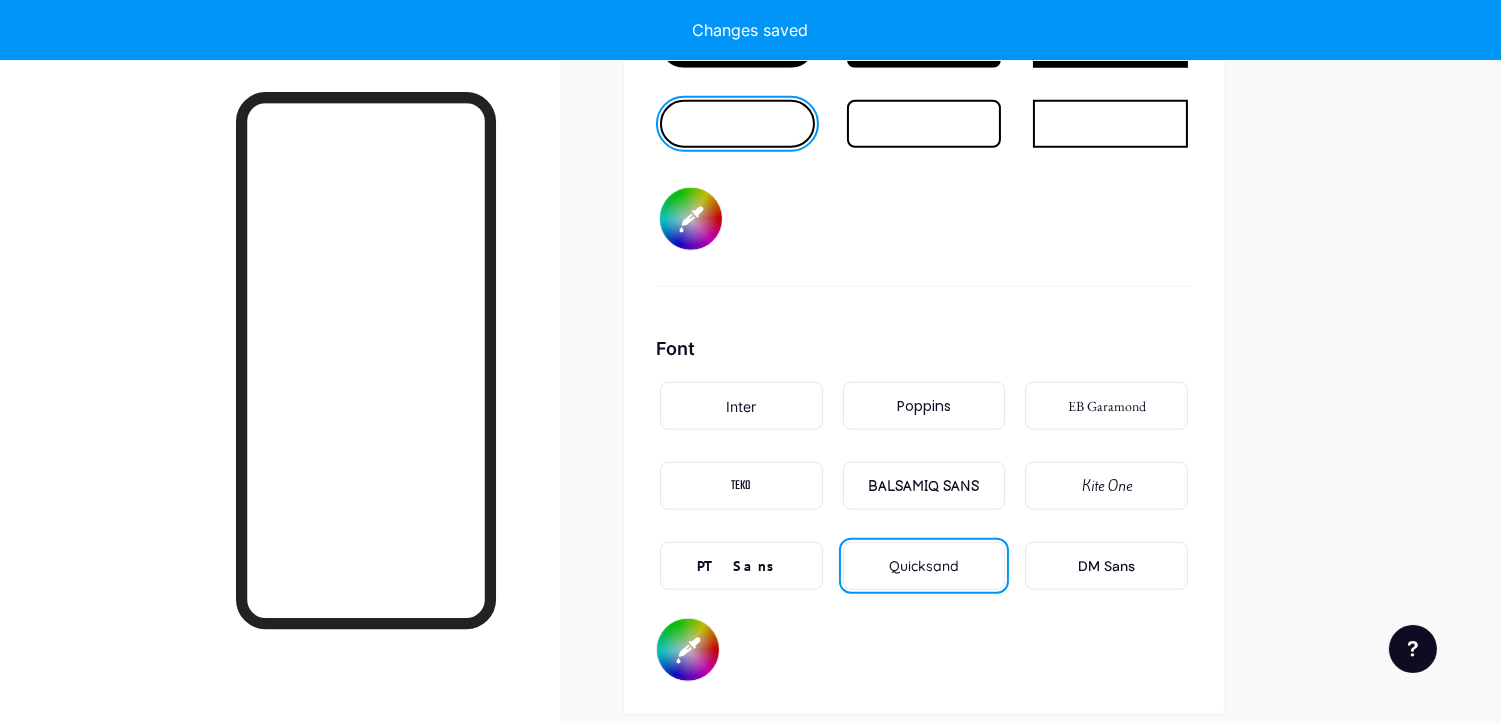 click on "#000000" at bounding box center [688, 650] 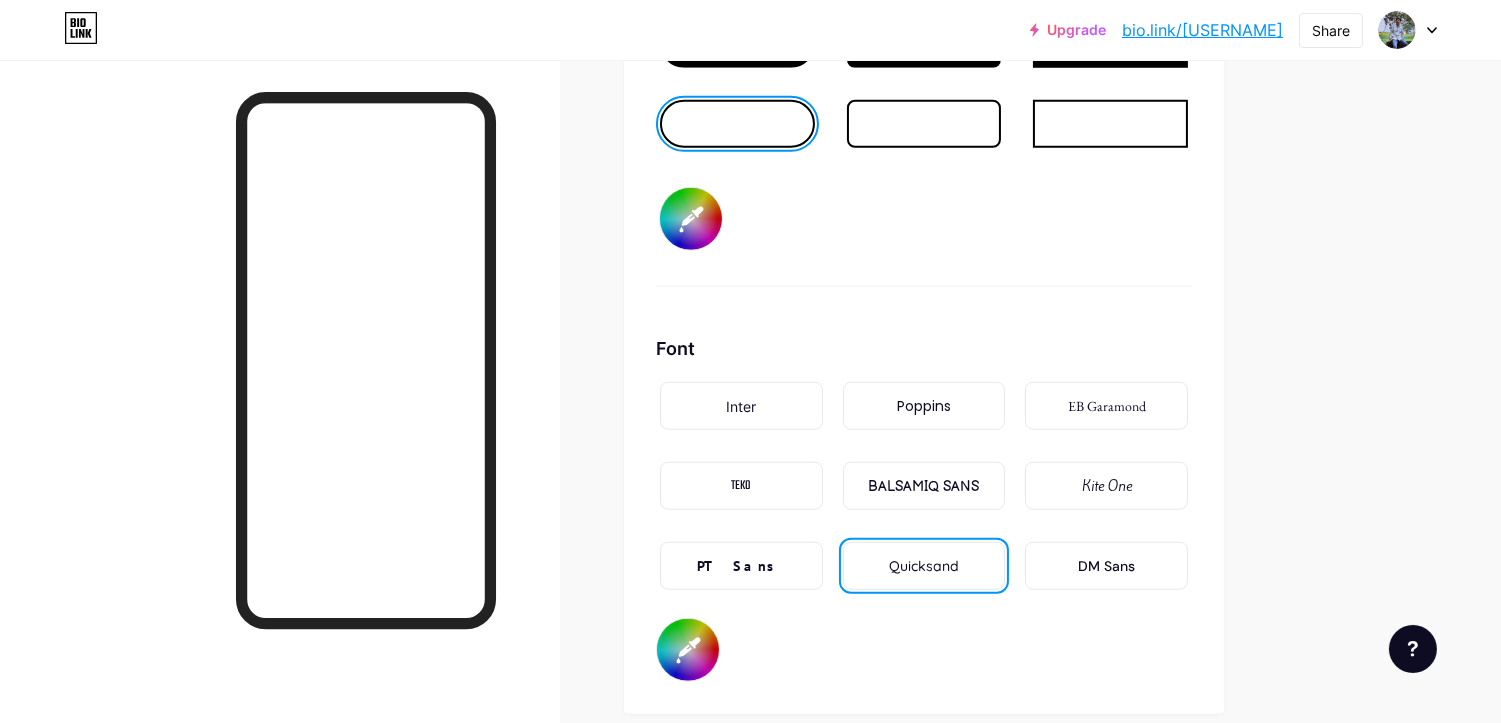 type on "#ffffff" 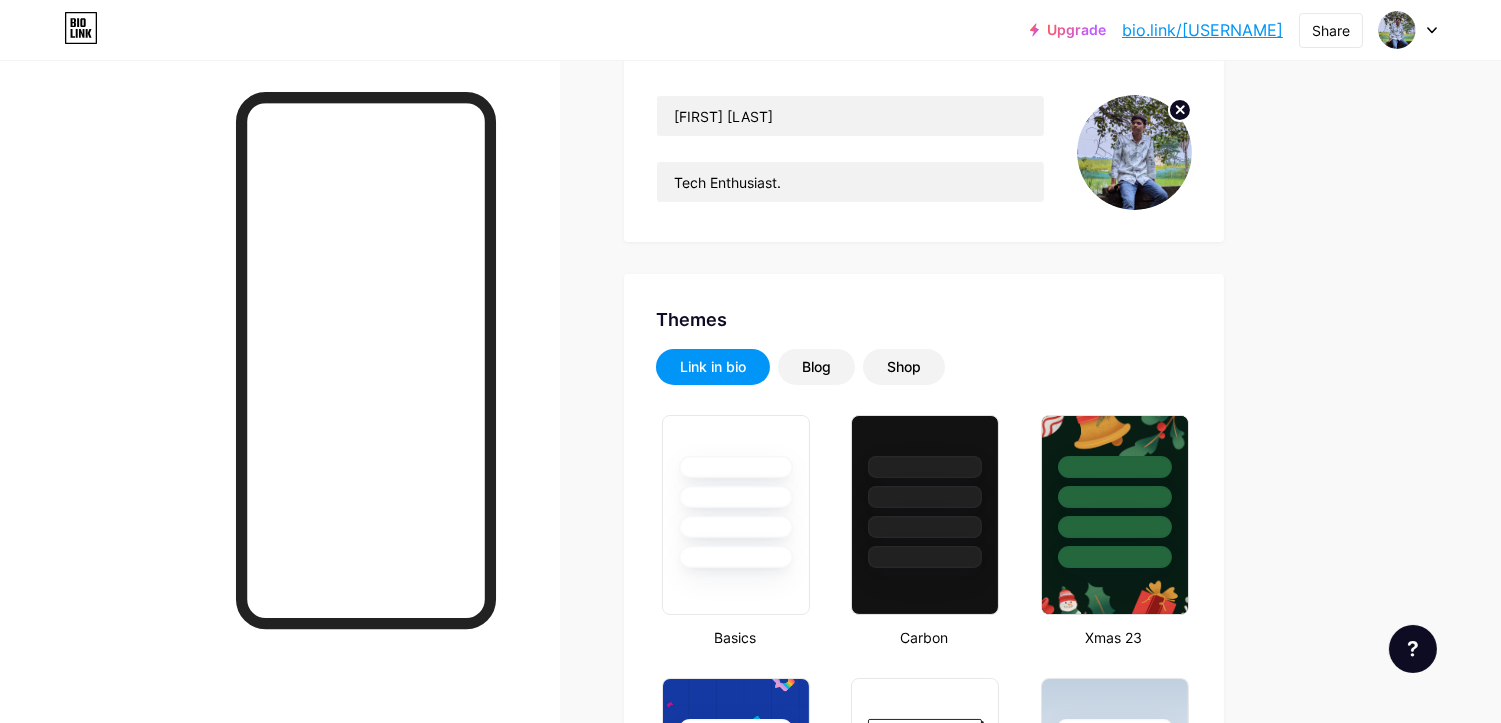 scroll, scrollTop: 0, scrollLeft: 0, axis: both 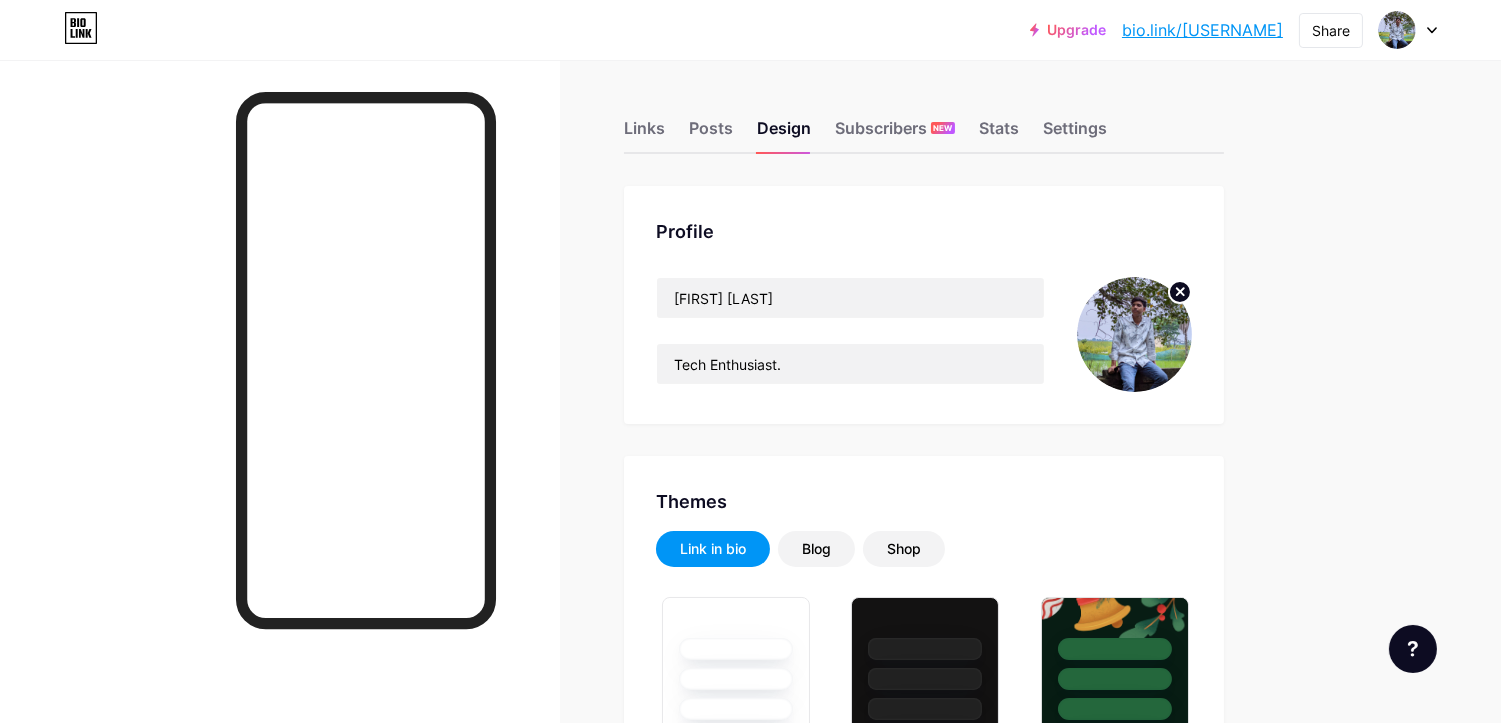 click at bounding box center (1134, 334) 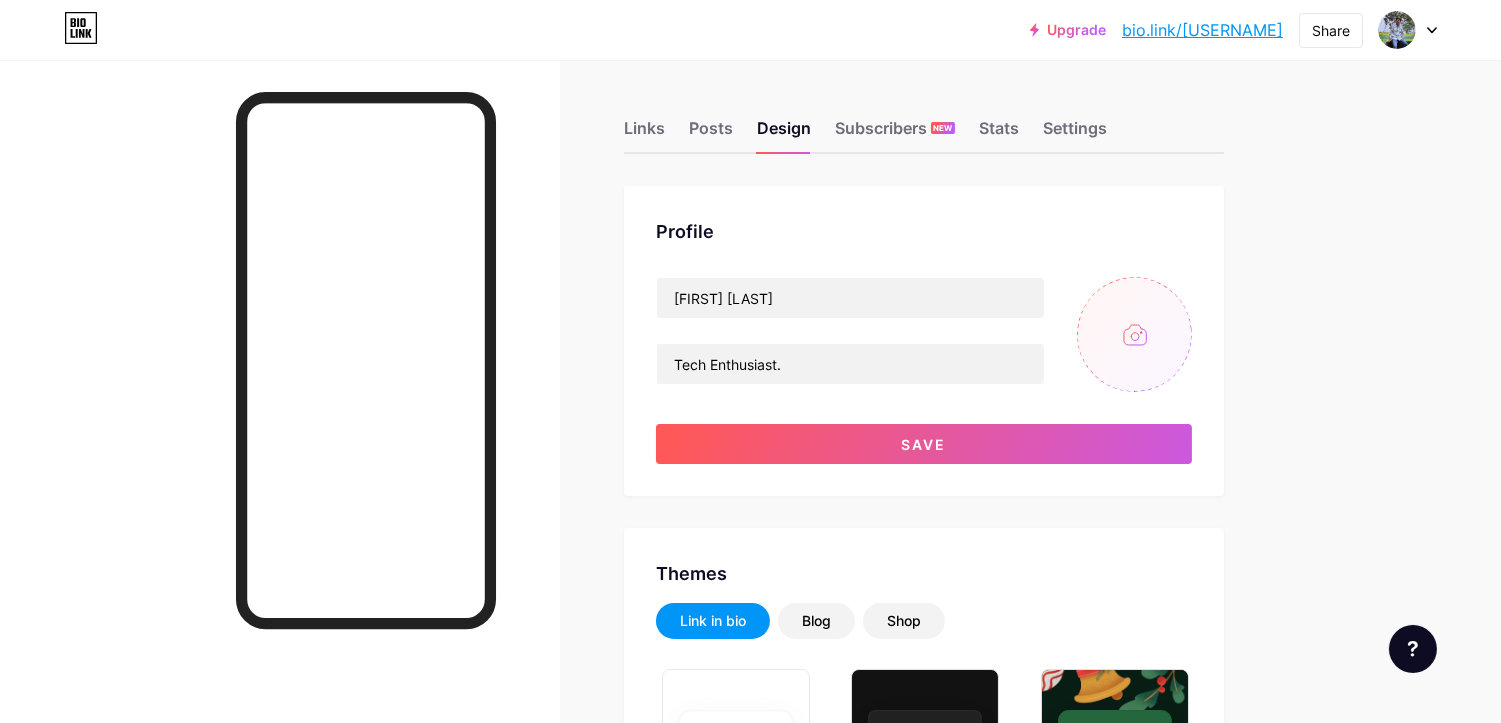 click at bounding box center (1134, 334) 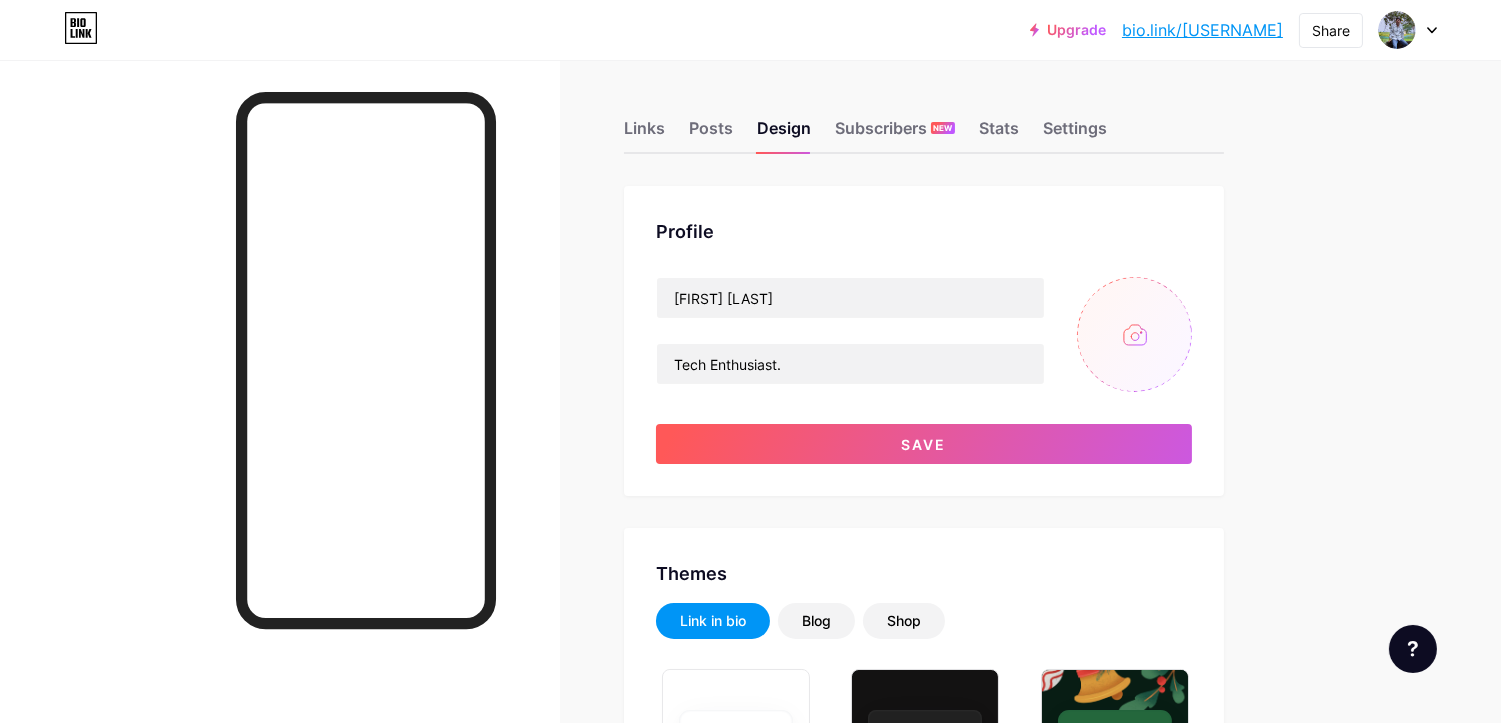 type on "C:\fakepath\[TrueConfig_20250518_173929631 (1).jpg" 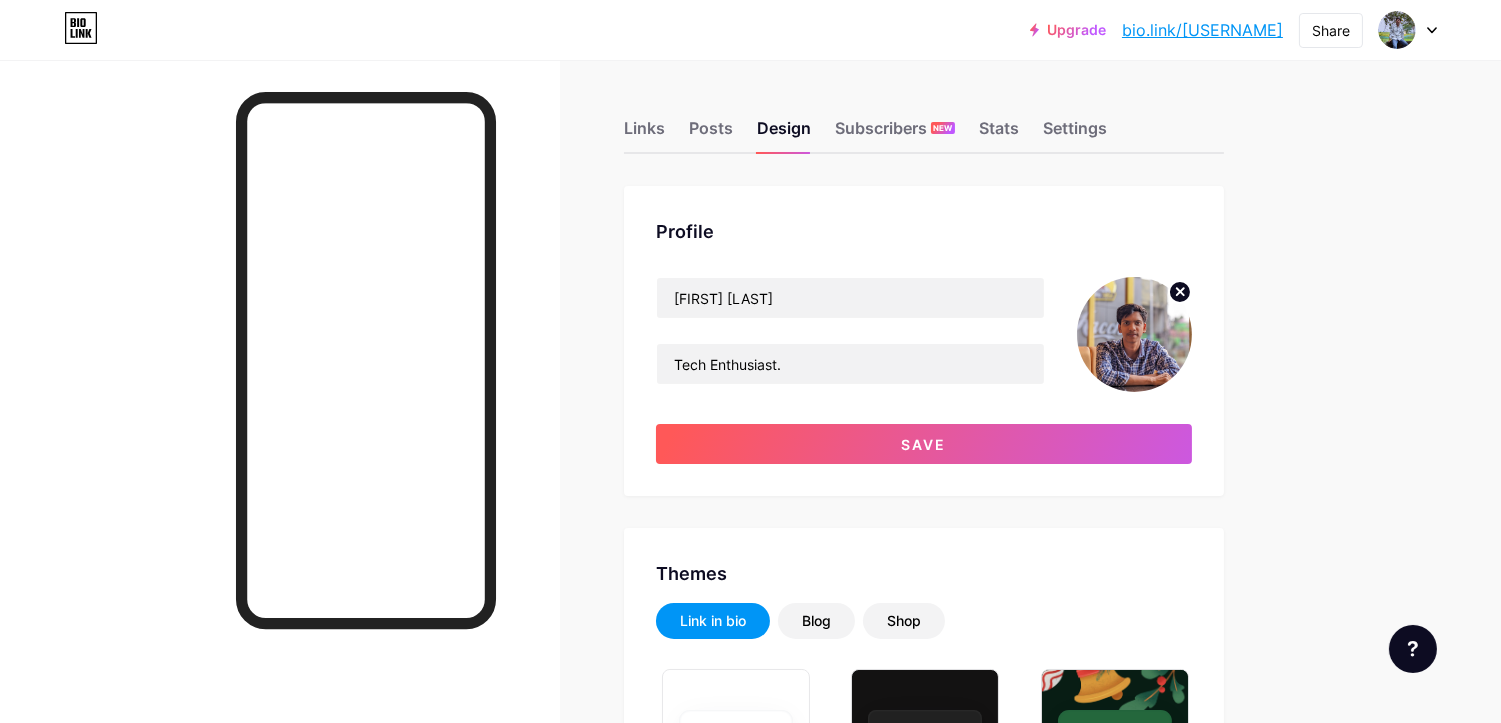 click 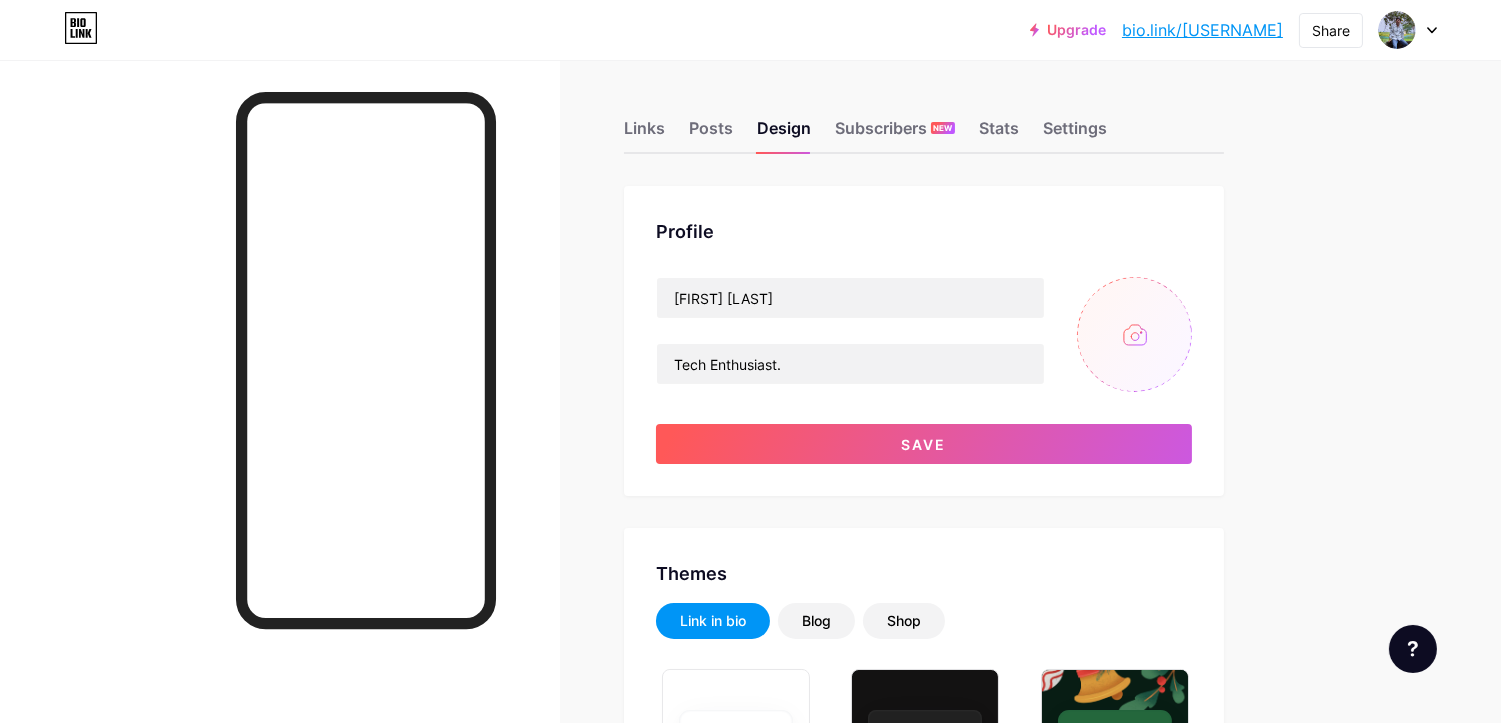 click at bounding box center (1134, 334) 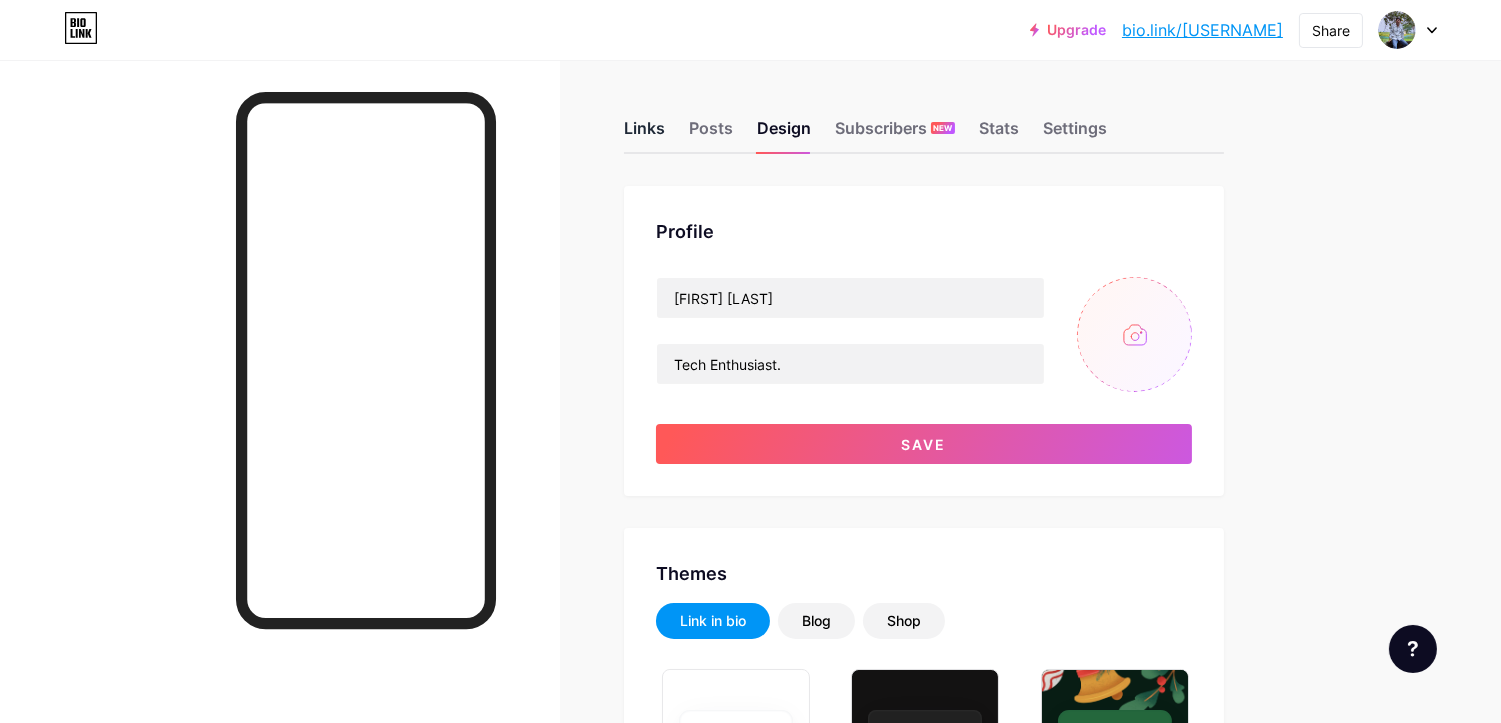 click on "Links" at bounding box center (644, 134) 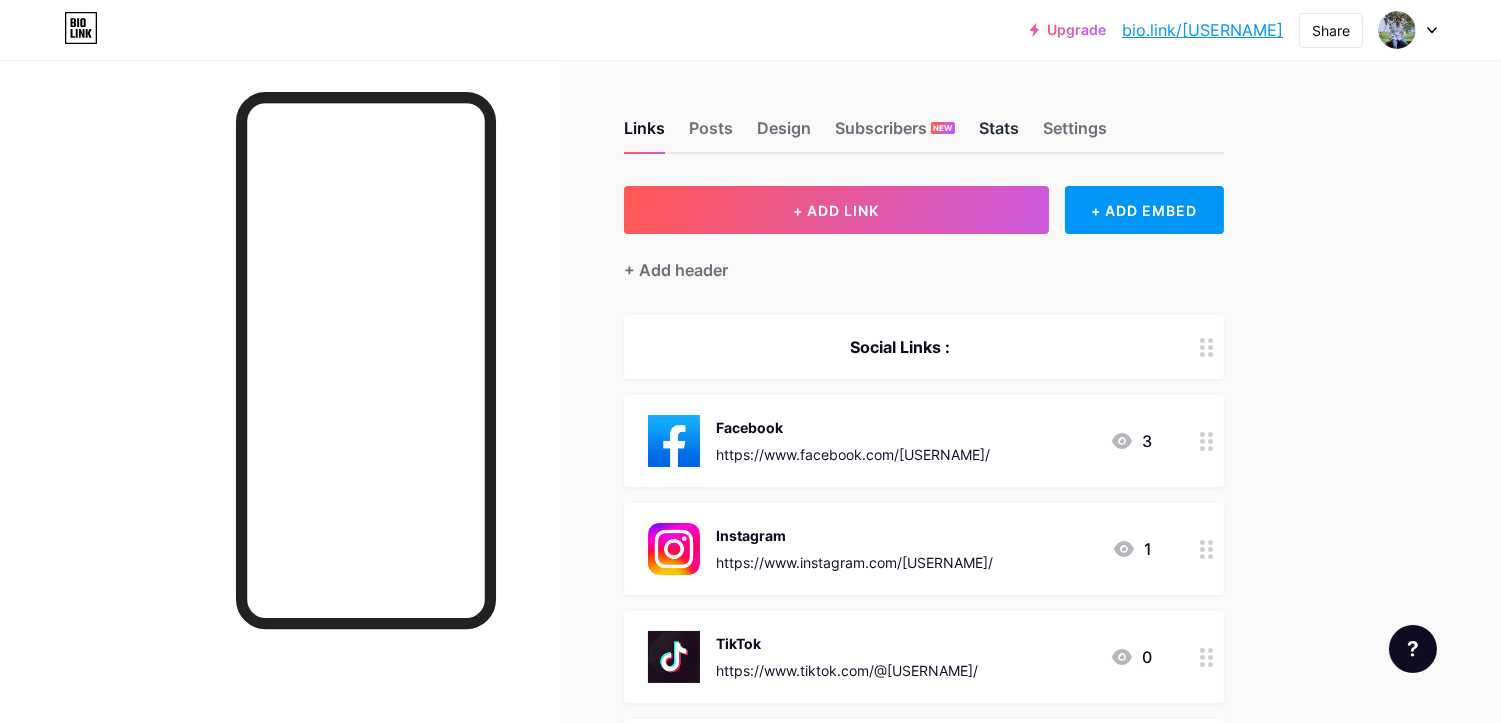 click on "Stats" at bounding box center [999, 134] 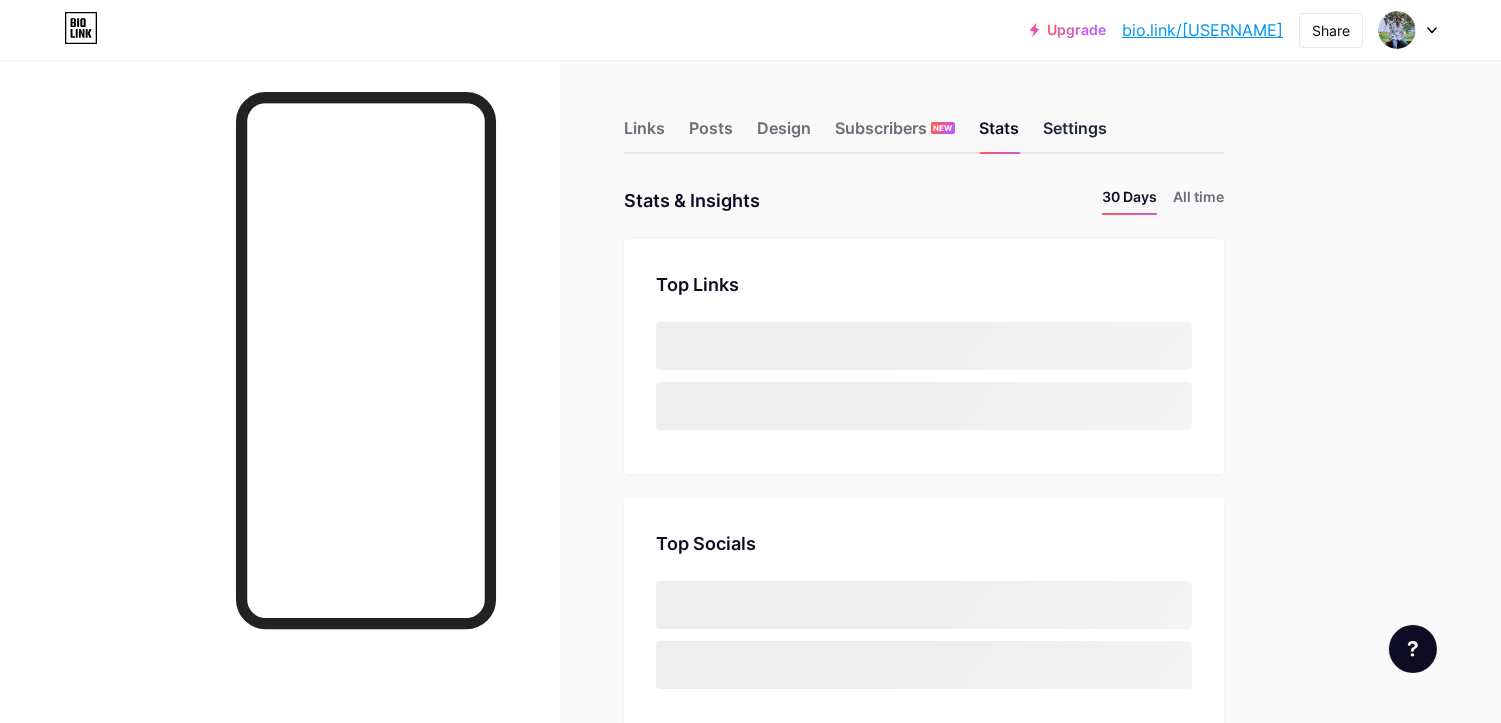 click on "Settings" at bounding box center (1075, 134) 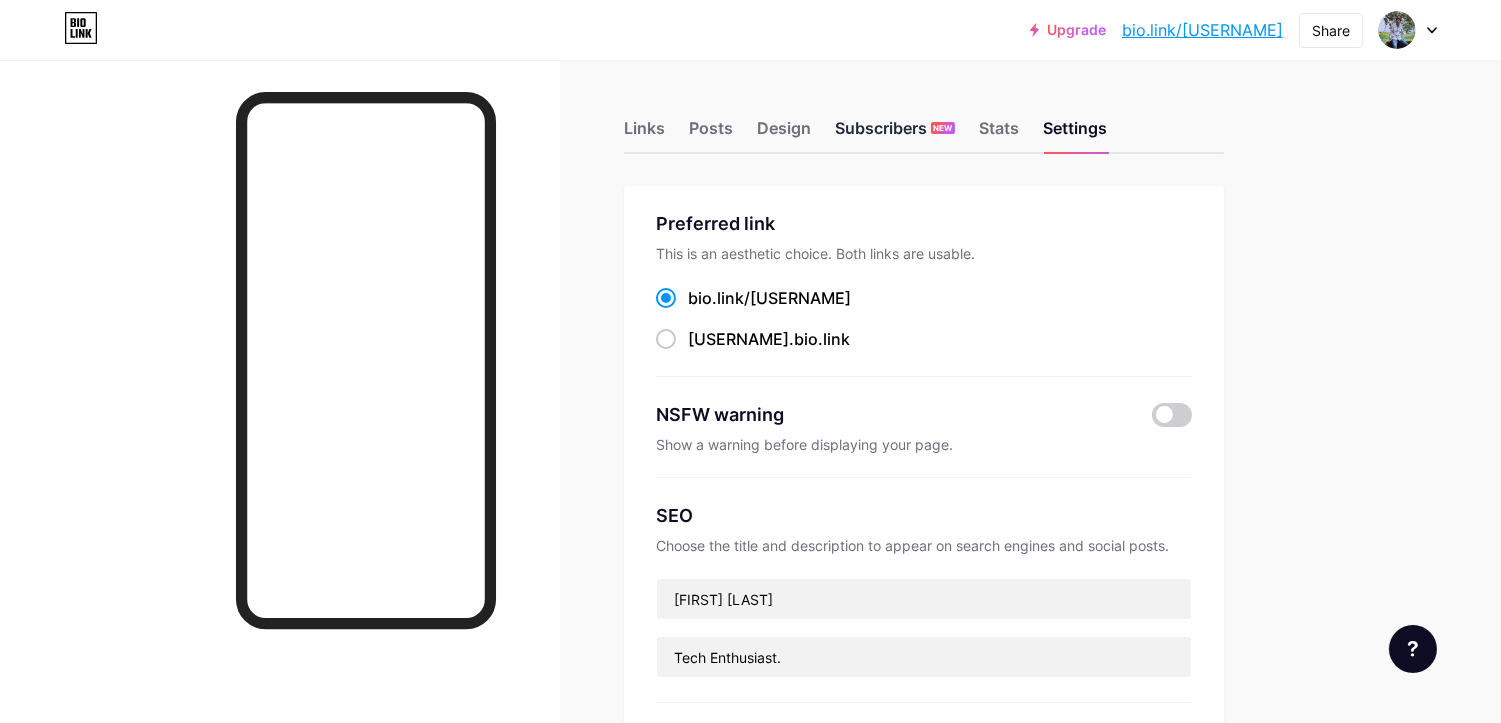 click on "Subscribers
NEW" at bounding box center [895, 134] 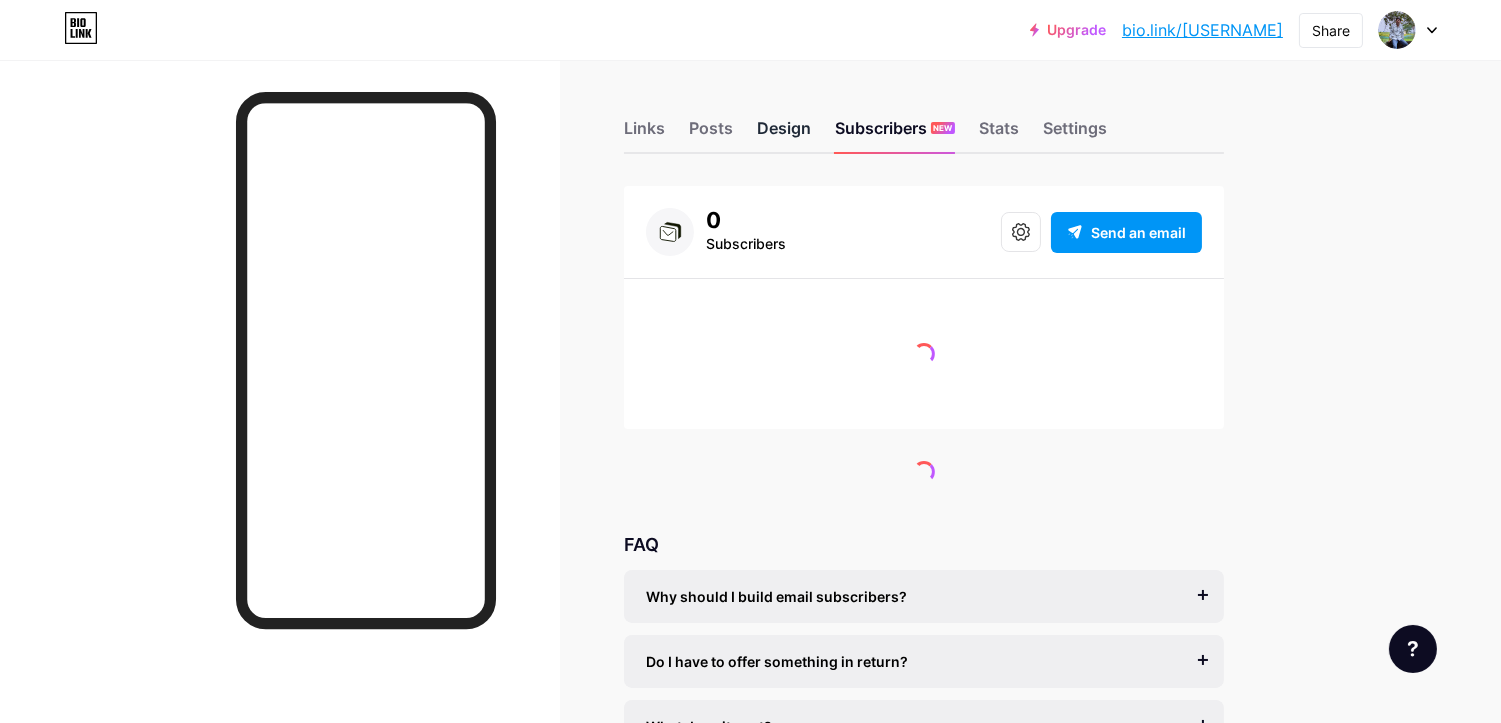 drag, startPoint x: 807, startPoint y: 134, endPoint x: 791, endPoint y: 131, distance: 16.27882 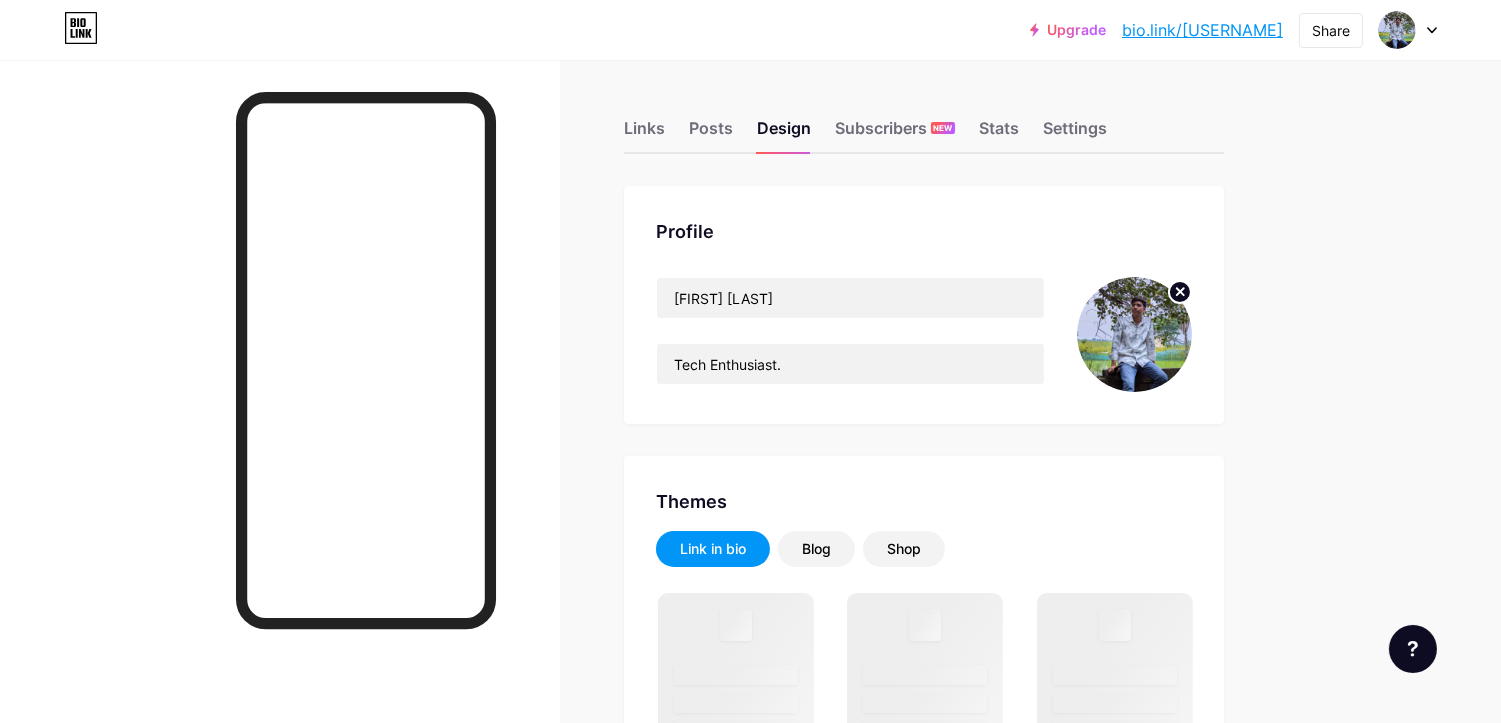 click 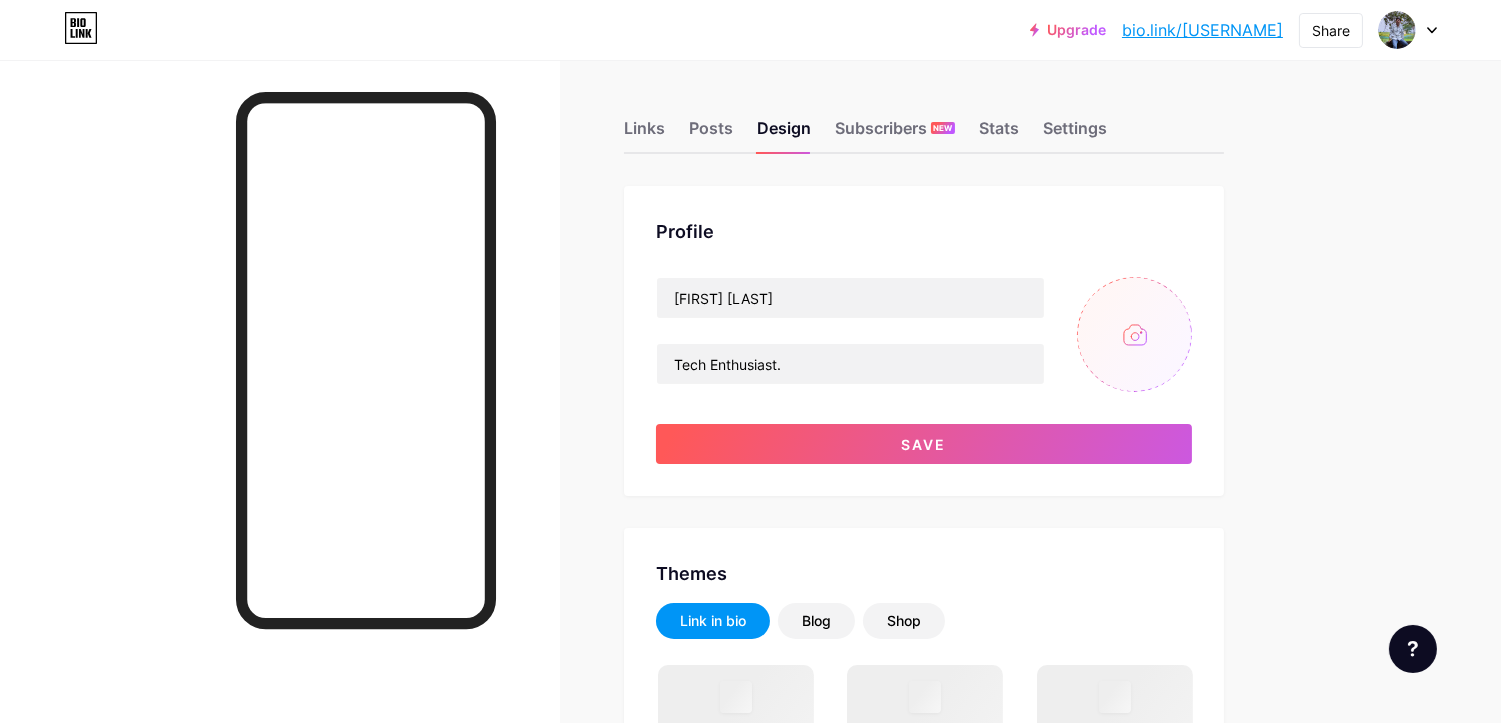 click at bounding box center (1134, 334) 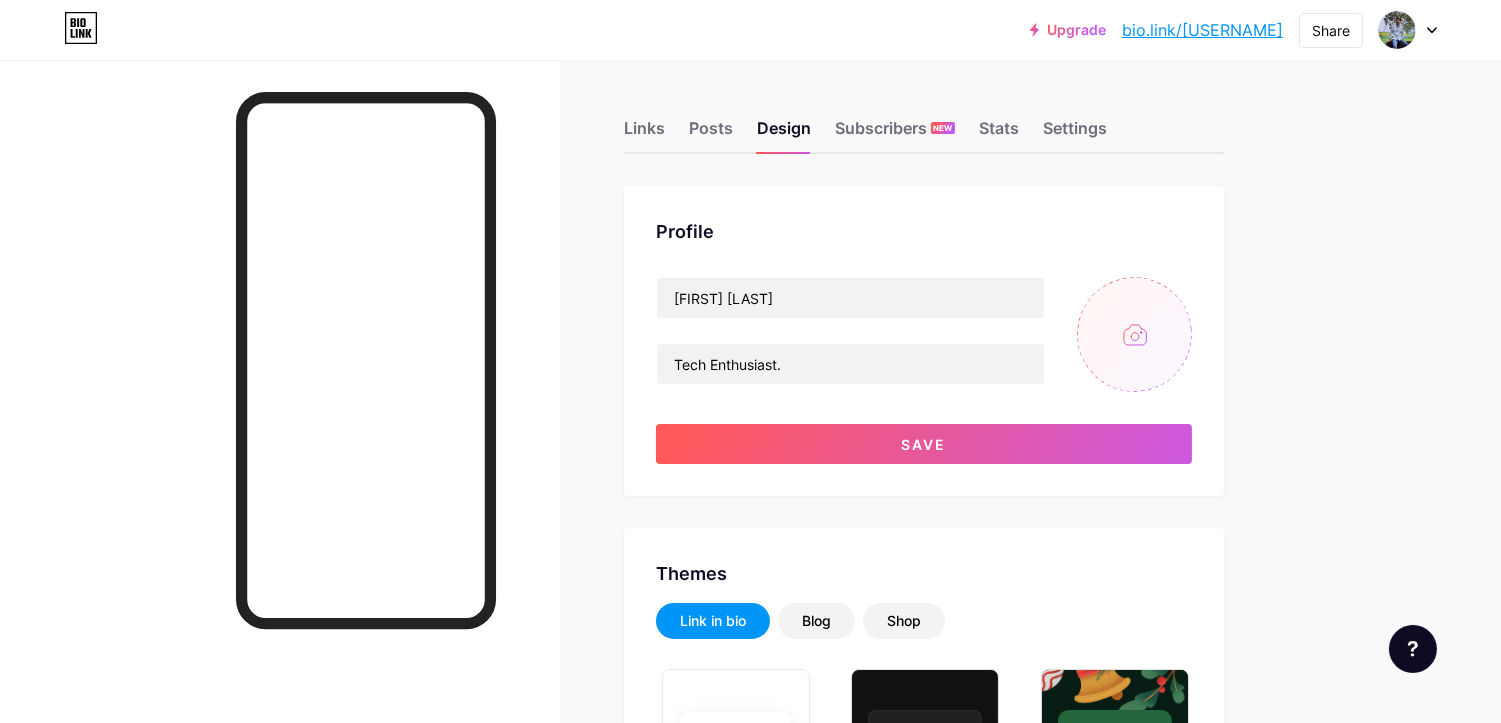 type on "#000000" 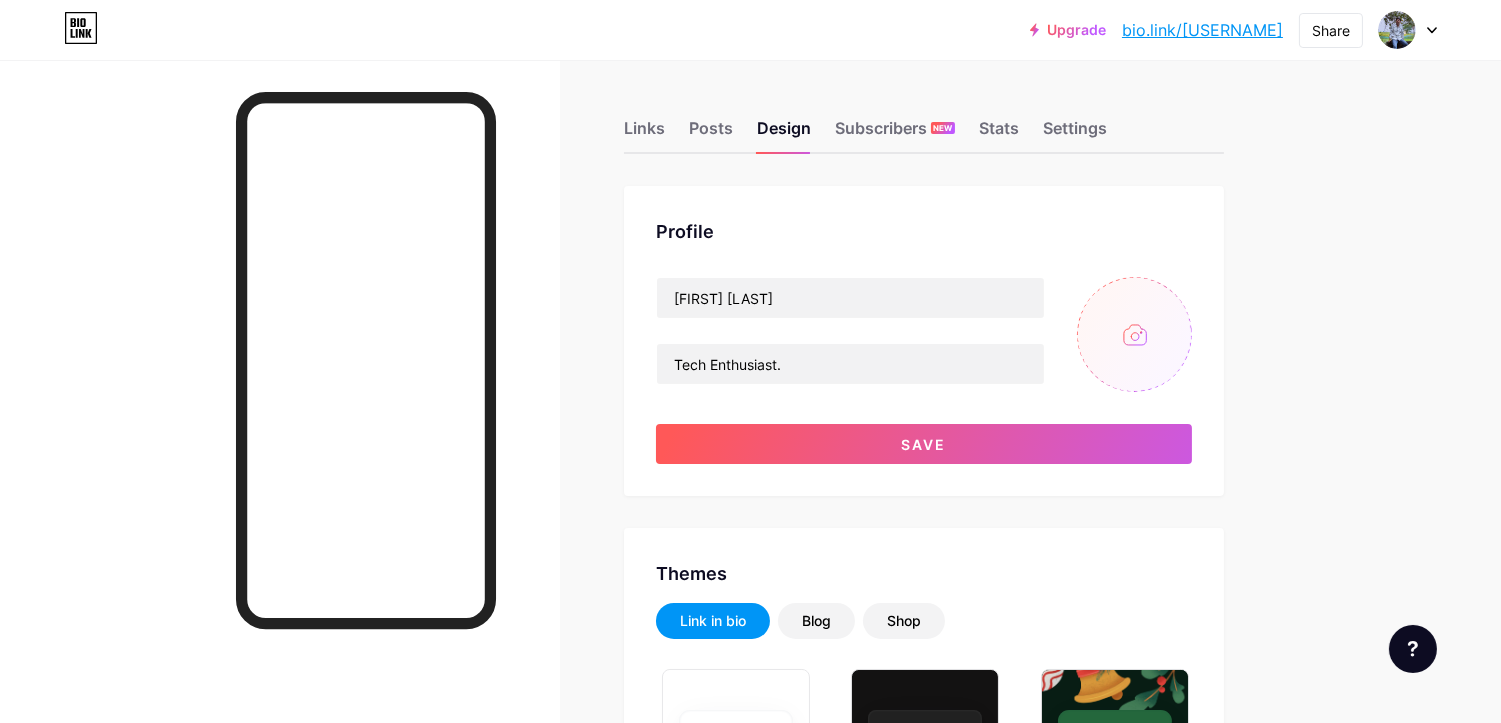type on "C:\fakepath\[2025080915513268.png" 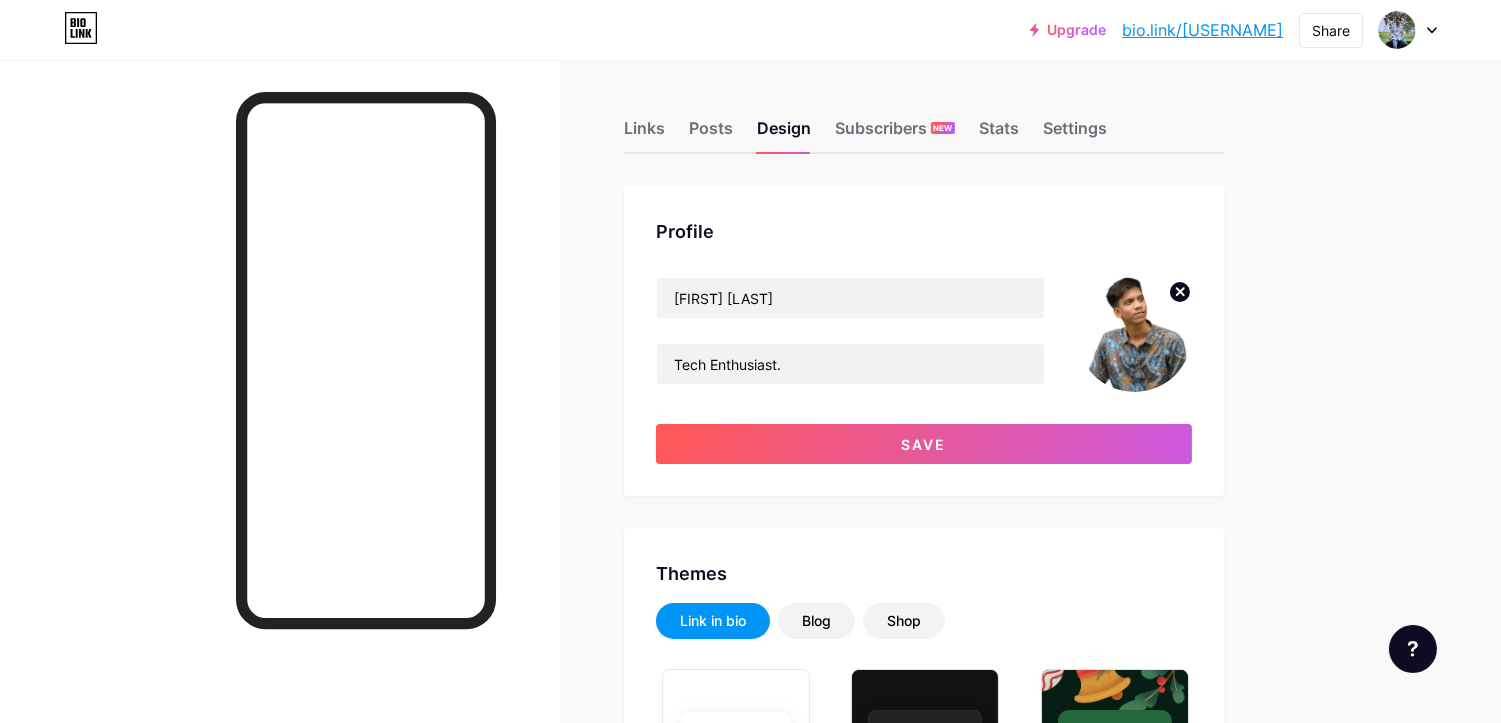 click on "Links
Posts
Design
Subscribers
NEW
Stats
Settings     Profile   [FIRST] [LAST]     Tech Enthusiast.                   Save     Themes   Link in bio   Blog   Shop       Basics       Carbon       Xmas 23       Pride       Glitch       Winter · Live       Glassy · Live       Chameleon · Live       Rainy Night · Live       Neon · Live       Summer       Retro       Strawberry · Live       Desert       Sunny       Autumn       Leaf       Clear Sky       Blush       Unicorn       Minimal       Cloudy       Shadow     Create your own           Changes saved     Background         Color                 Video             Image           Button       #000000   Font   Inter Poppins EB Garamond TEKO BALSAMIQ SANS Kite One PT Sans Quicksand DM Sans     #ffffff   Changes saved     Position to display socials                 Top                     Bottom
Disable Bio Link branding" at bounding box center (654, 2353) 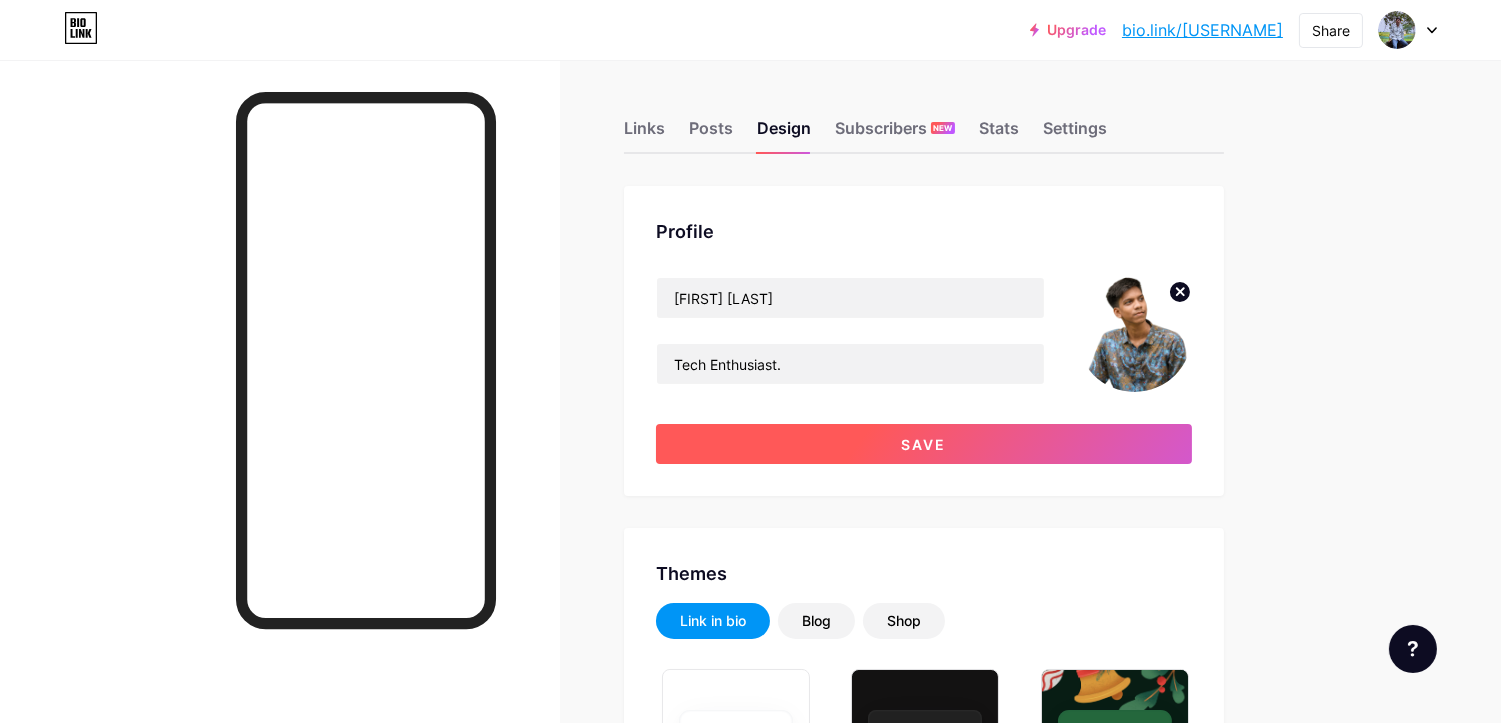 click on "Save" at bounding box center (924, 444) 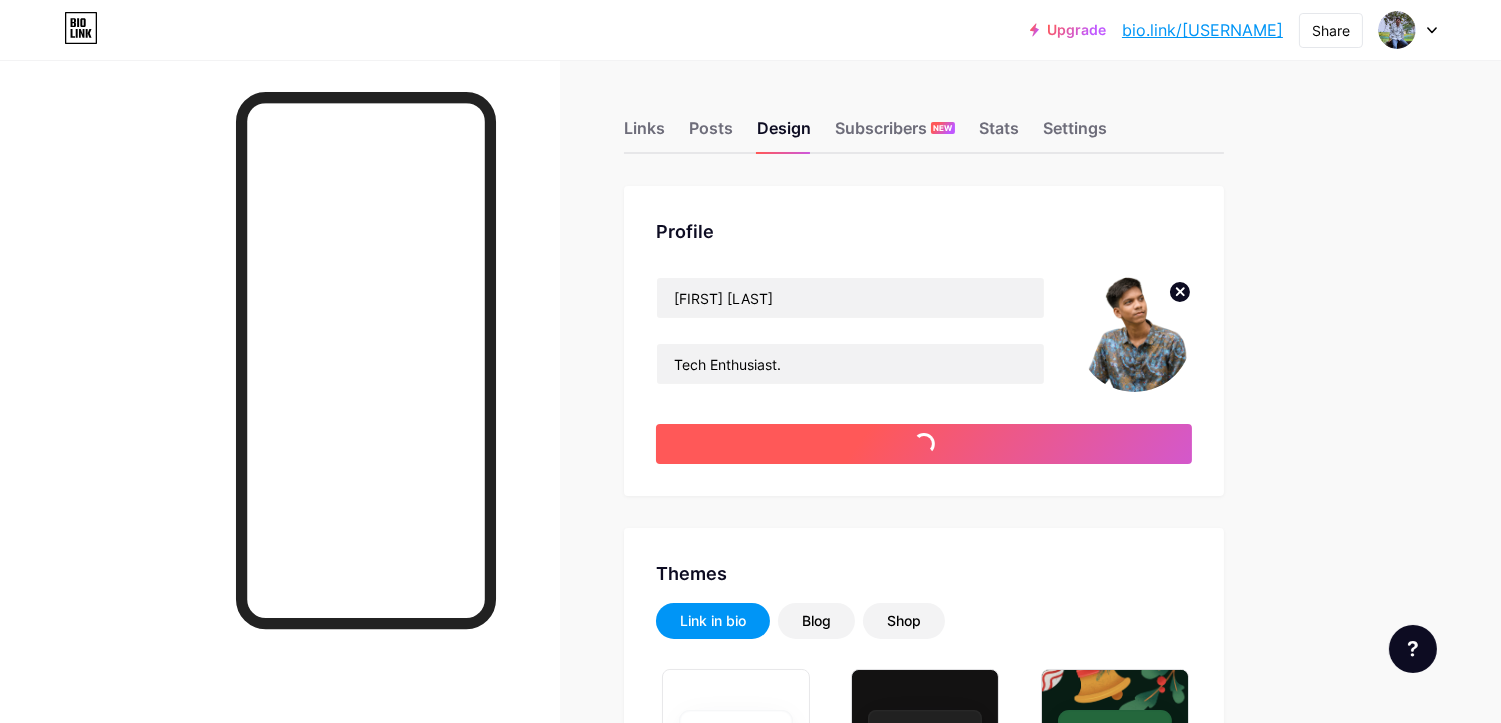 type on "#000000" 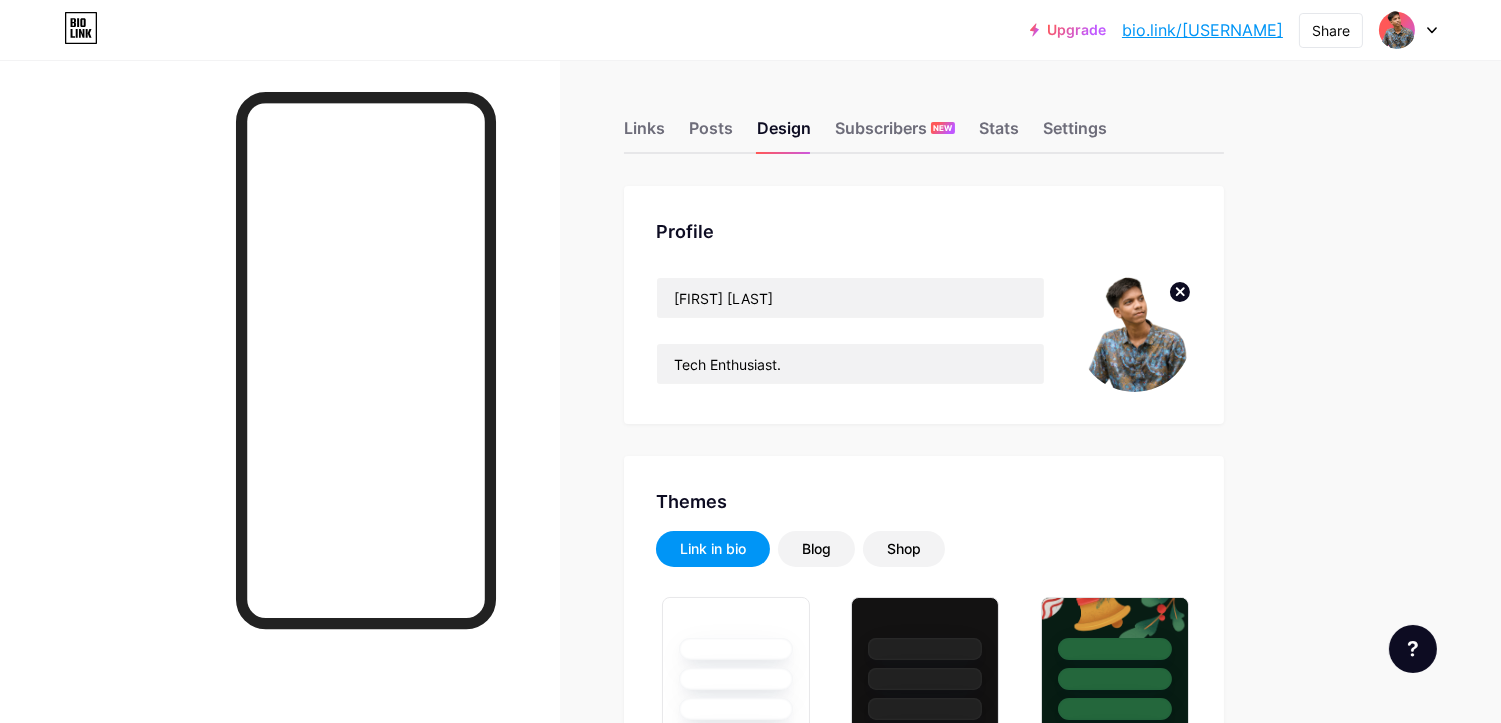 click 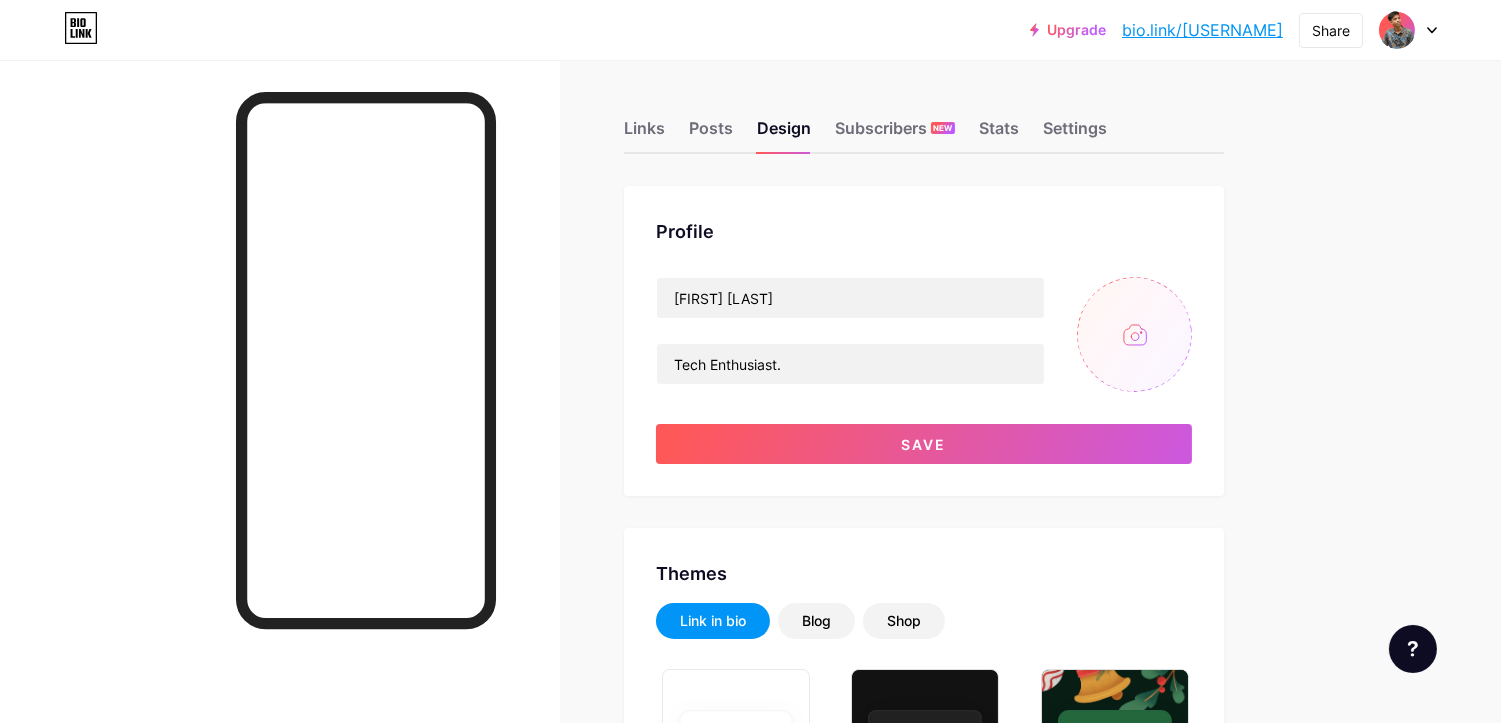 click at bounding box center [1134, 334] 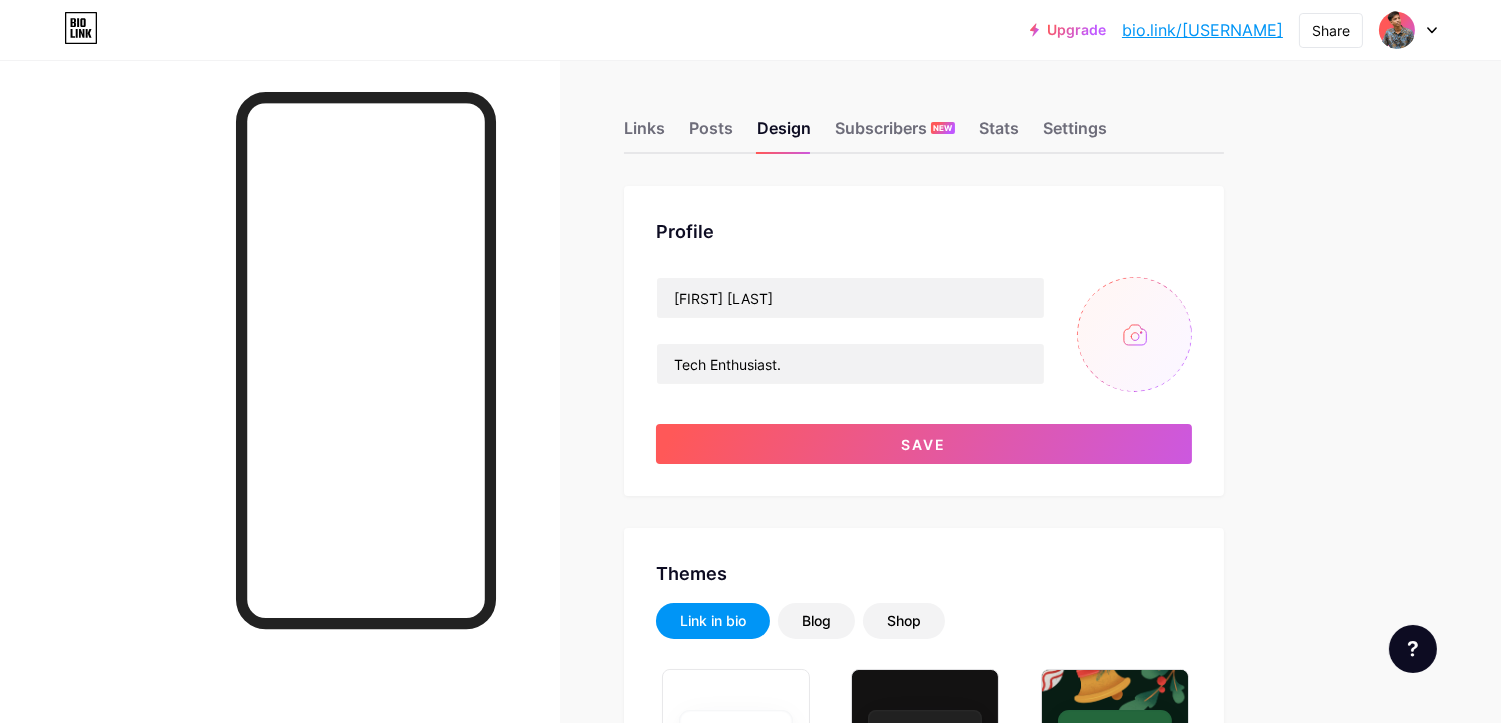 type on "C:\fakepath\[IMG_8092 22 (Custom).png" 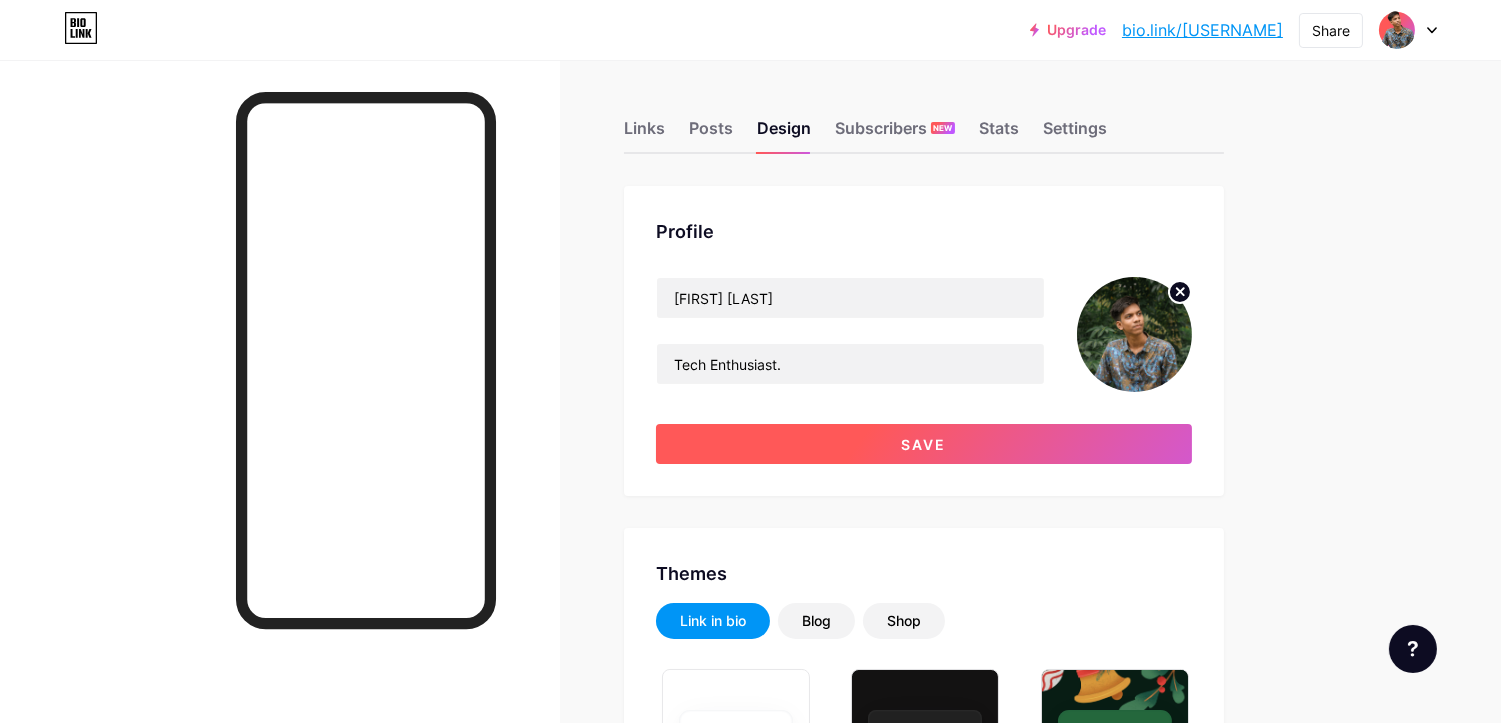 click on "Save" at bounding box center (924, 444) 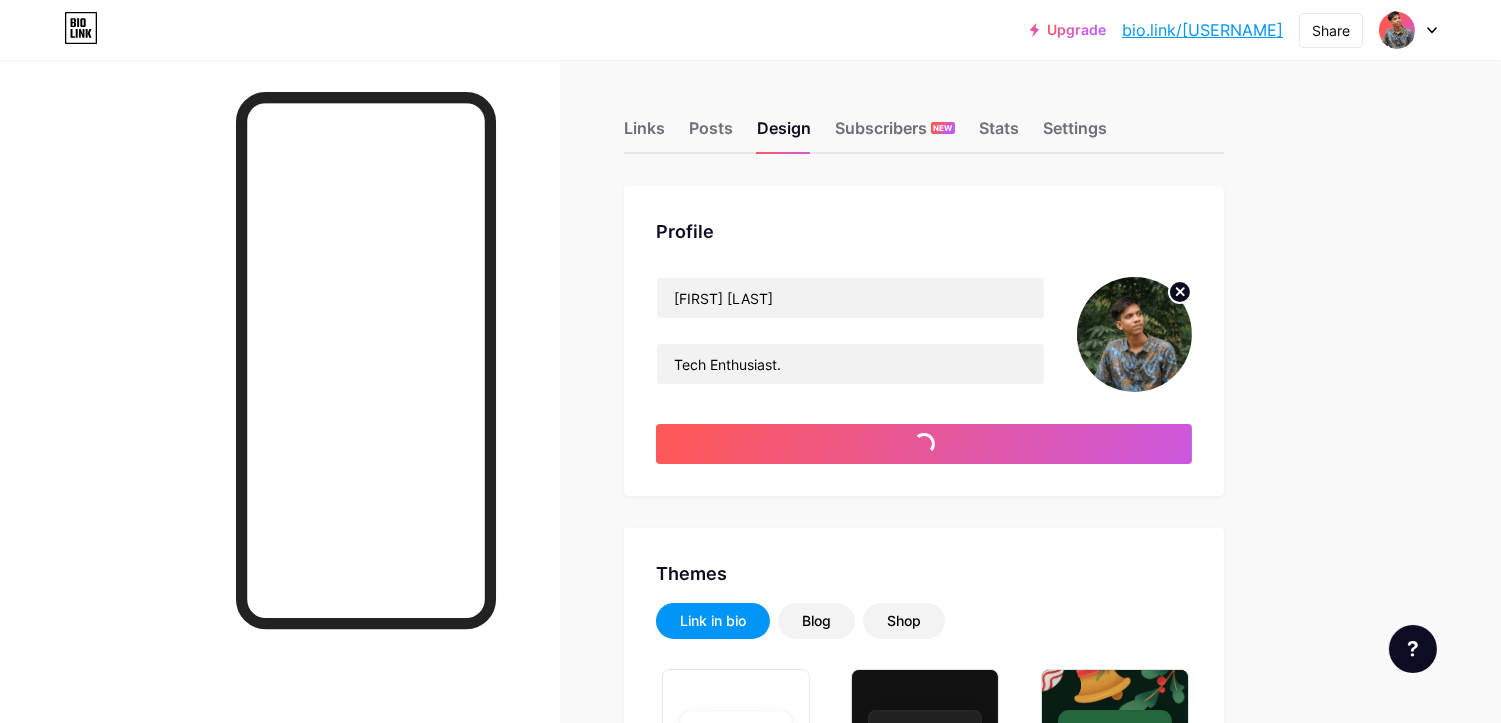 type on "#000000" 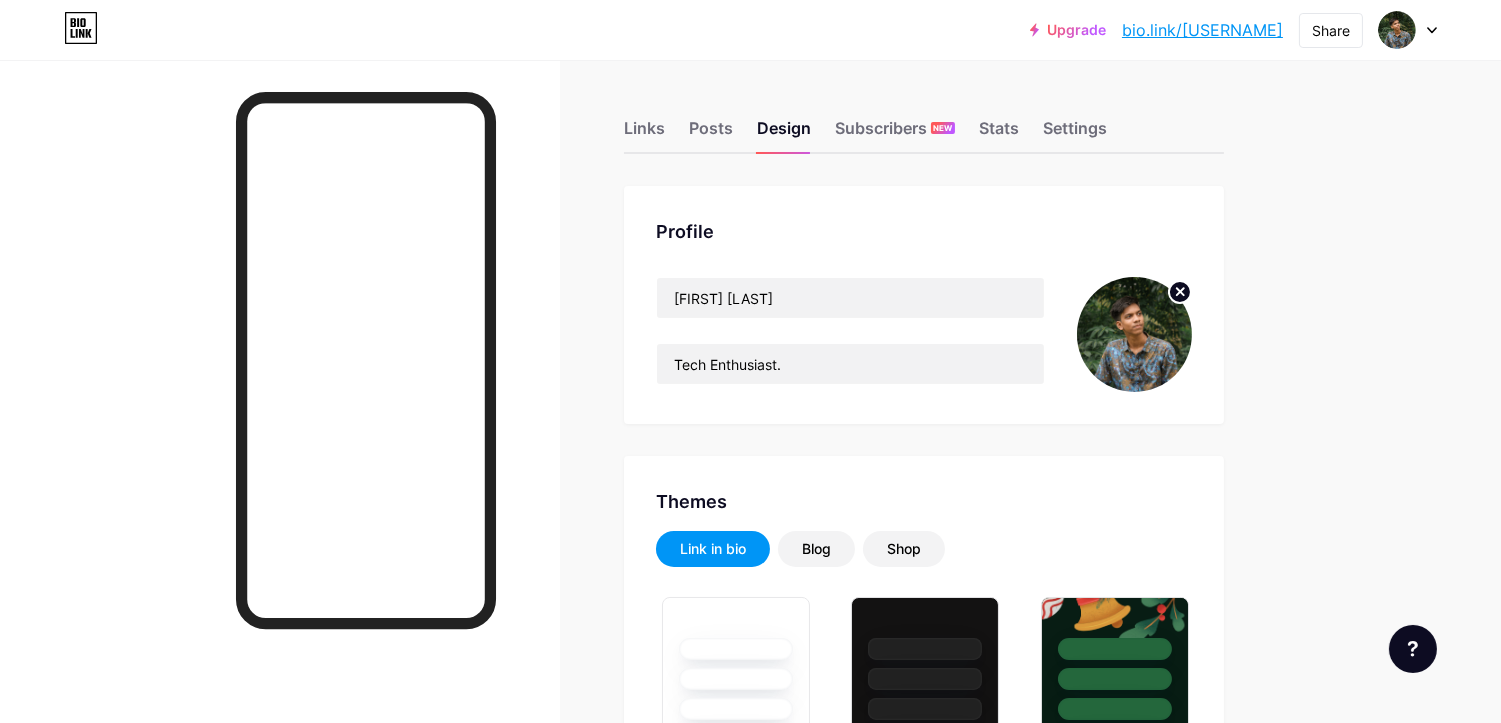 click 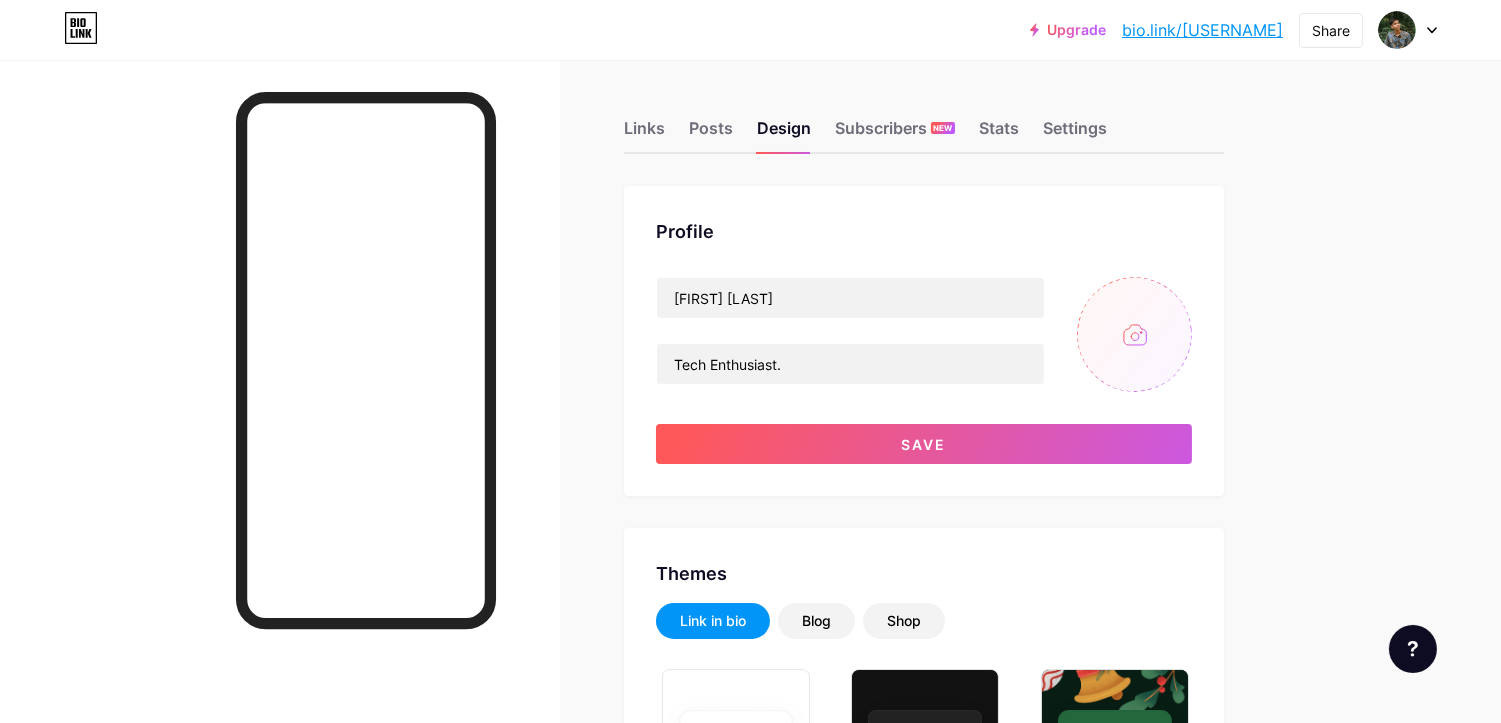 click at bounding box center (1134, 334) 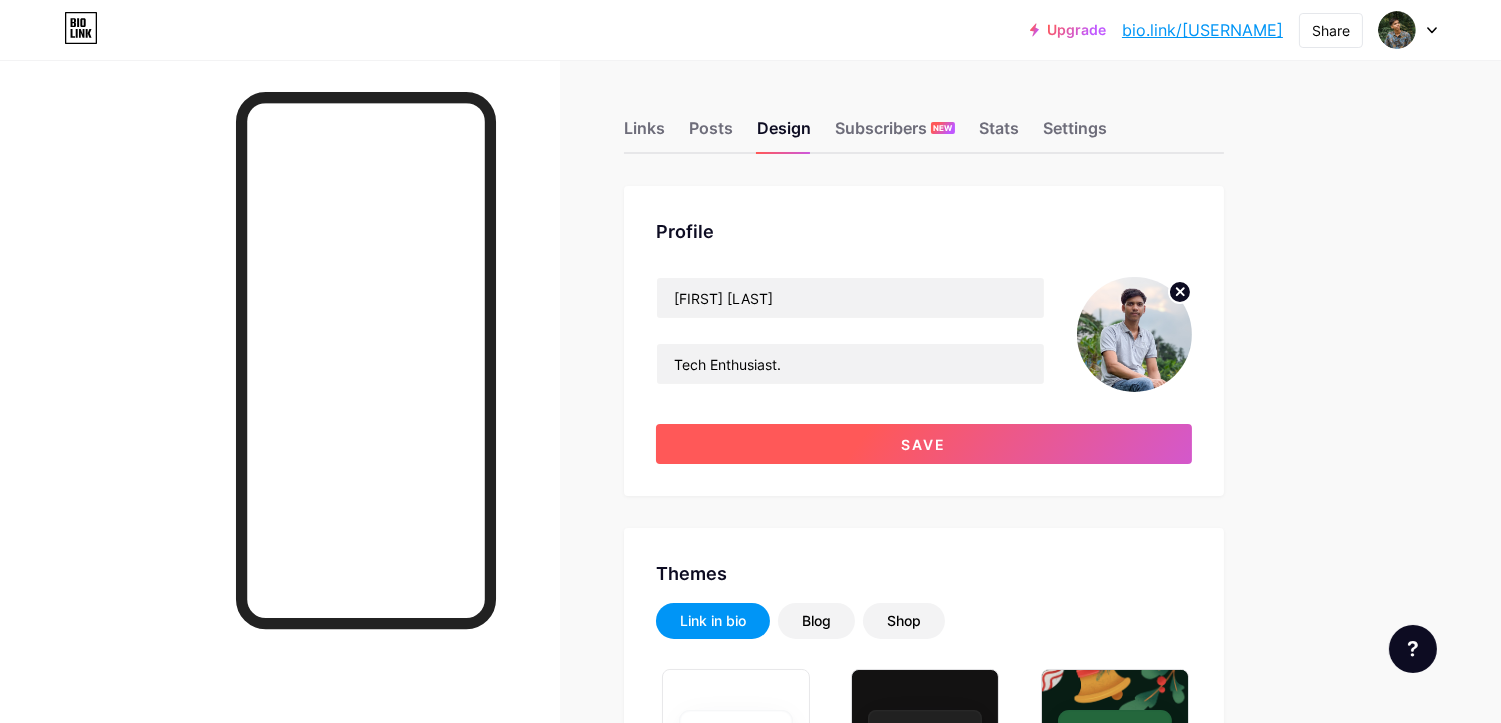 click on "Save" at bounding box center (924, 444) 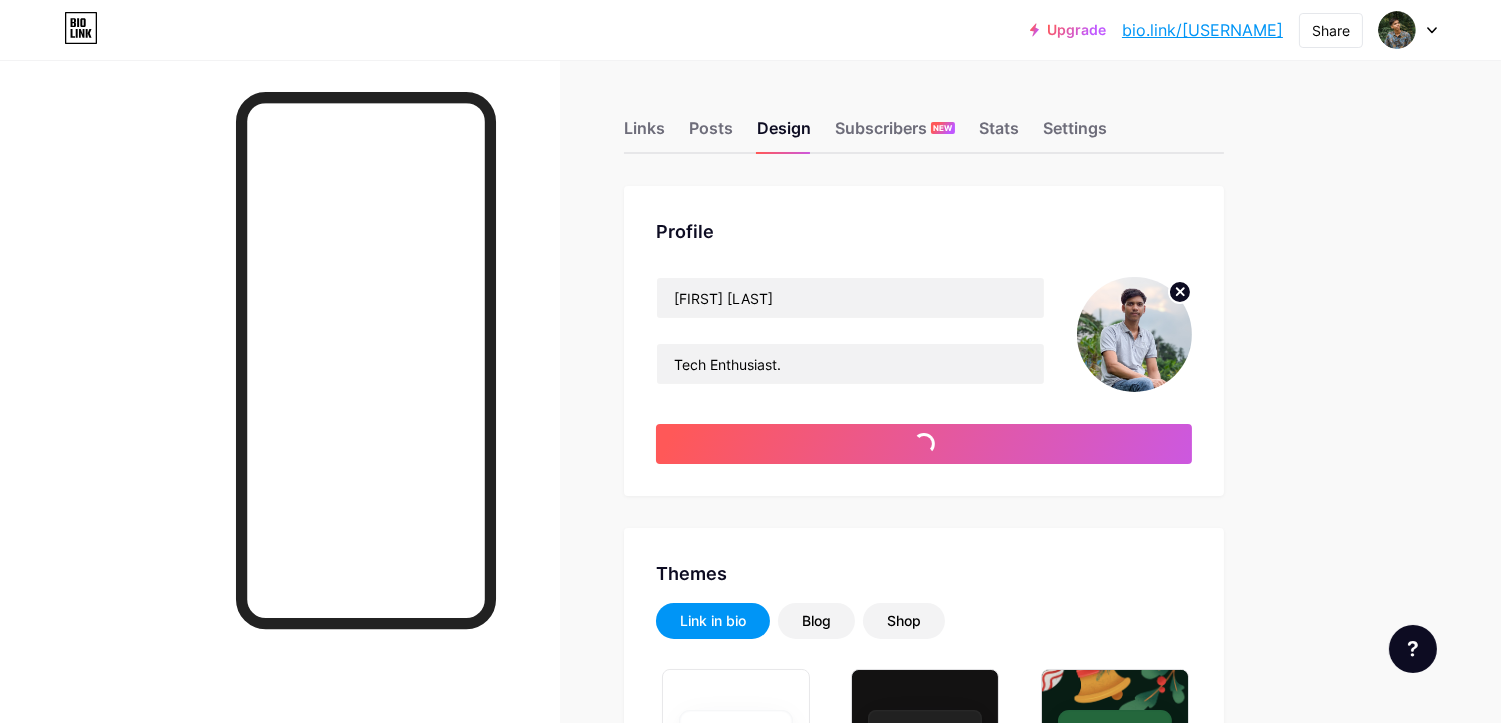 type on "#000000" 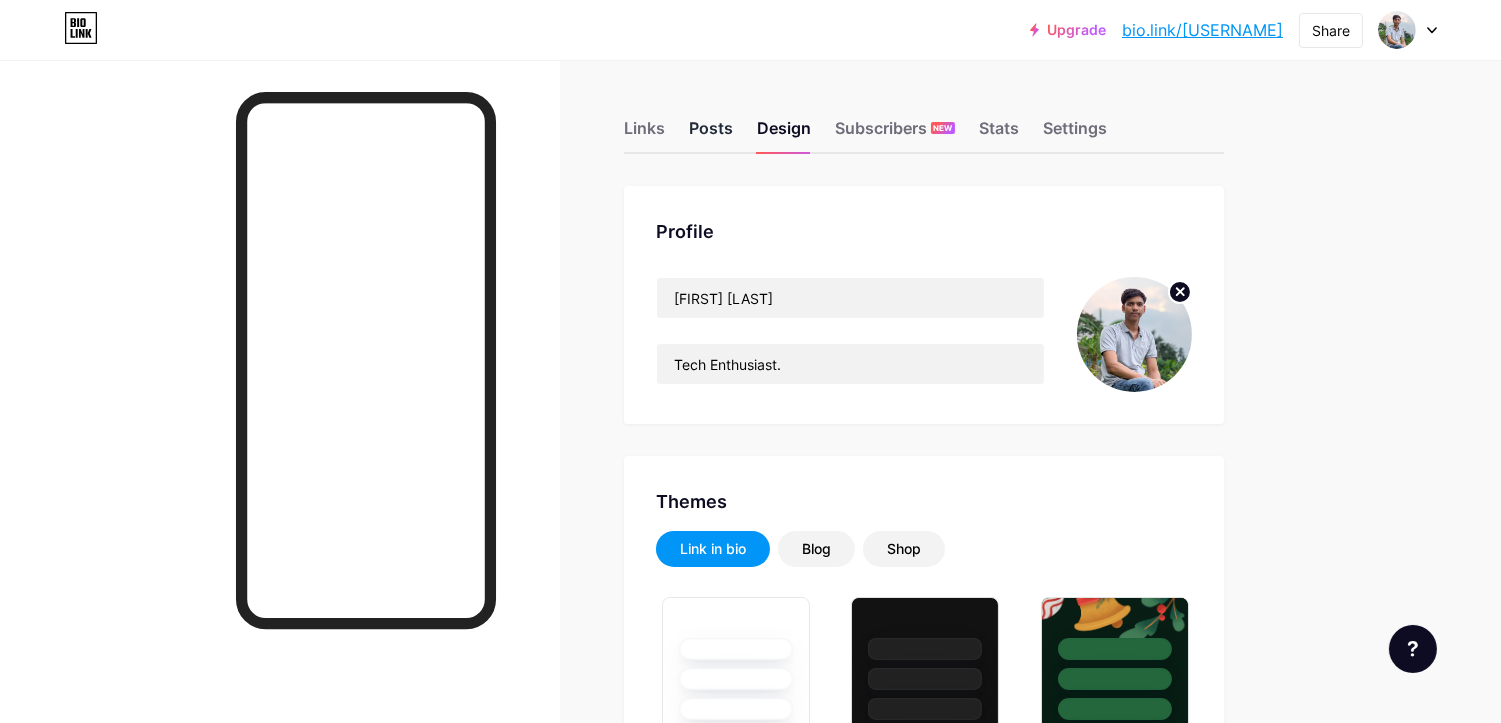 click on "Posts" at bounding box center (711, 134) 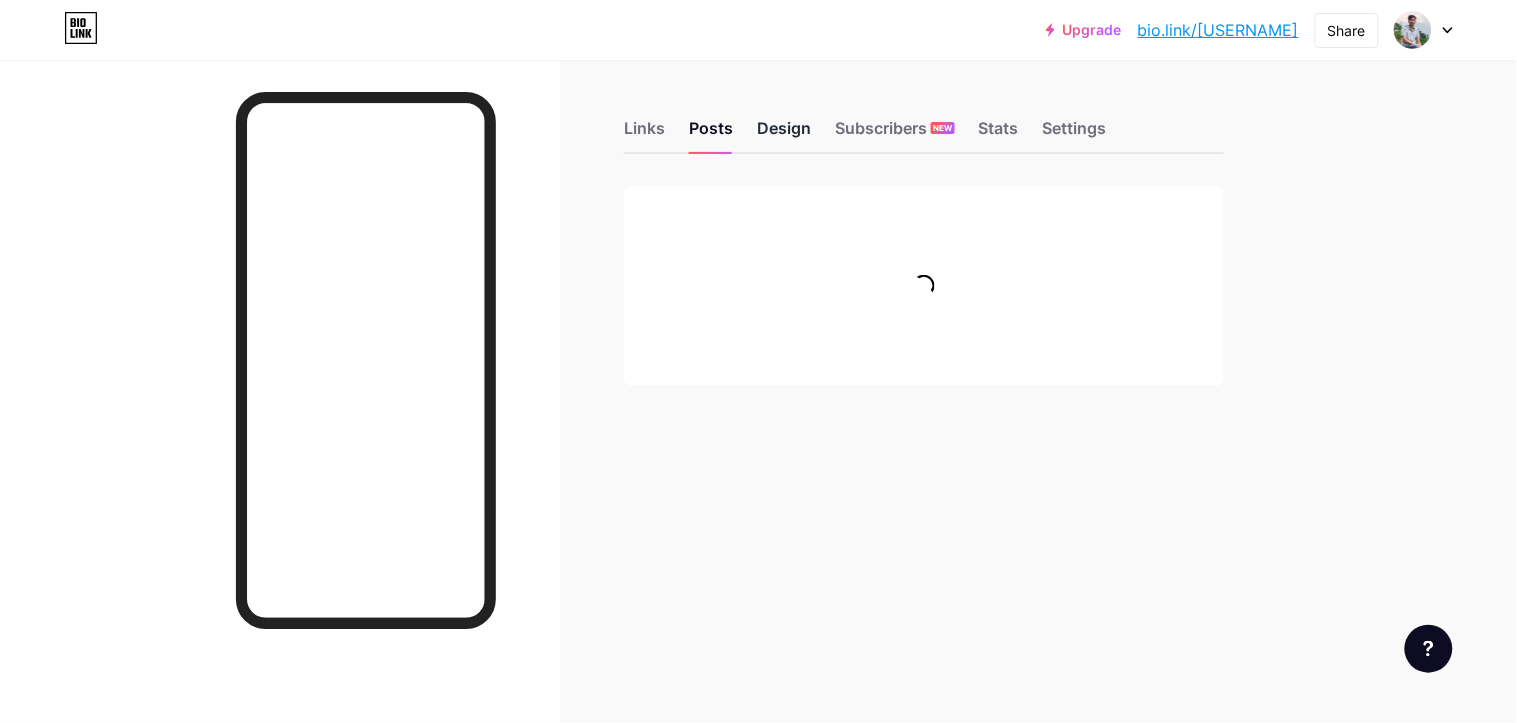 click on "Design" at bounding box center (784, 134) 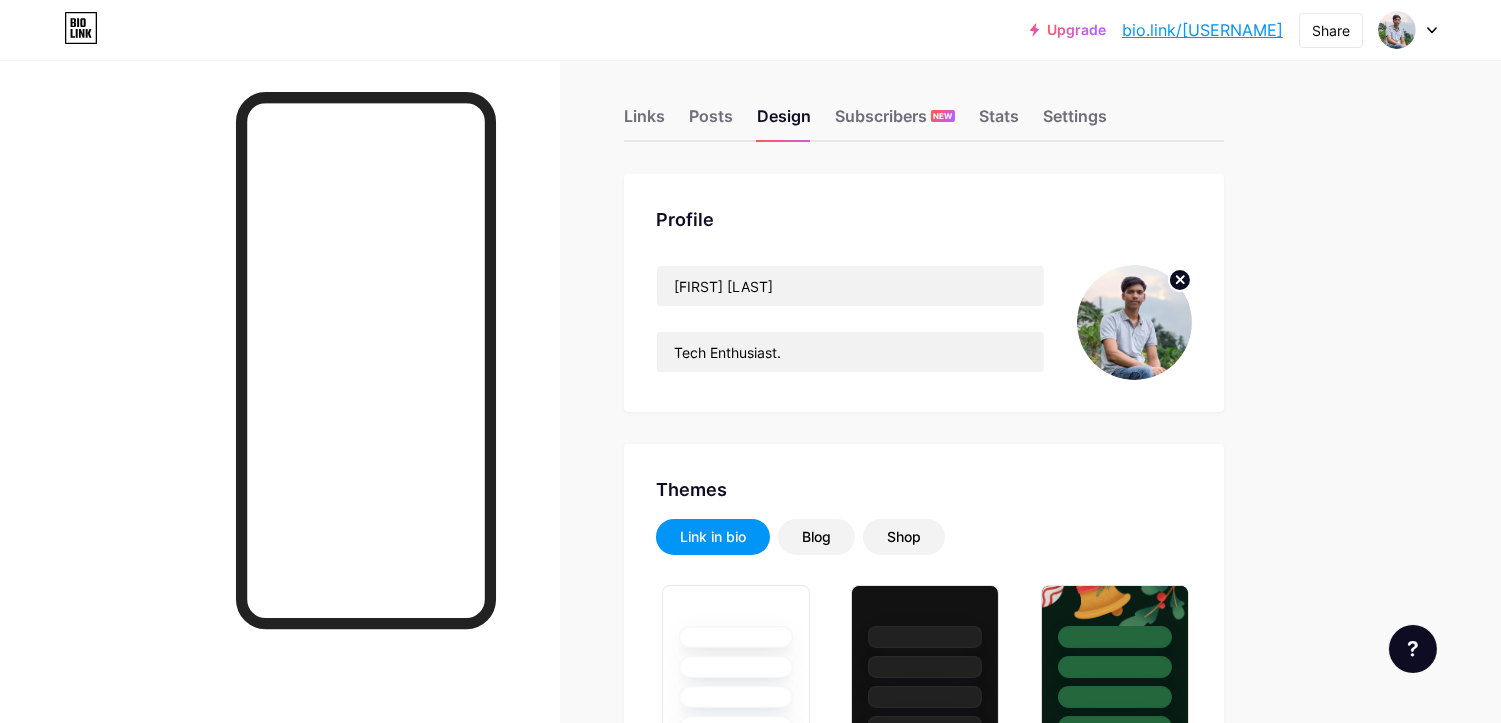 scroll, scrollTop: 0, scrollLeft: 0, axis: both 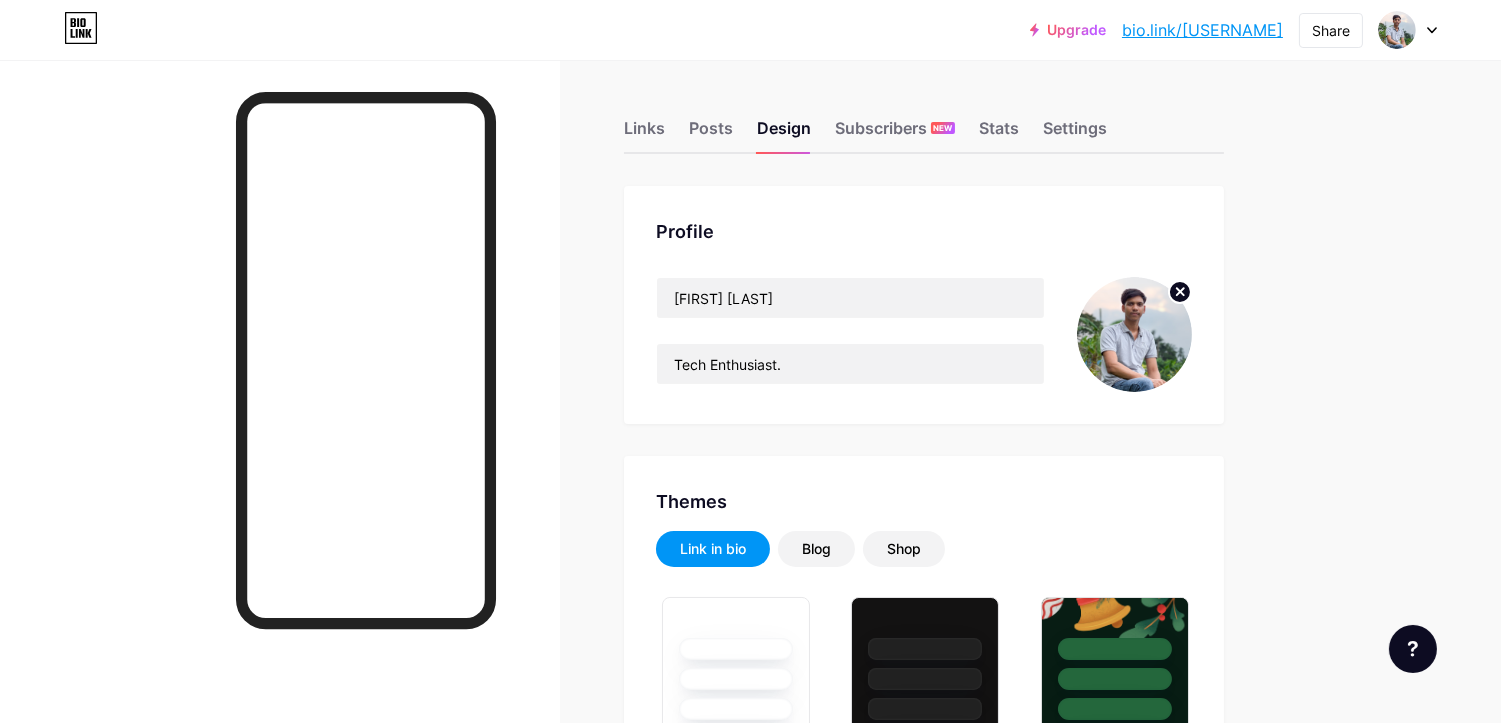 type on "#000000" 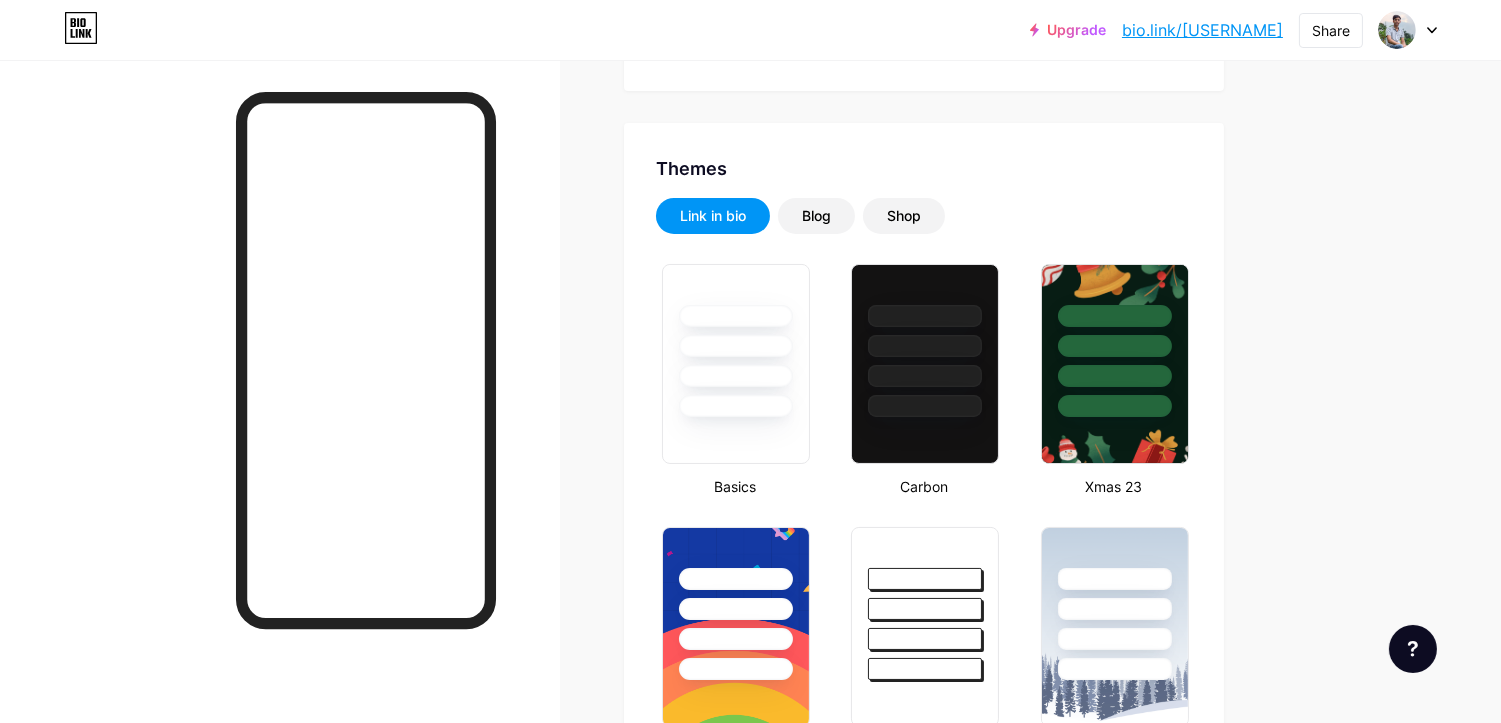 scroll, scrollTop: 0, scrollLeft: 0, axis: both 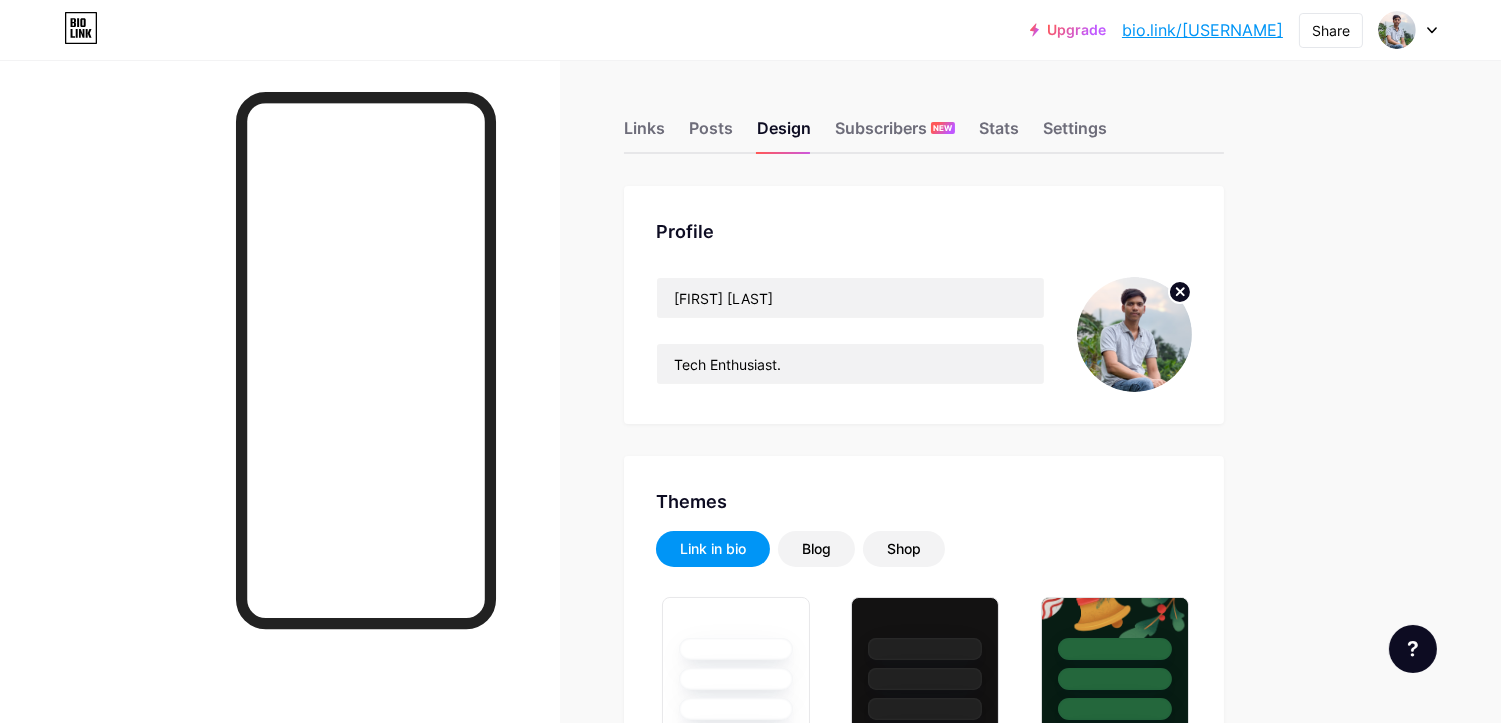 click on "Upgrade   bio.link/[USERNAME]...   bio.link/[USERNAME]   Share               Switch accounts     [FIRST] [LAST]   bio.link/[USERNAME]       + Add a new page        Account settings   Logout   Link Copied
Links
Posts
Design
Subscribers
NEW
Stats
Settings     Profile   [FIRST] [LAST]     Tech Enthusiast.                   Themes   Link in bio   Blog   Shop       Basics       Carbon       Xmas 23       Pride       Glitch       Winter · Live       Glassy · Live       Chameleon · Live       Rainy Night · Live       Neon · Live       Summer       Retro       Strawberry · Live       Desert       Sunny       Autumn       Leaf       Clear Sky       Blush       Unicorn       Minimal       Cloudy       Shadow     Create your own           Changes saved     Background         Color                 Video             Image           Button       #000000   Font   Inter Poppins EB Garamond TEKO BALSAMIQ SANS" at bounding box center (750, 2287) 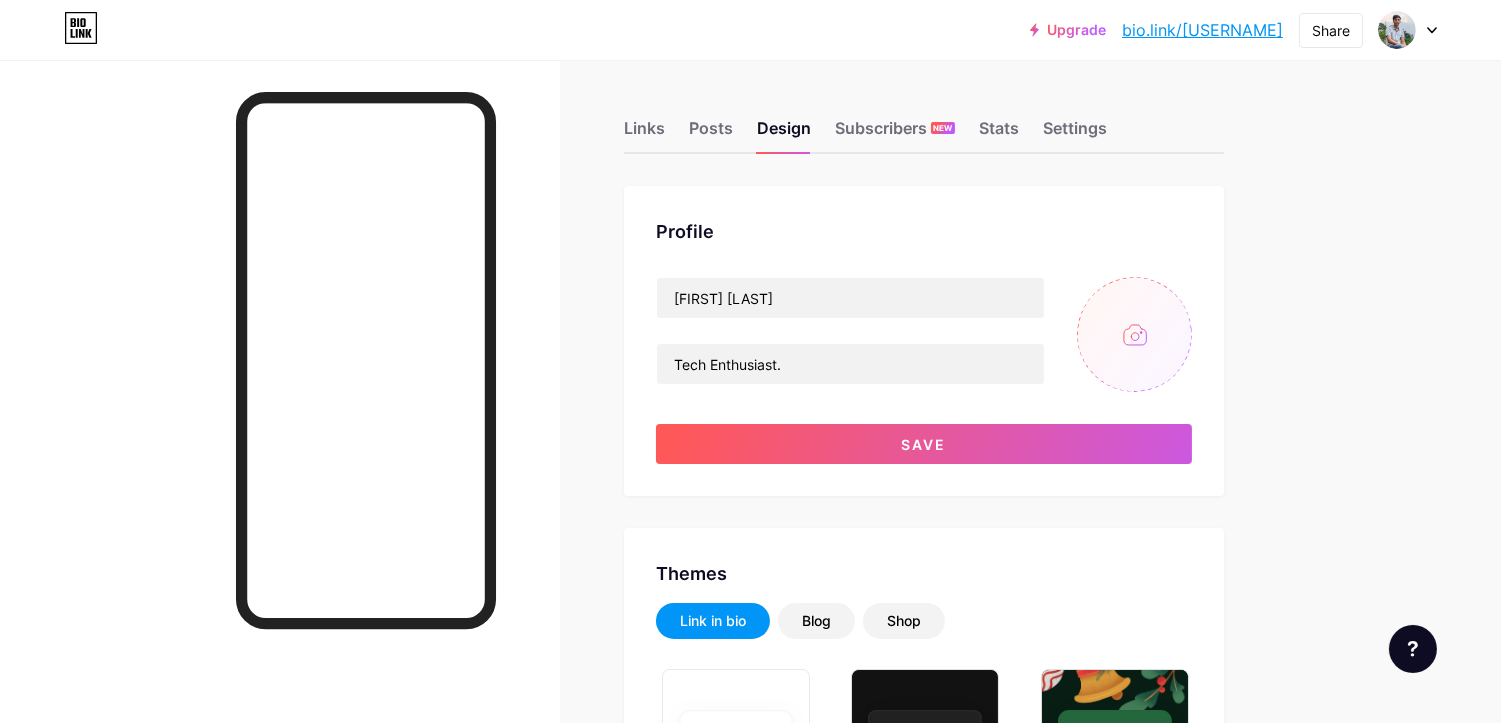 click at bounding box center (1134, 334) 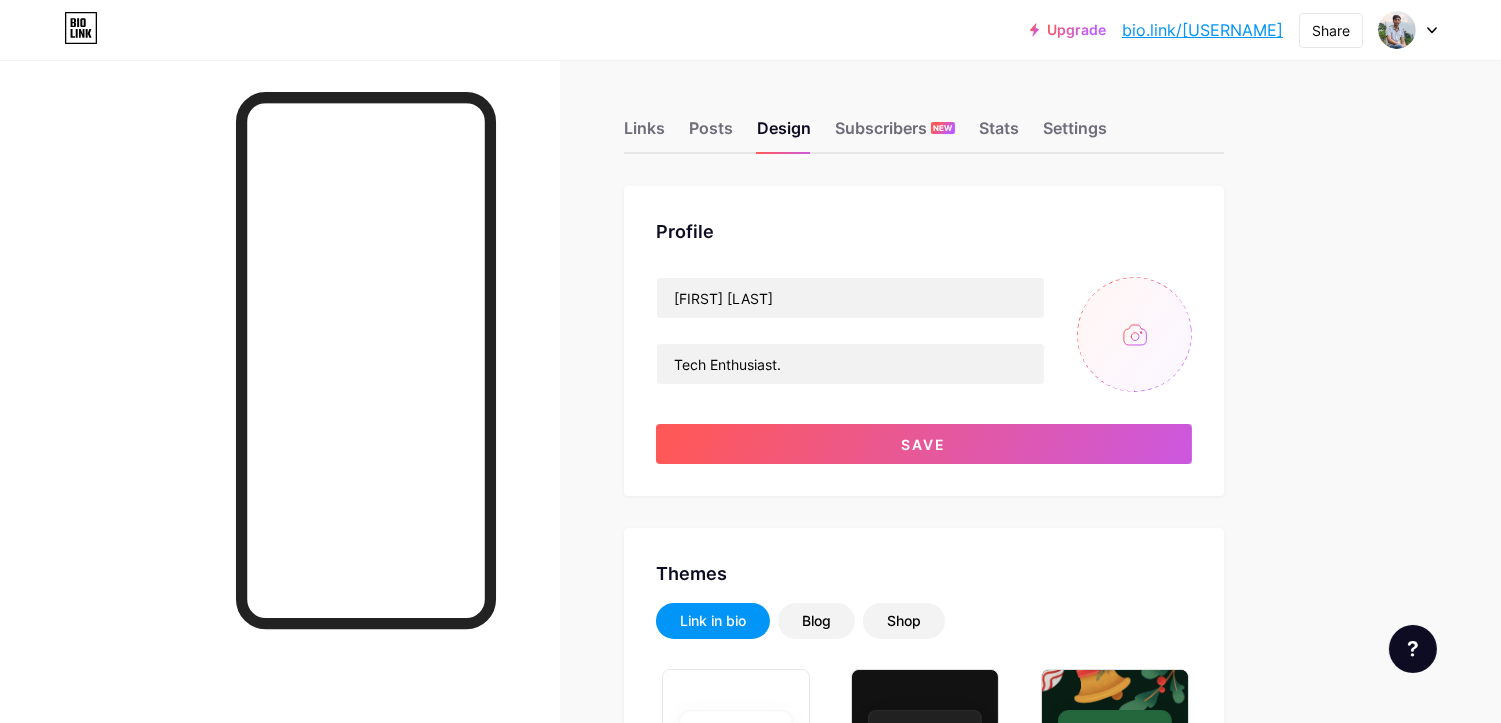 type on "C:\fakepath\[508333200_1439979824024210_664435703100146906_n.jpg" 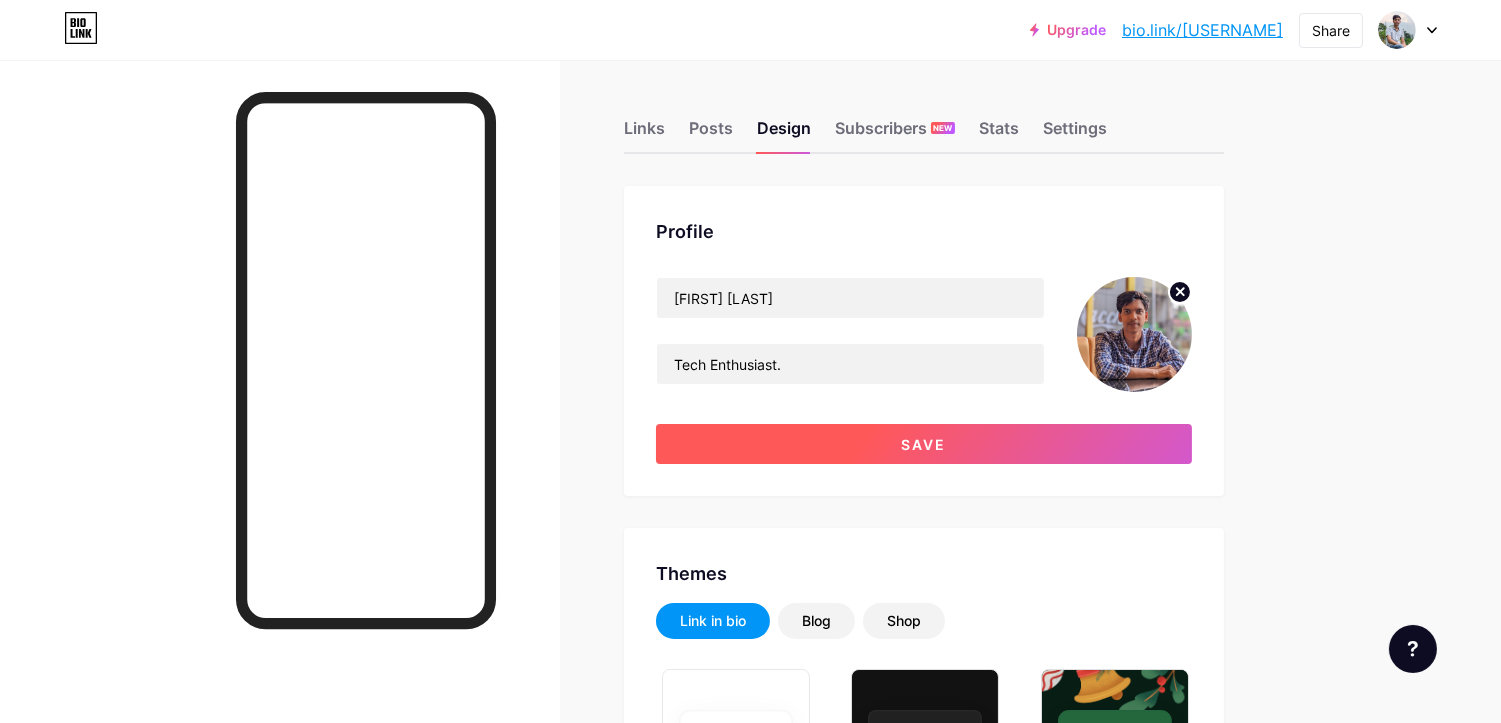 click on "Save" at bounding box center (924, 444) 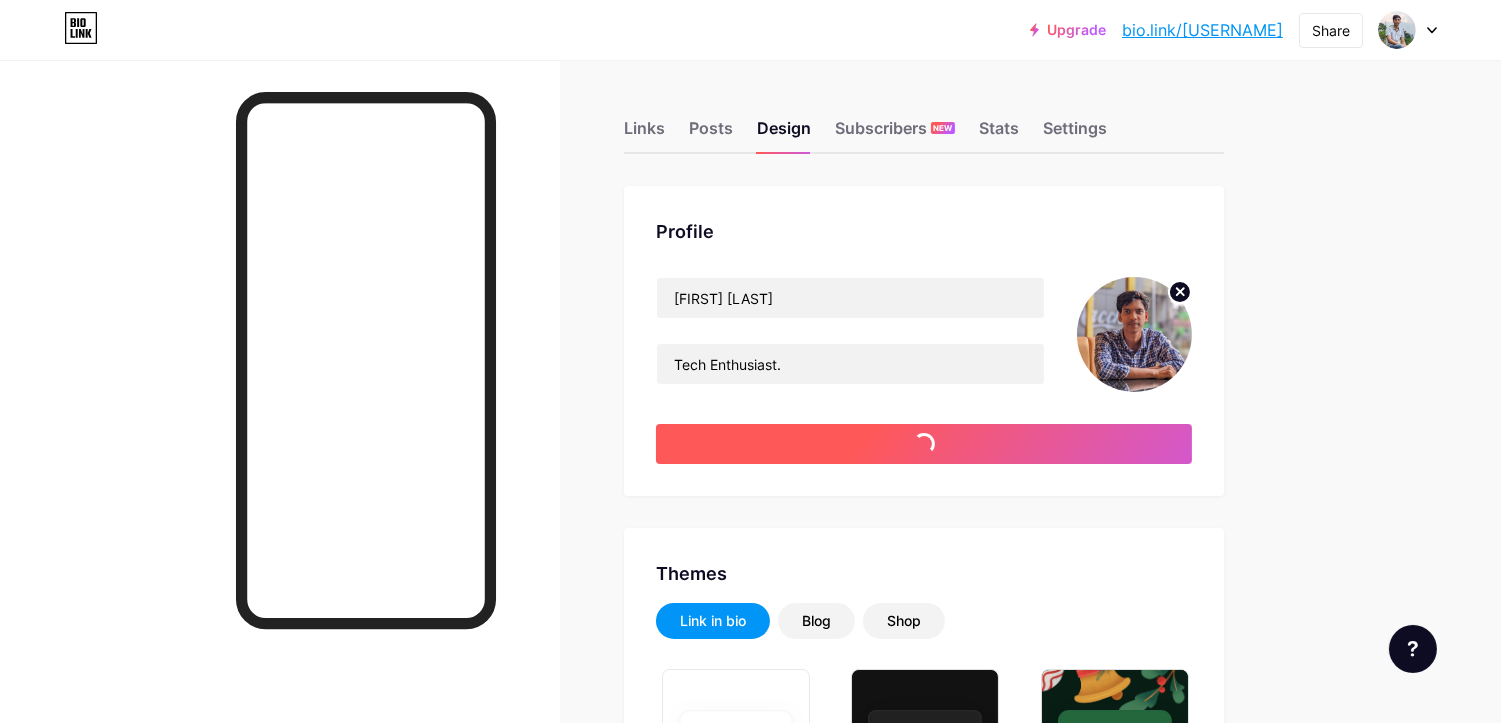 type on "#000000" 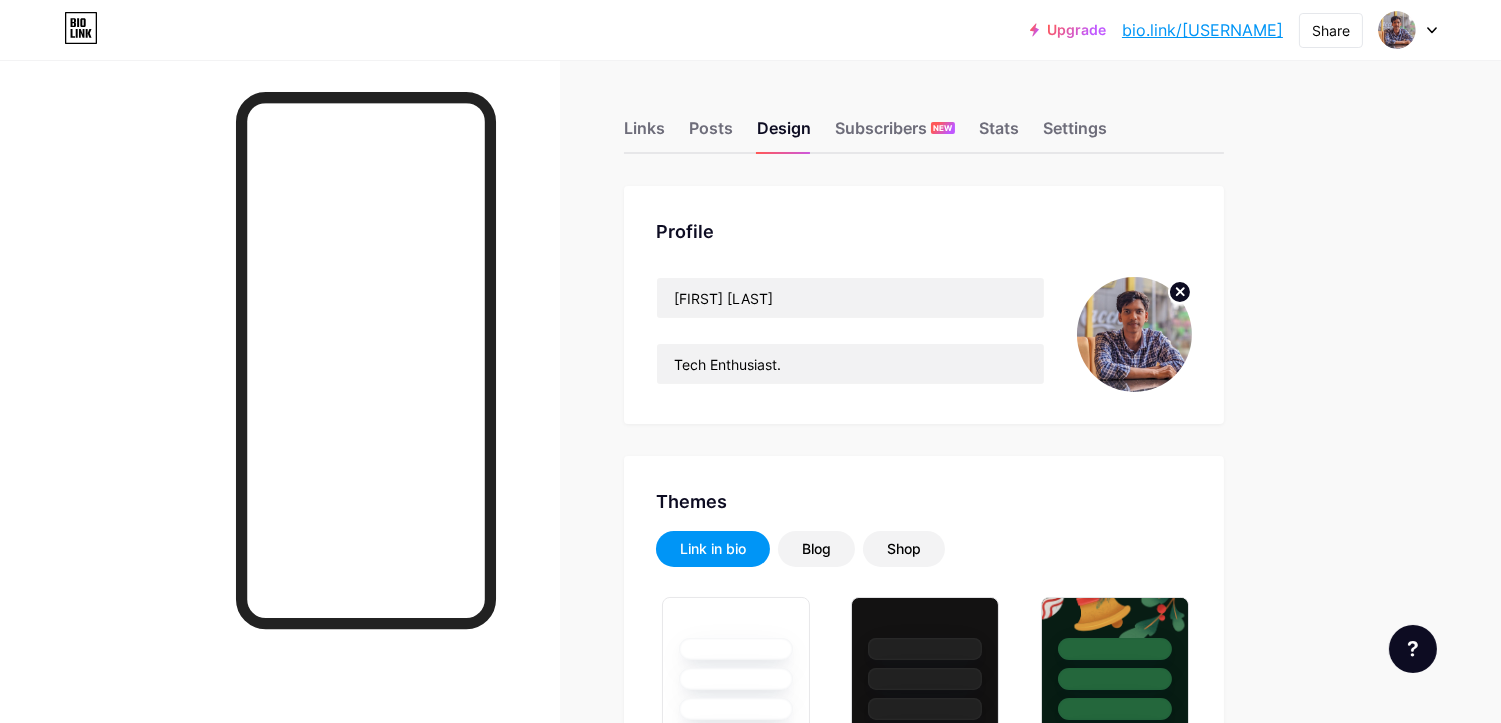 click 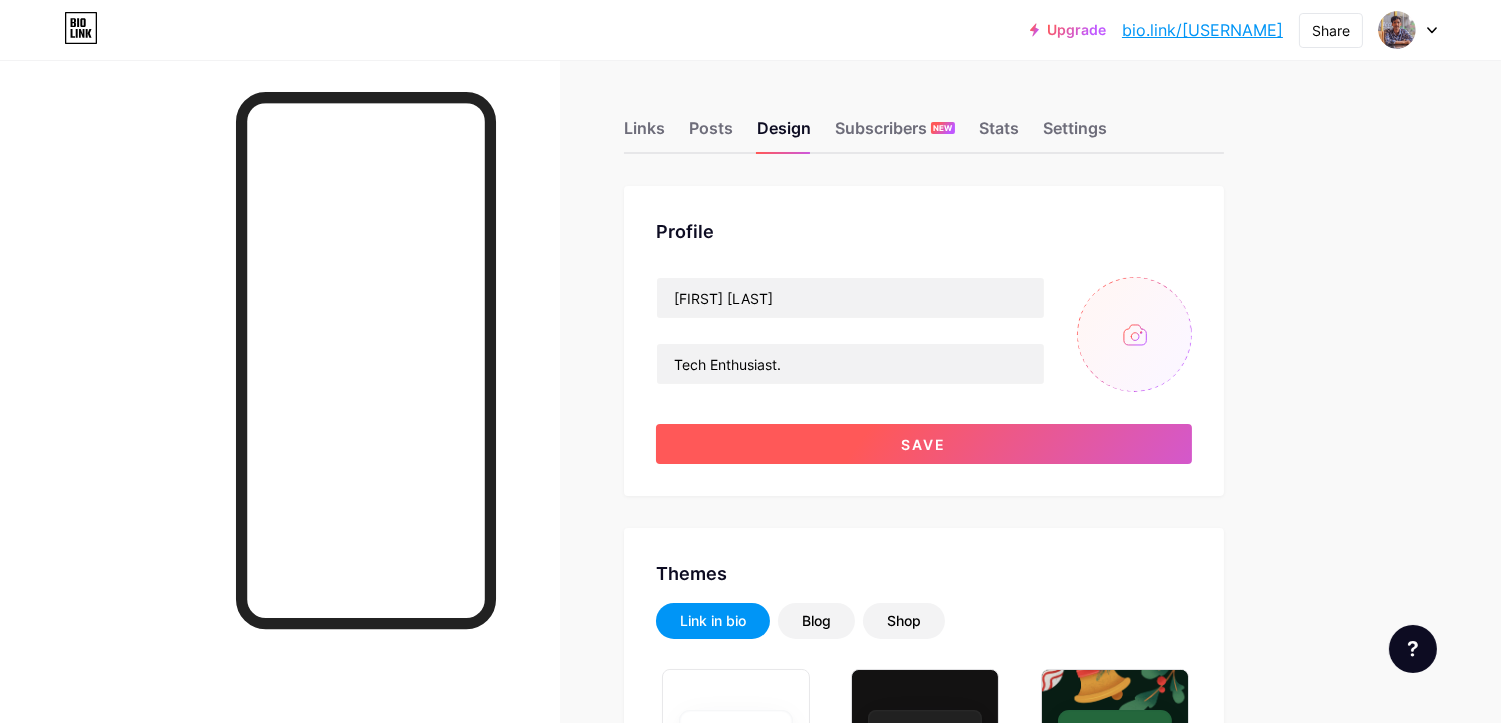 click on "Save" at bounding box center (924, 444) 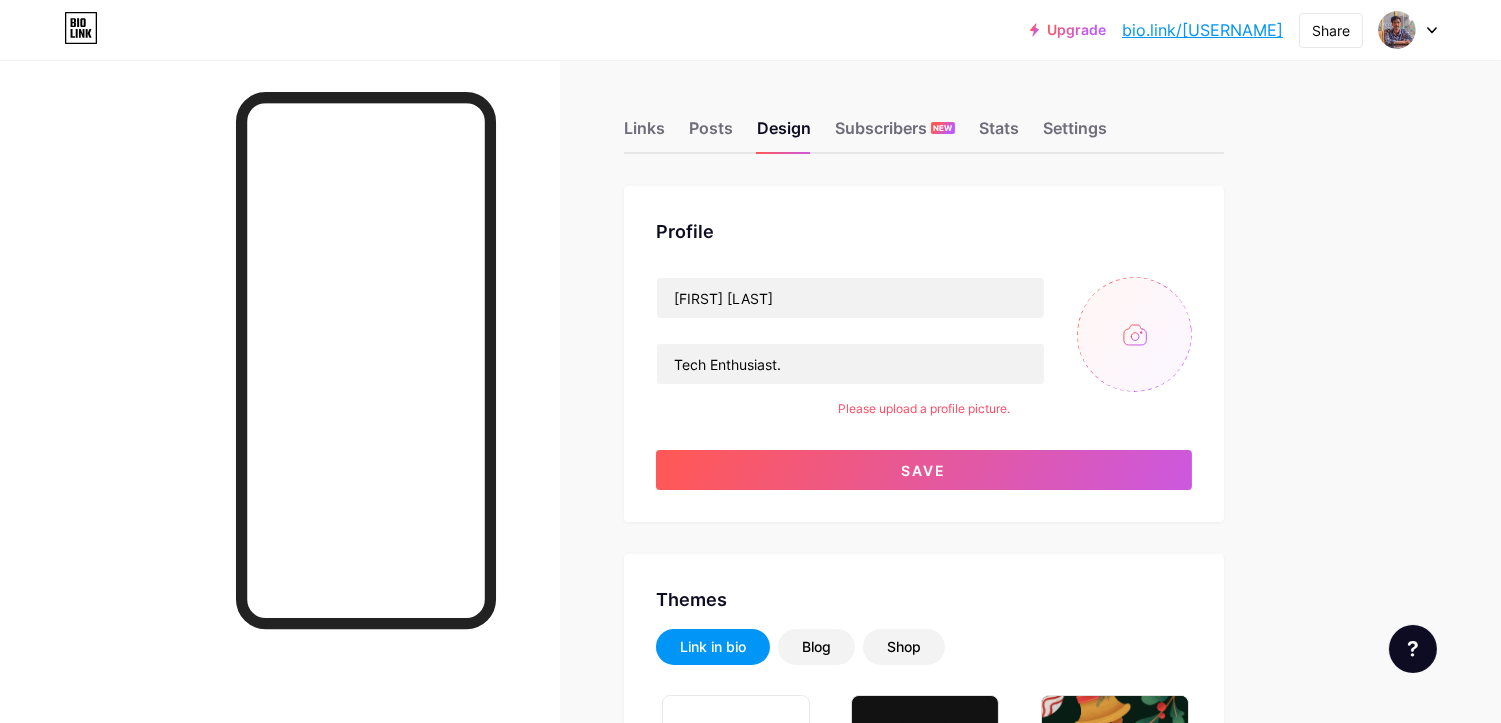click on "[FIRST] [LAST]     Tech Enthusiast.                           Please upload a profile picture.     Save" at bounding box center [924, 383] 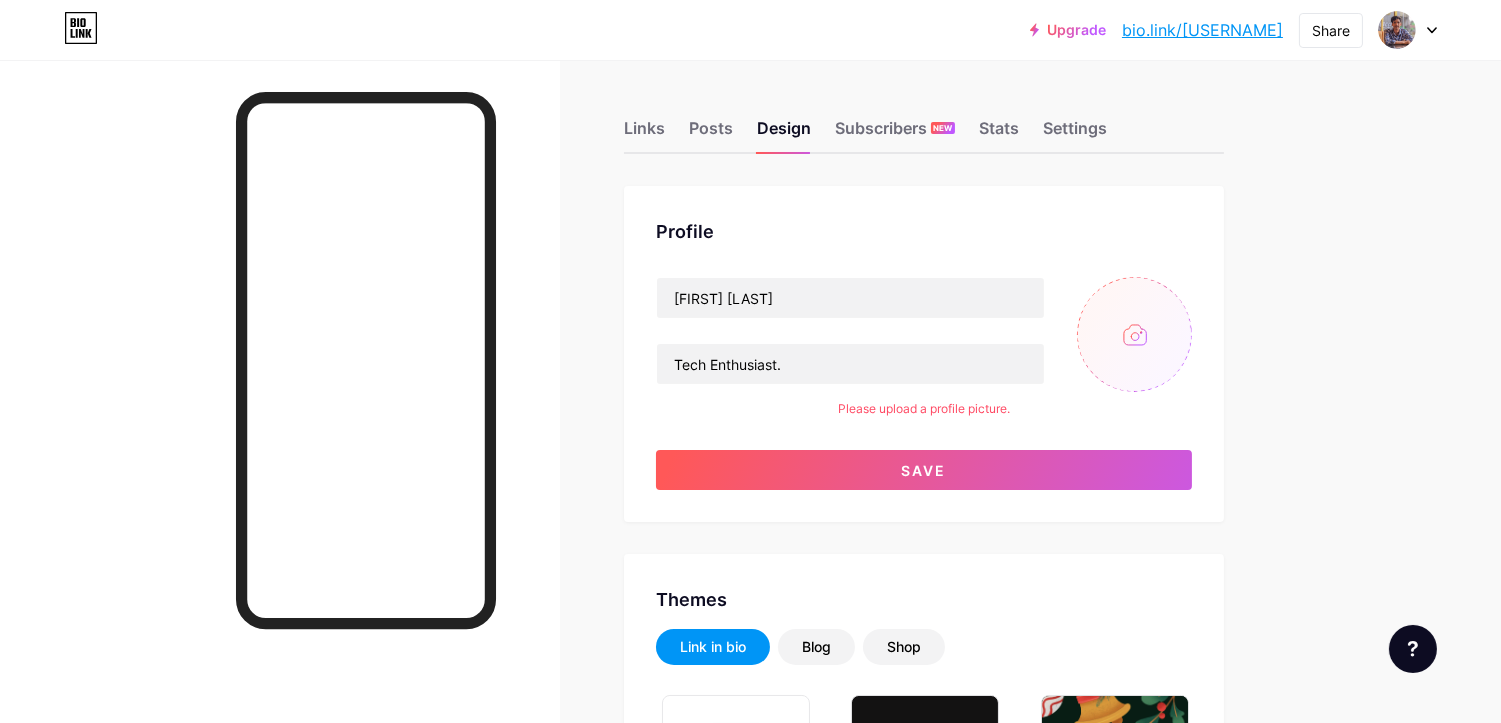 type on "C:\fakepath\[PXL_20250806_123309707.jpg" 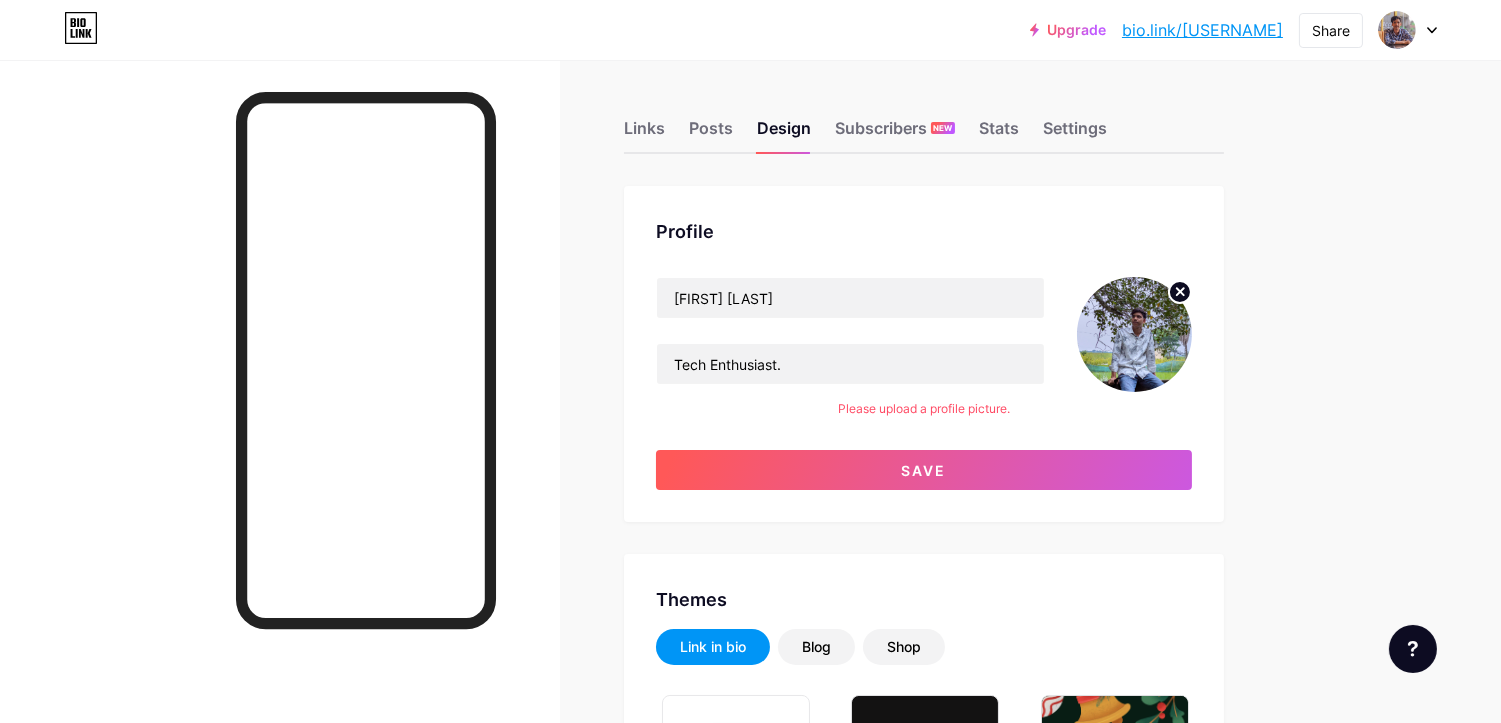 click 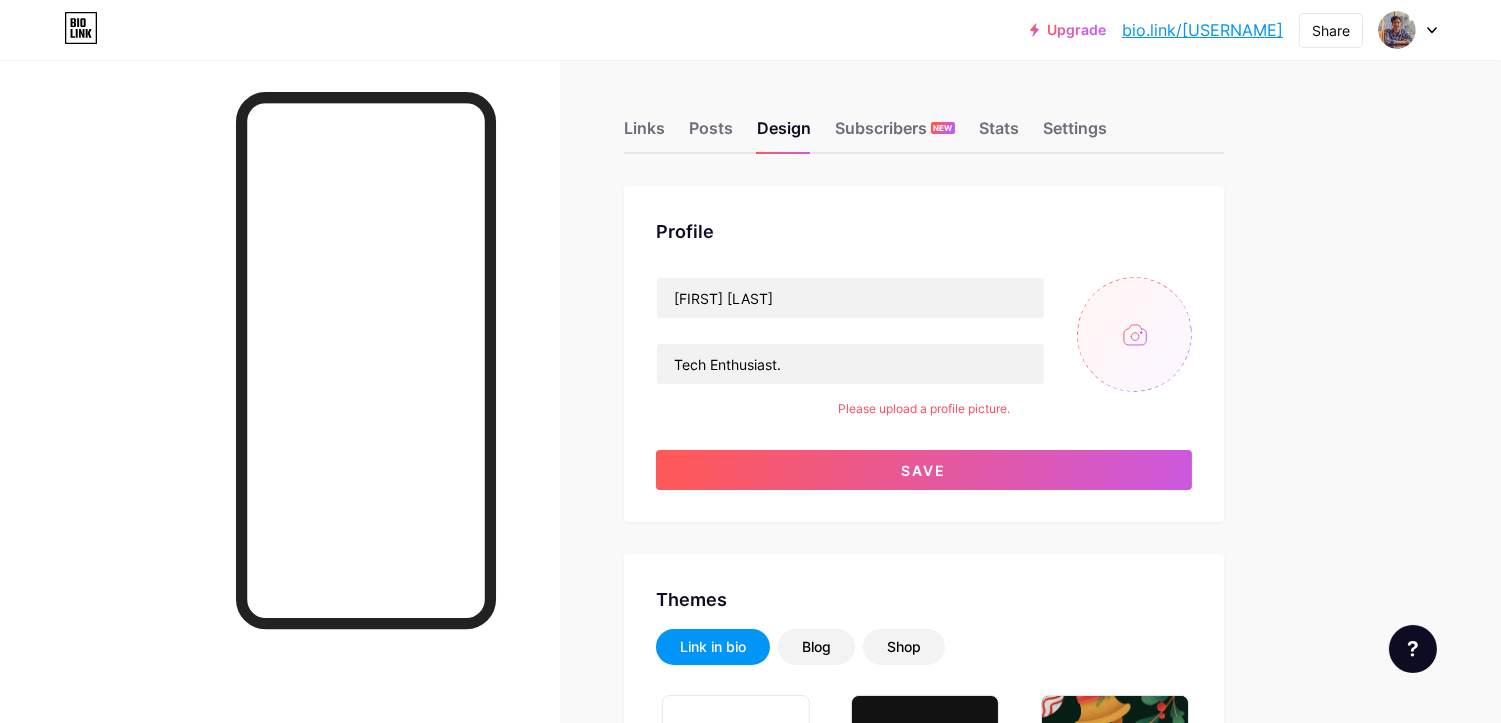 click at bounding box center [1134, 334] 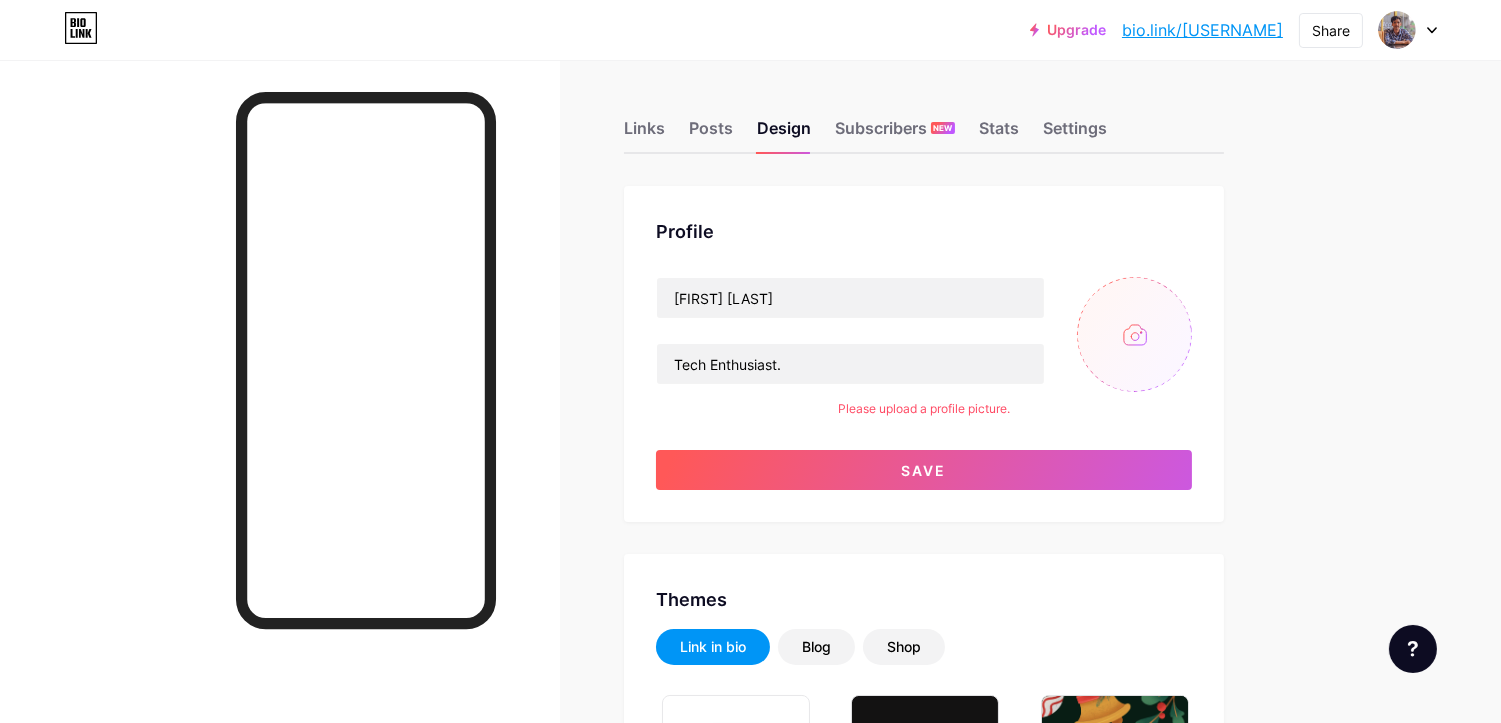 type on "C:\fakepath\[PXL_20250806_123309707C.jpg" 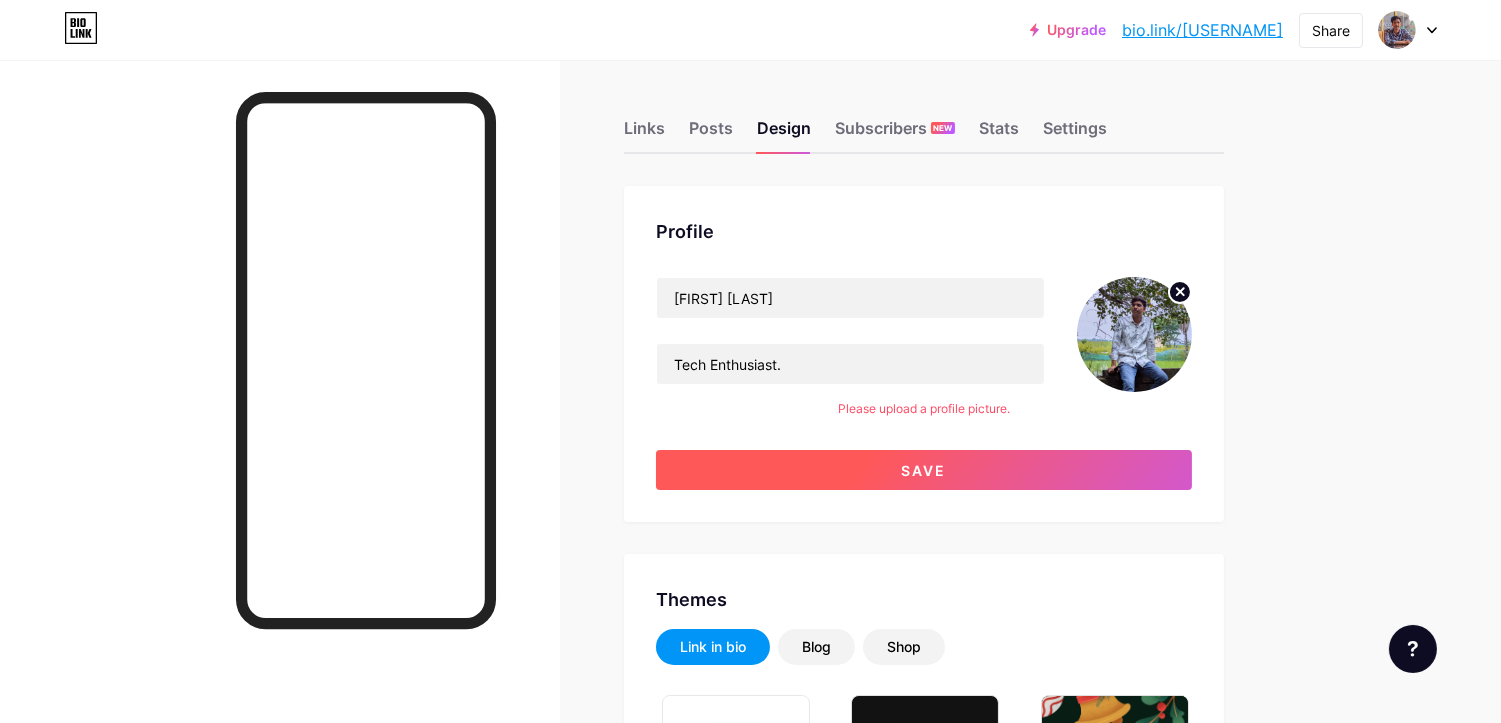 click on "Save" at bounding box center (924, 470) 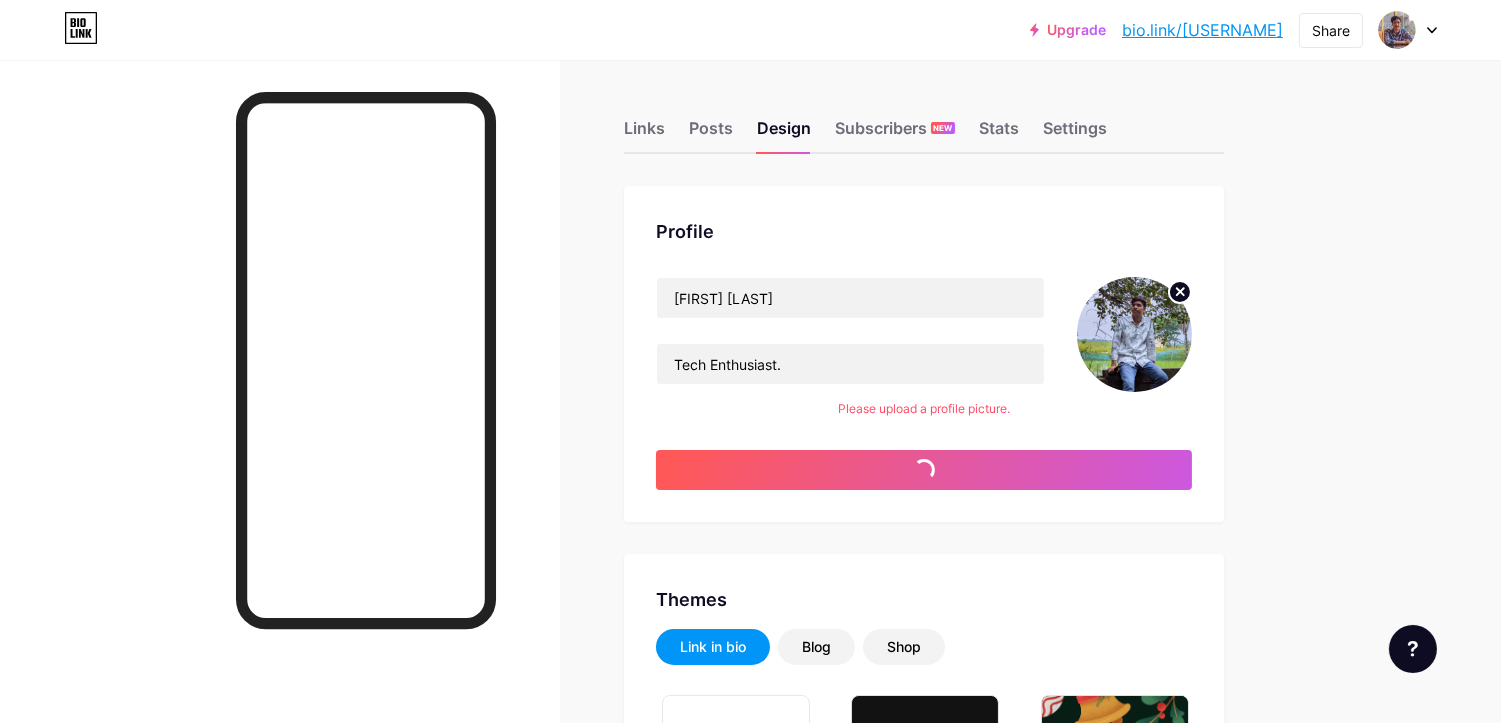 type on "#000000" 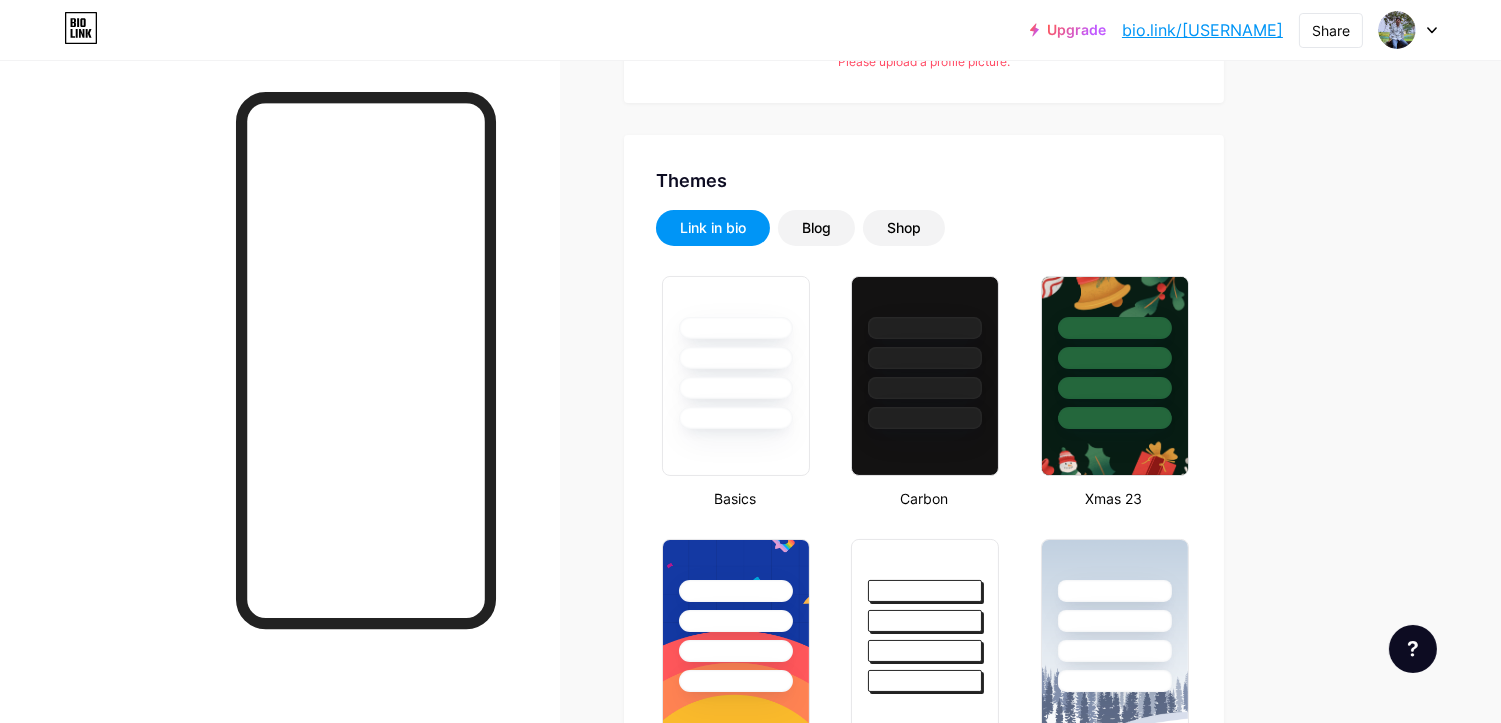 scroll, scrollTop: 0, scrollLeft: 0, axis: both 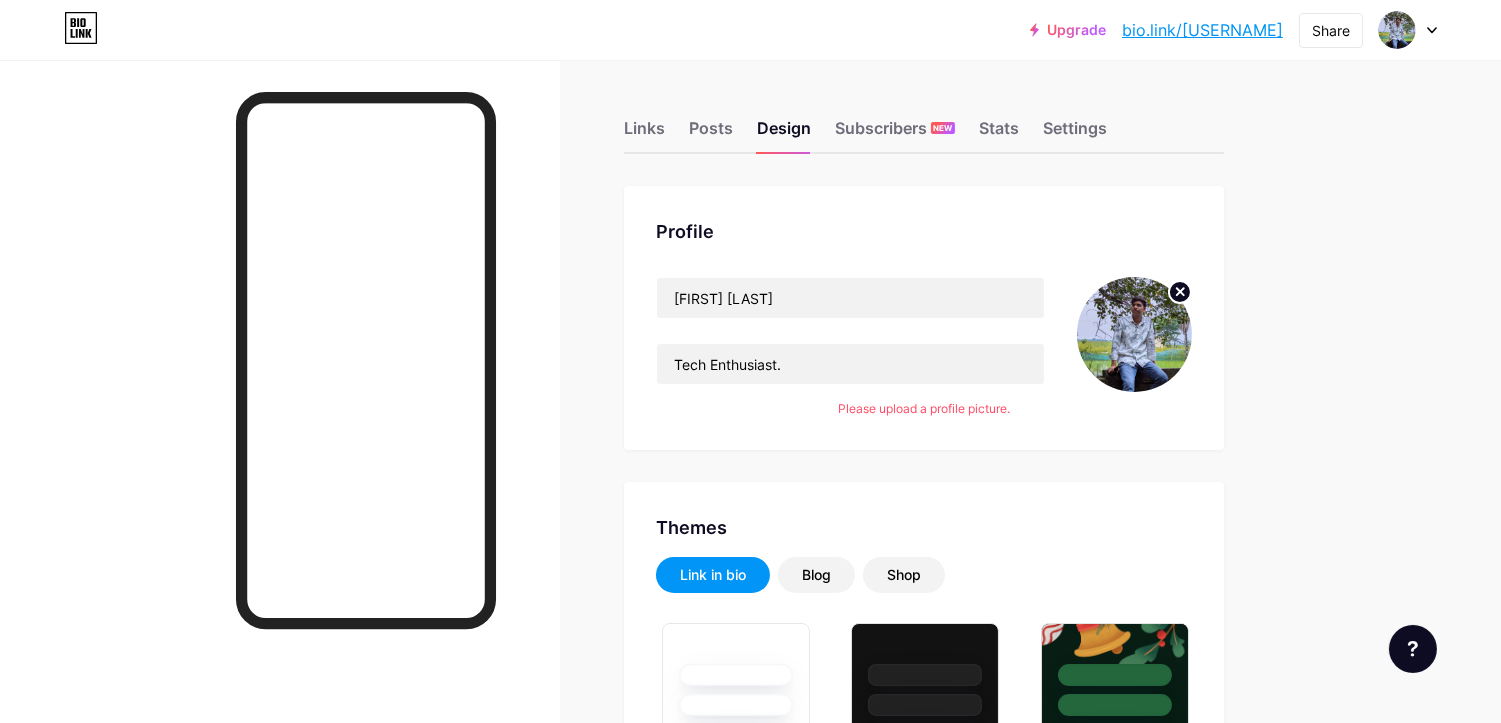 click 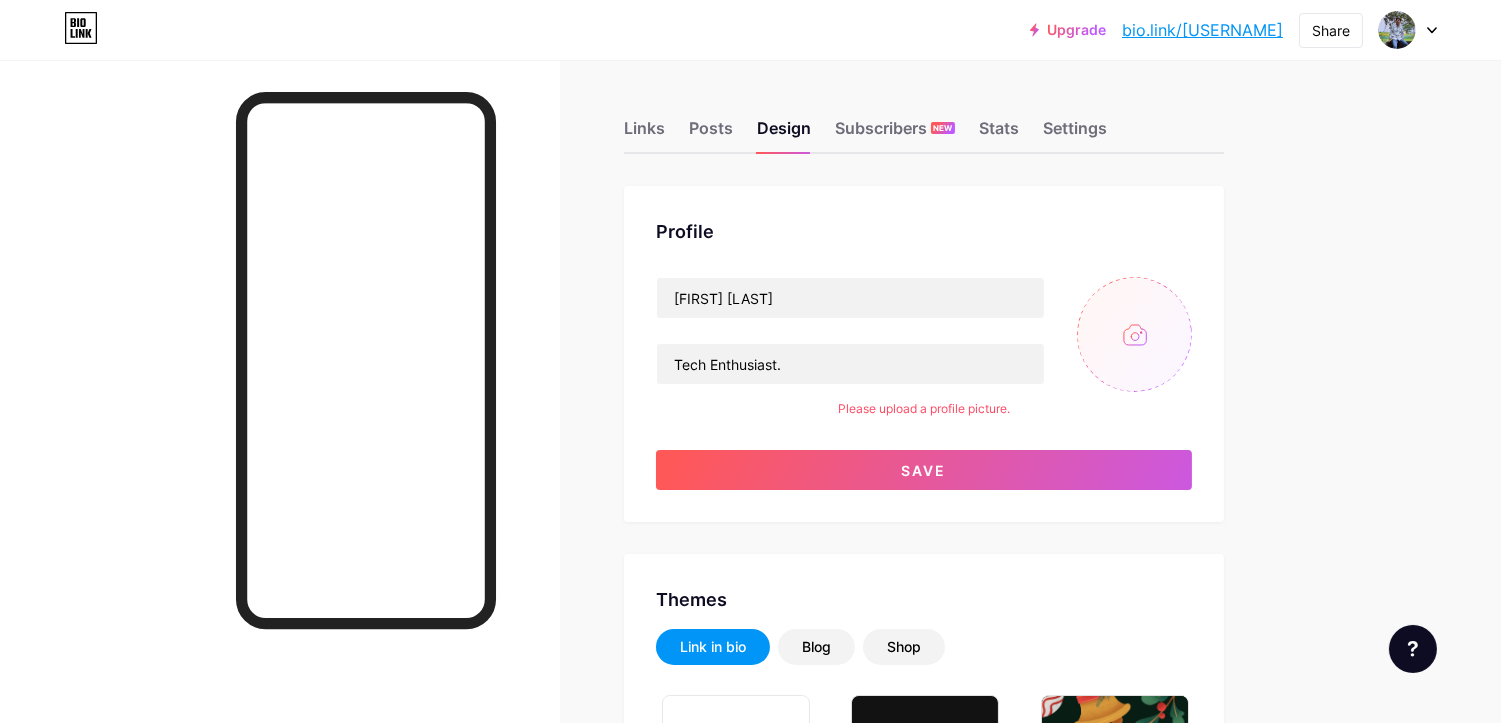 click at bounding box center (1134, 334) 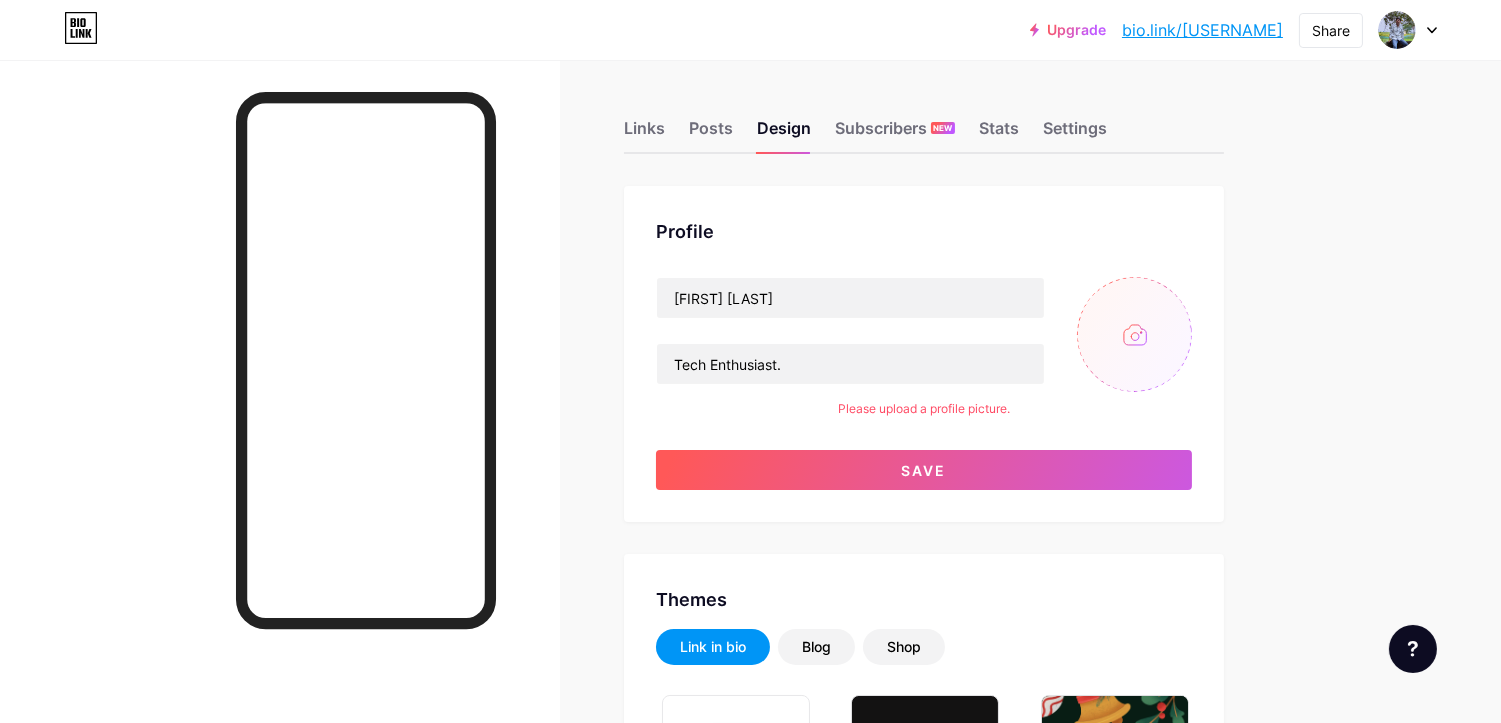 type on "C:\fakepath\[2025080916052459.png" 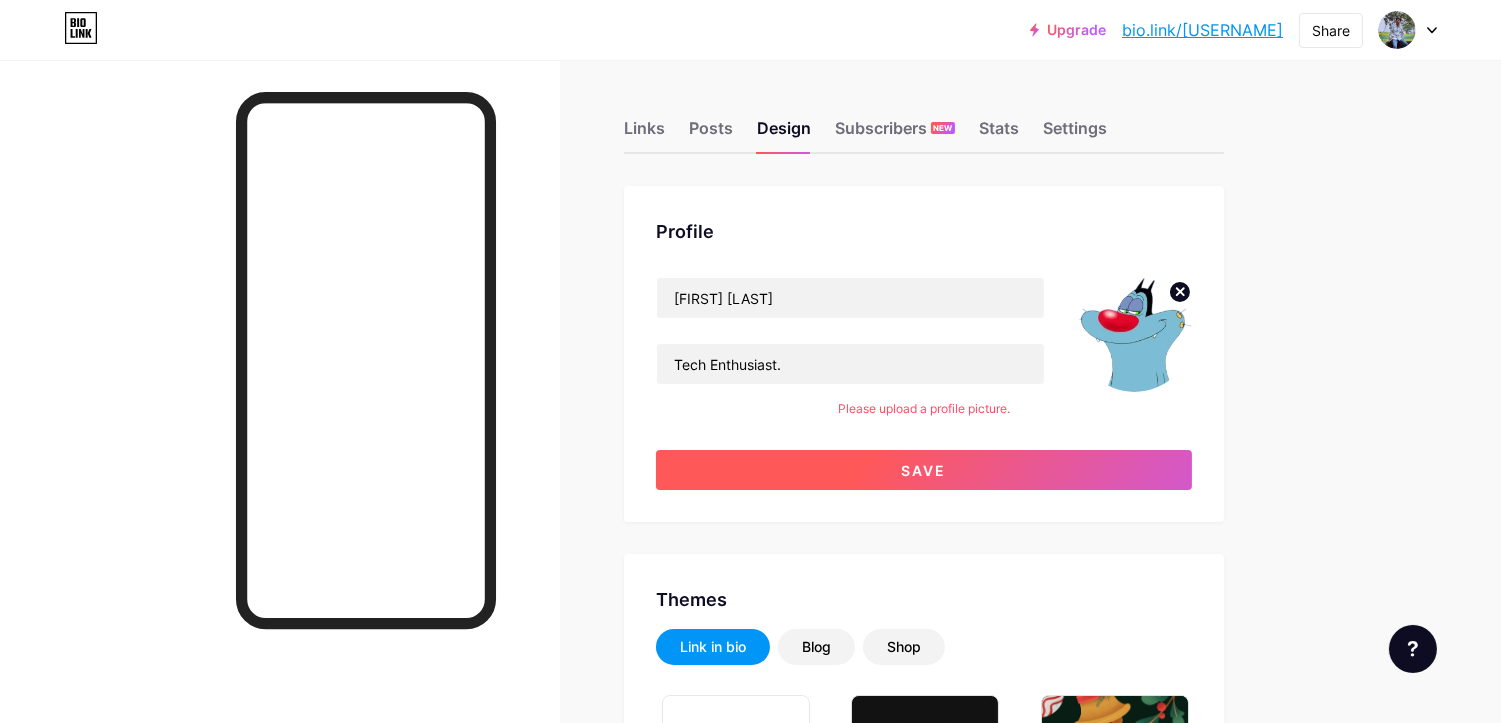 click on "Save" at bounding box center [924, 470] 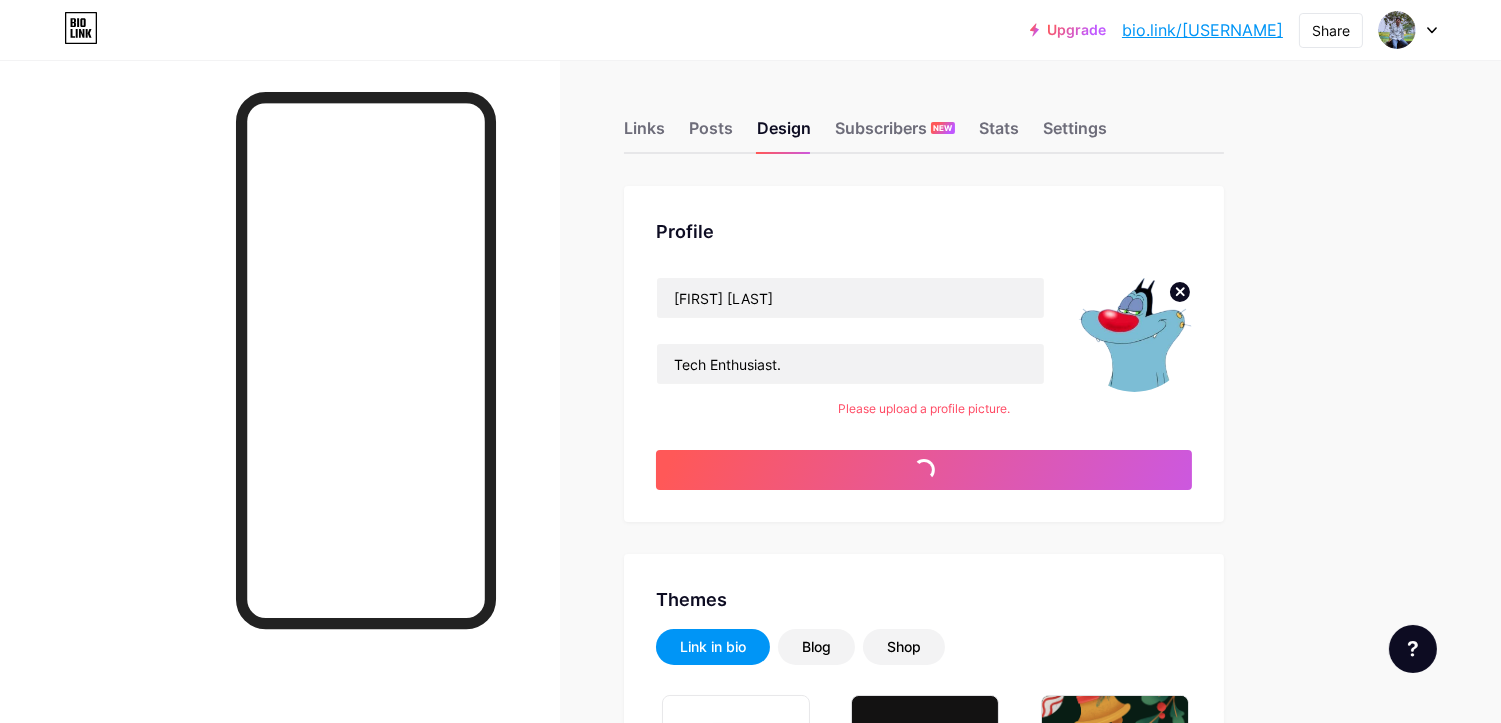 type on "#000000" 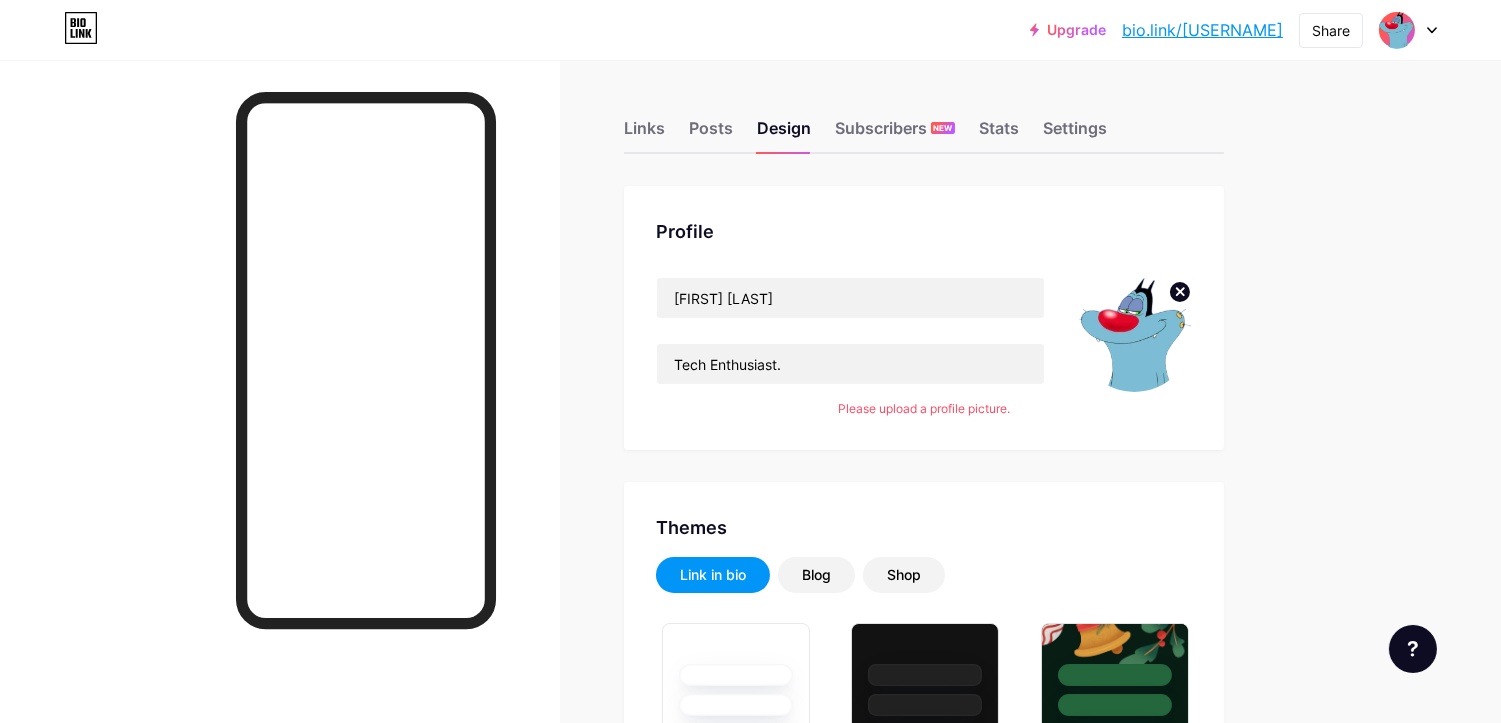 click 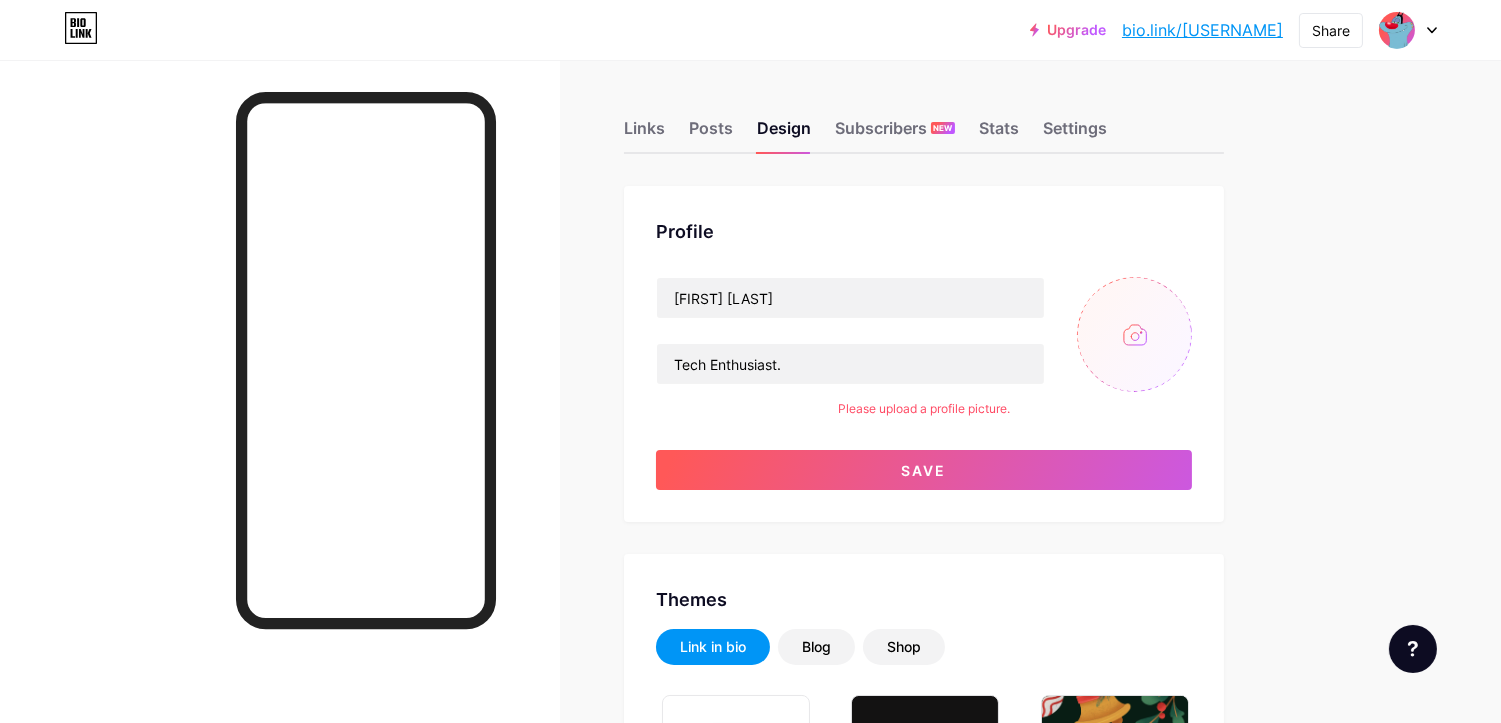 click at bounding box center [1134, 334] 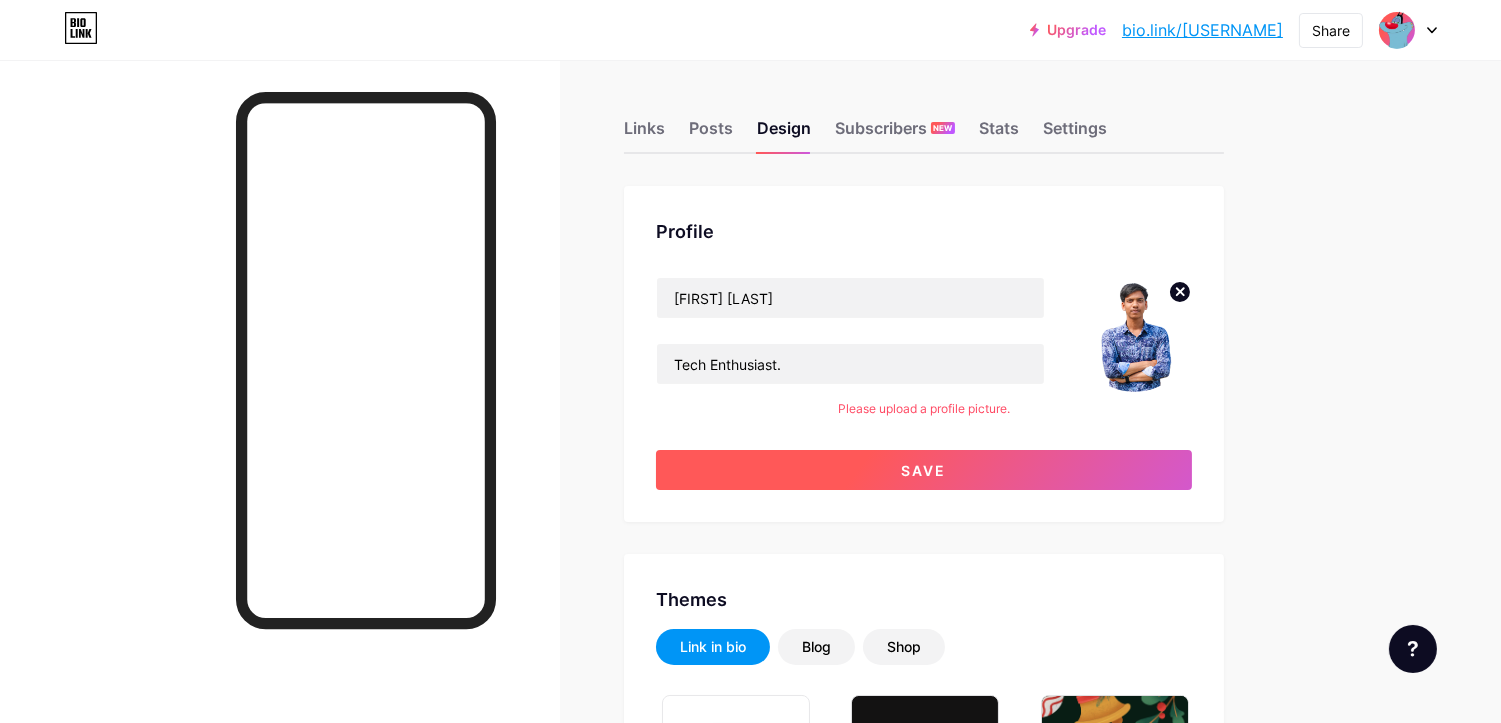 click on "Save" at bounding box center [924, 470] 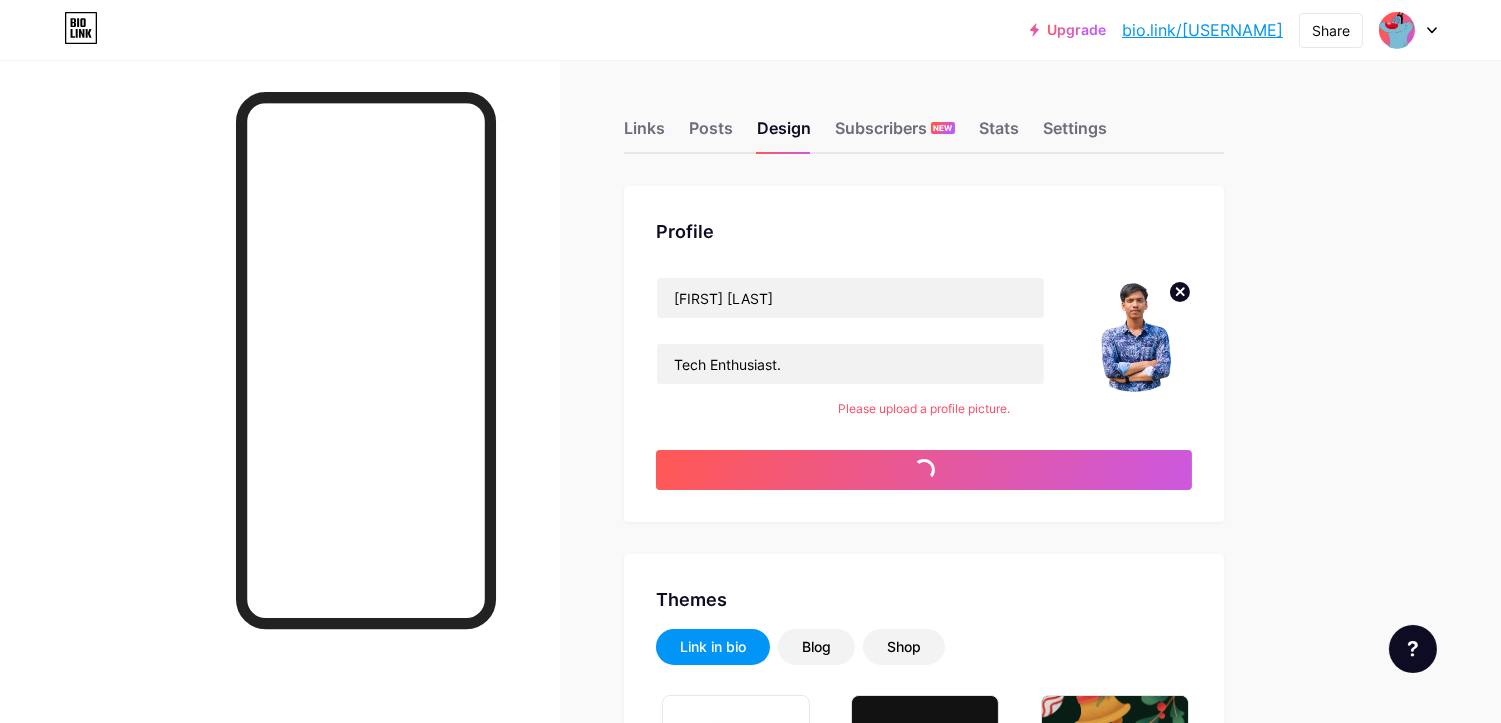type on "#000000" 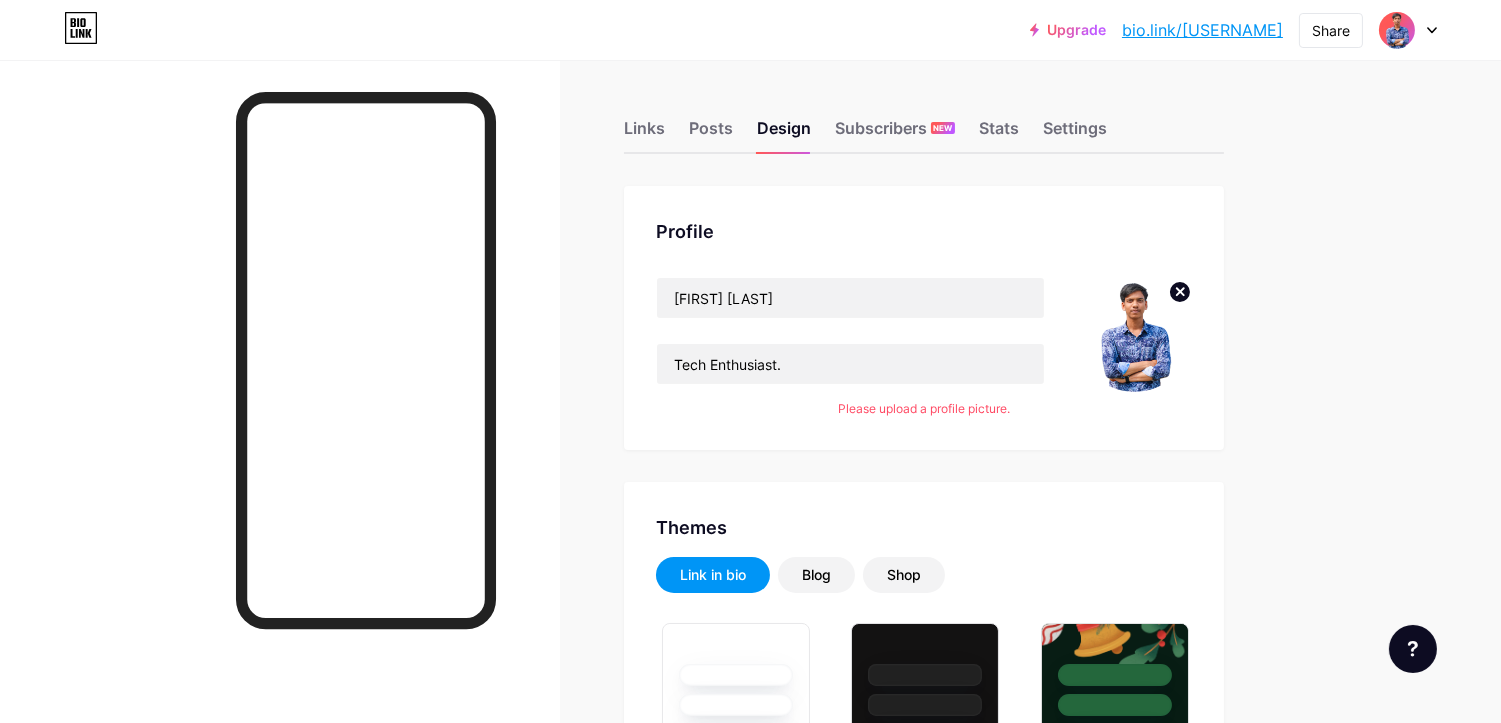click 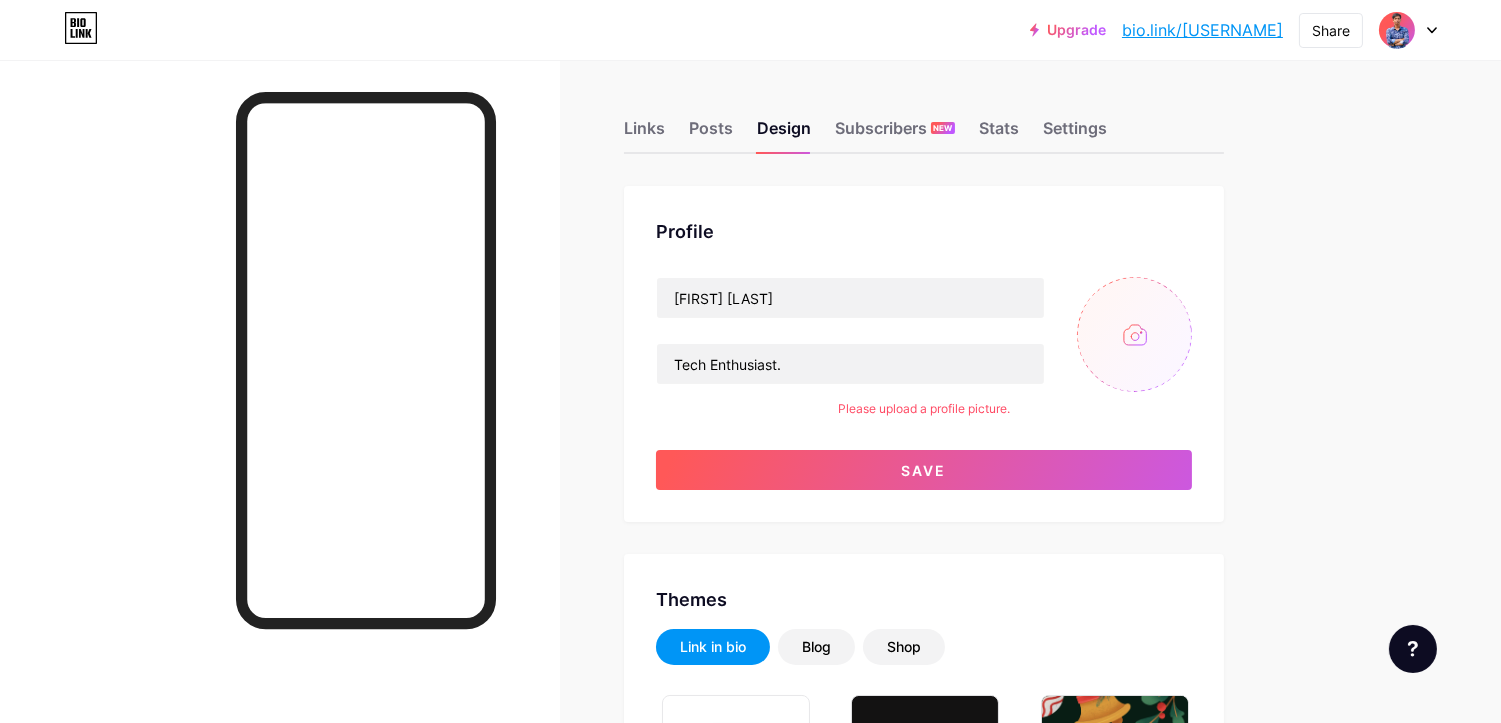 click at bounding box center [1134, 334] 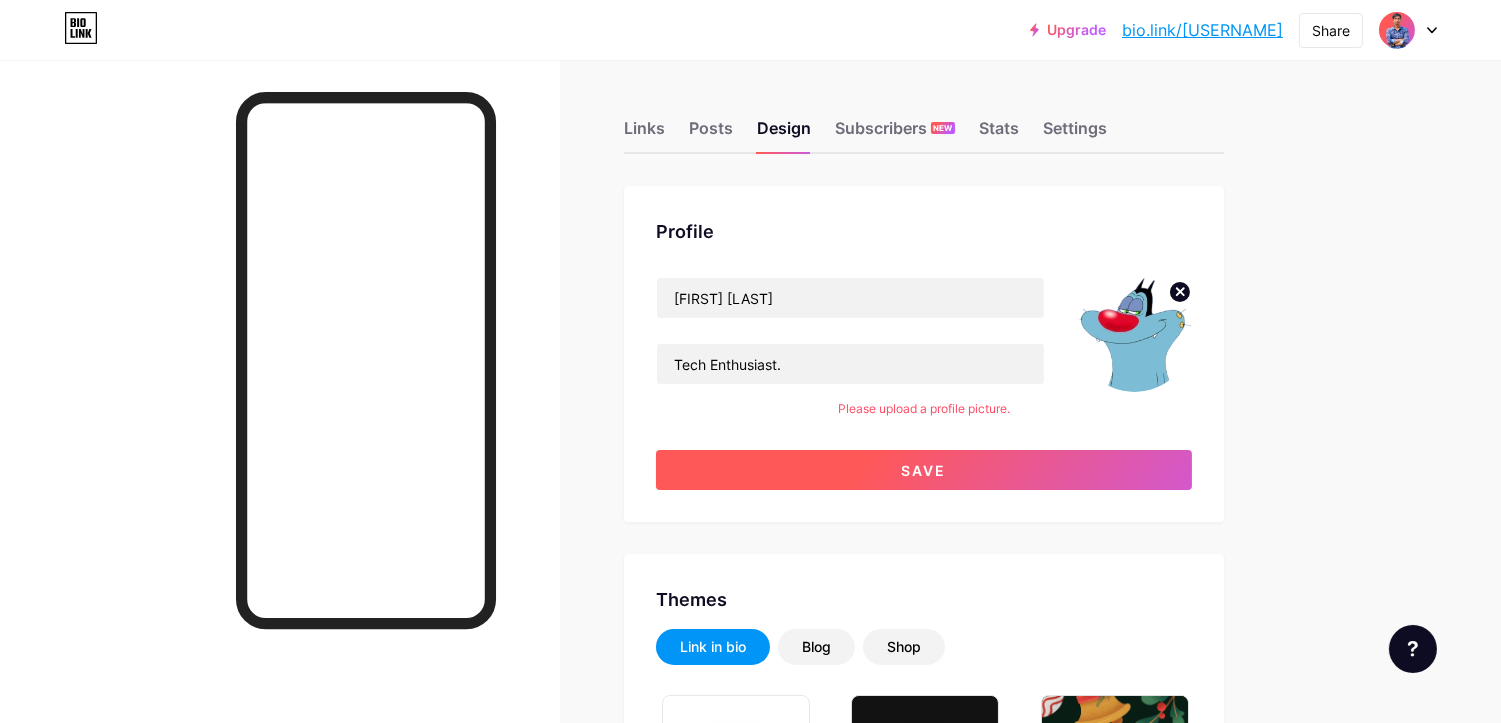 click on "Save" at bounding box center [924, 470] 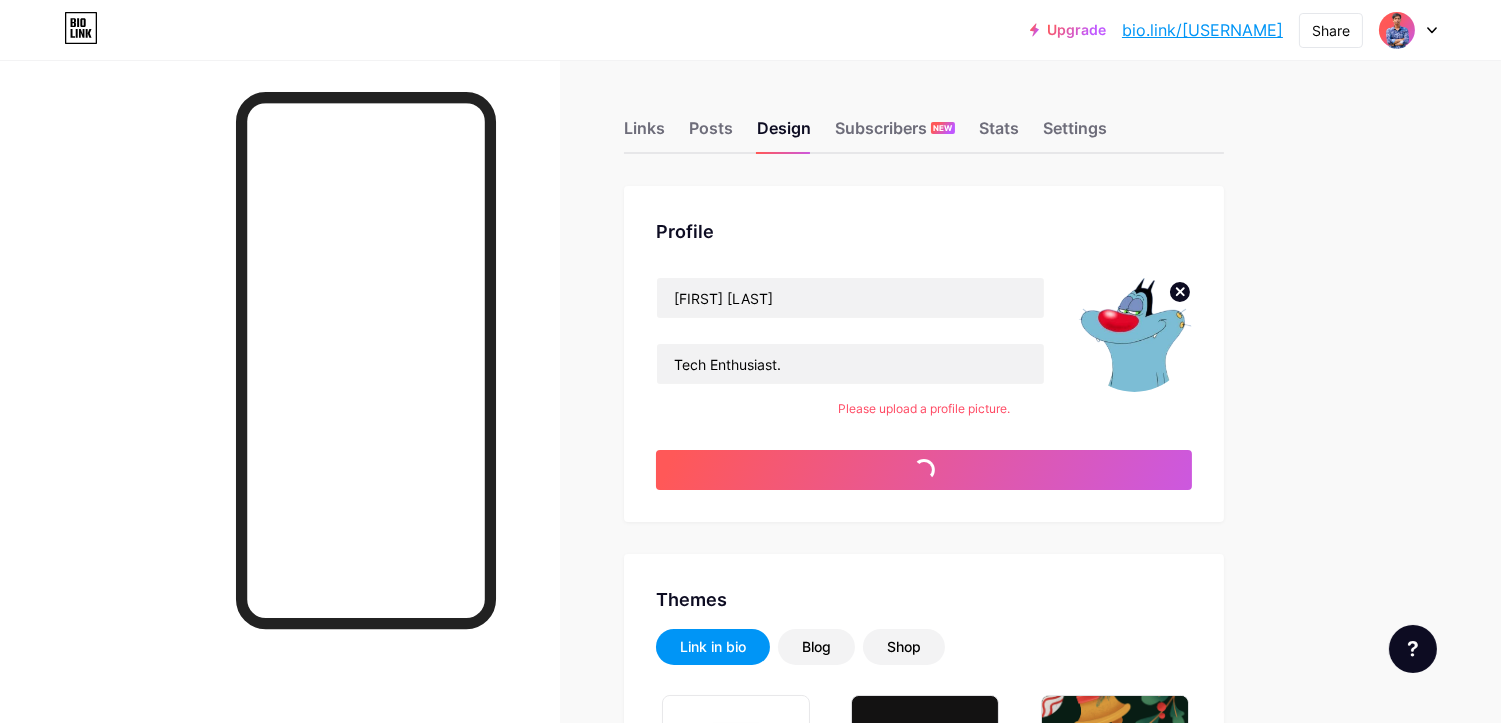 type on "#000000" 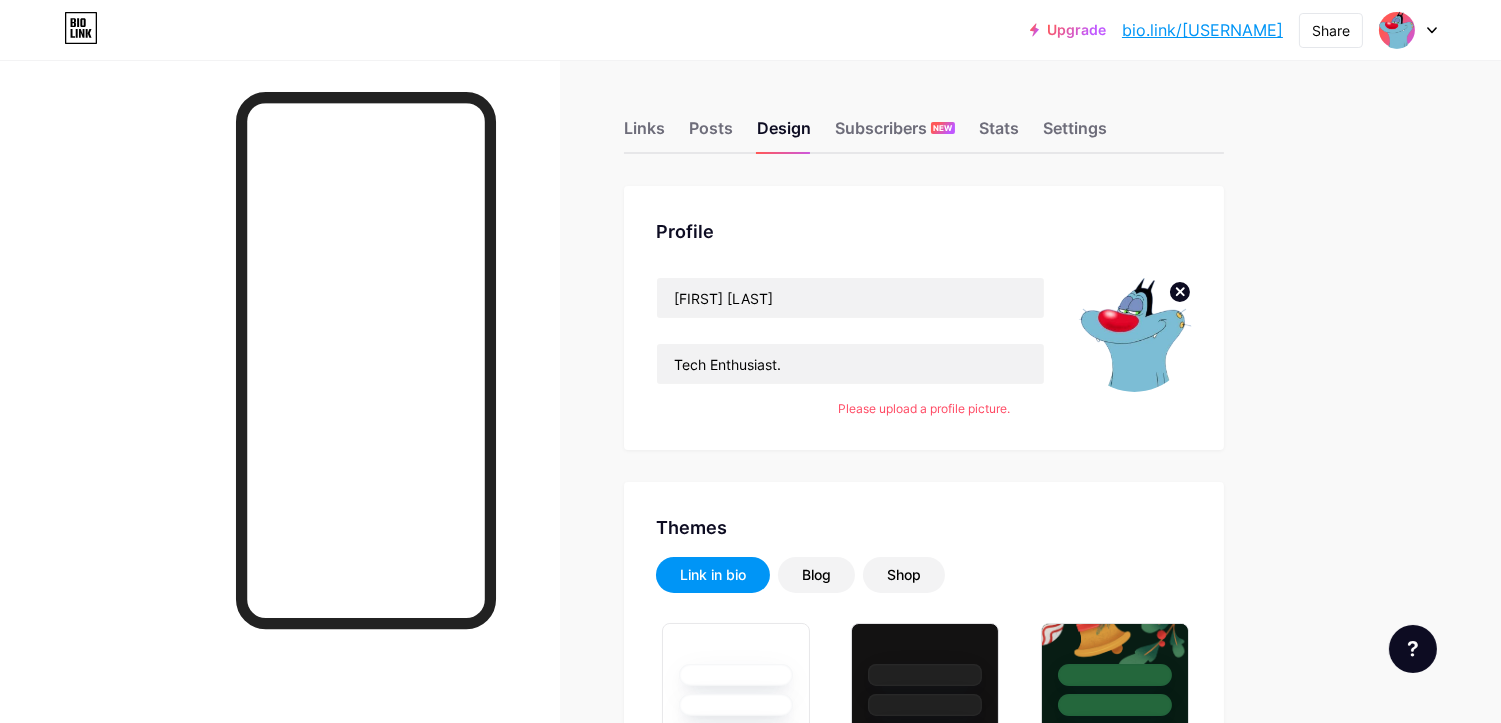 click 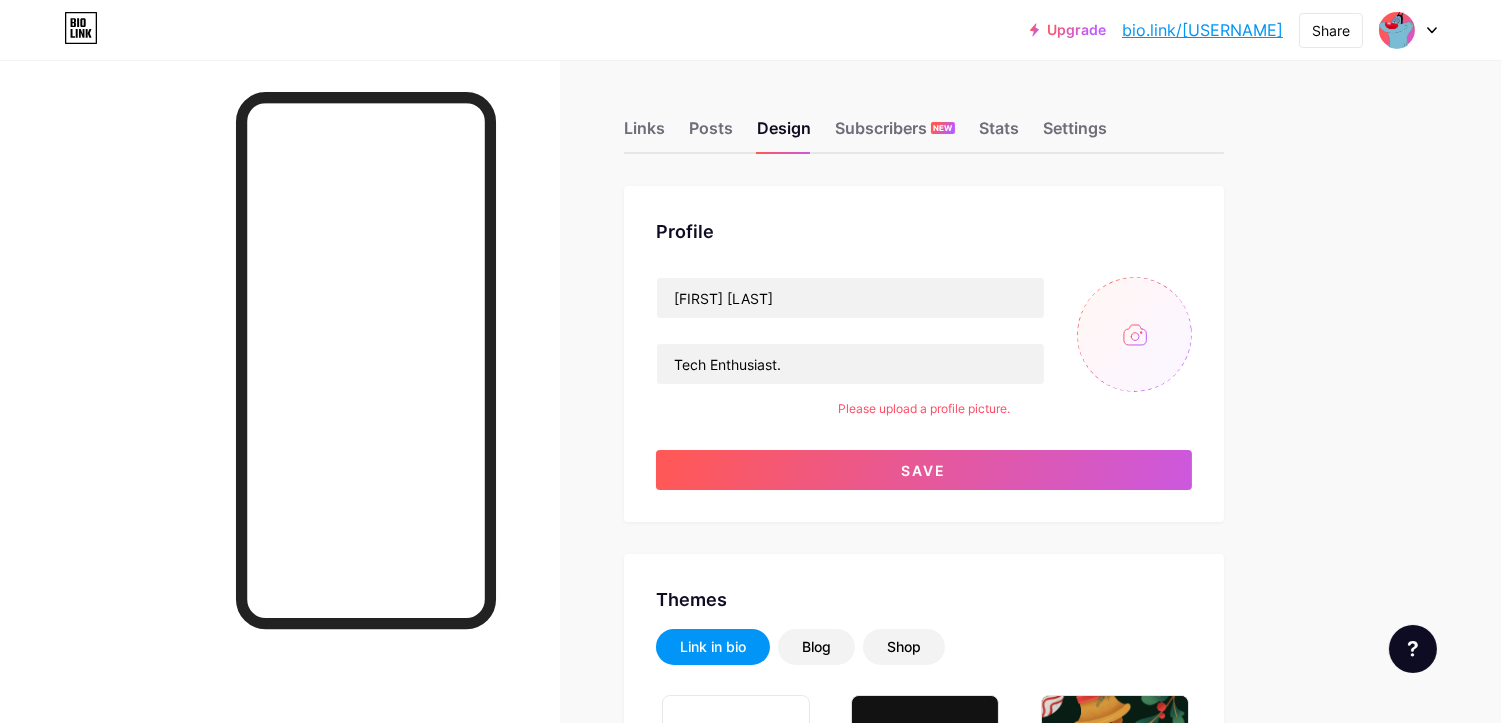 click at bounding box center (1134, 334) 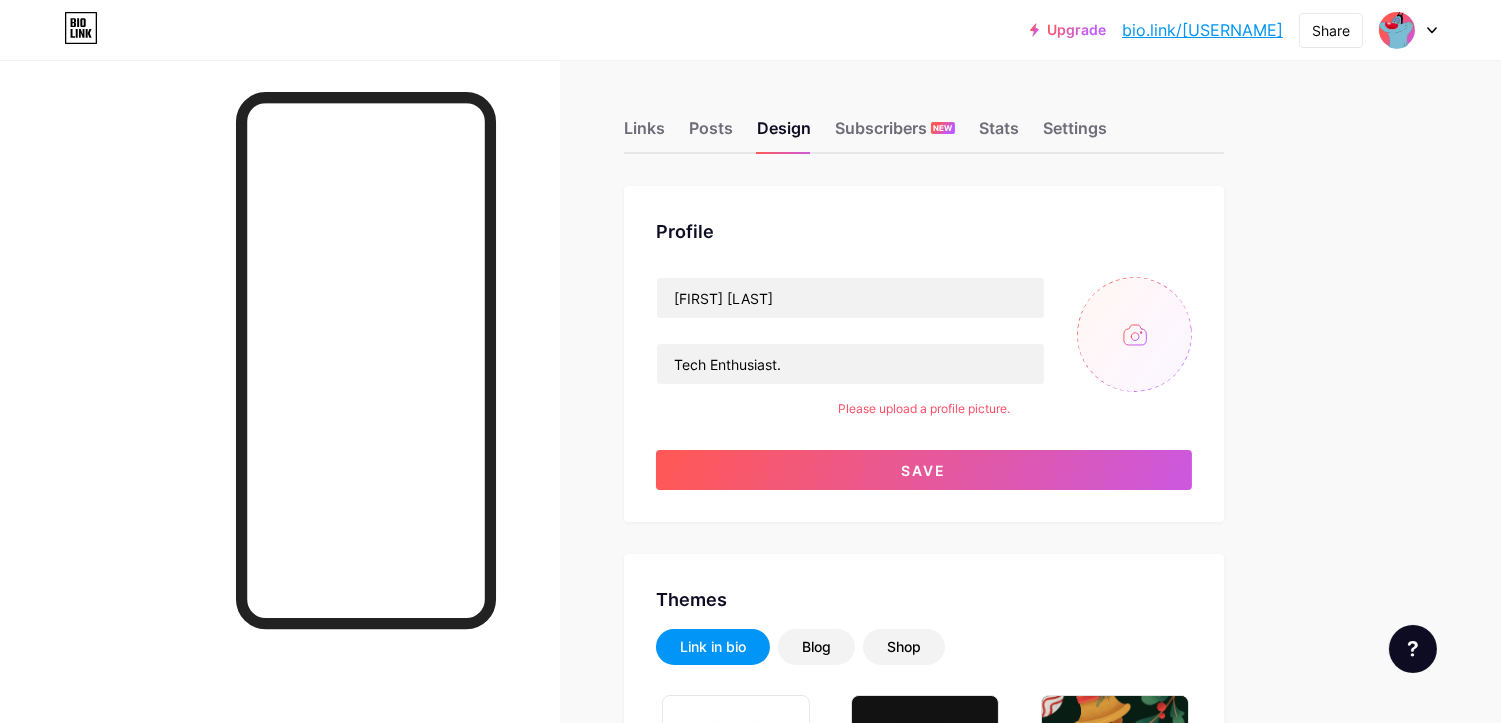 type on "C:\fakepath\[PXL_20250806_123309707 (2).jpg" 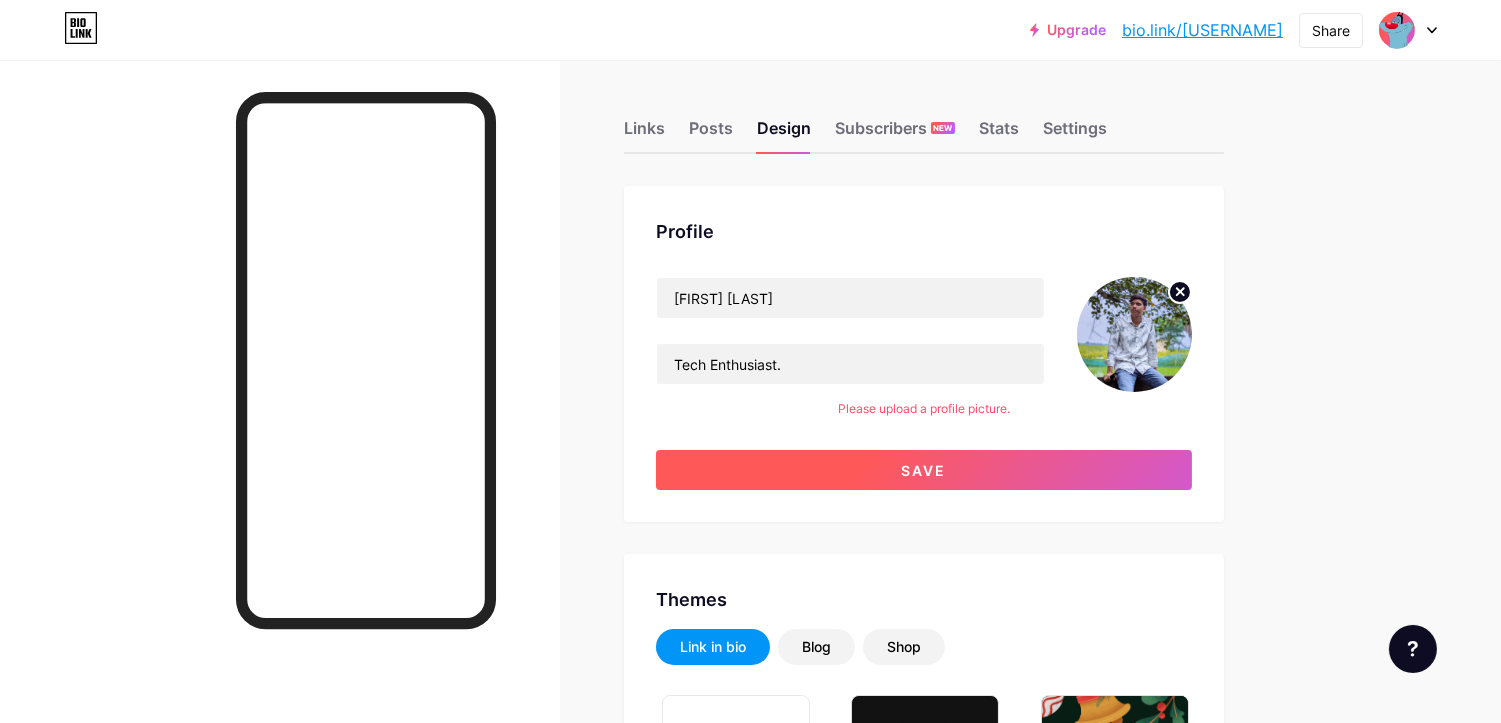 click on "Save" at bounding box center (924, 470) 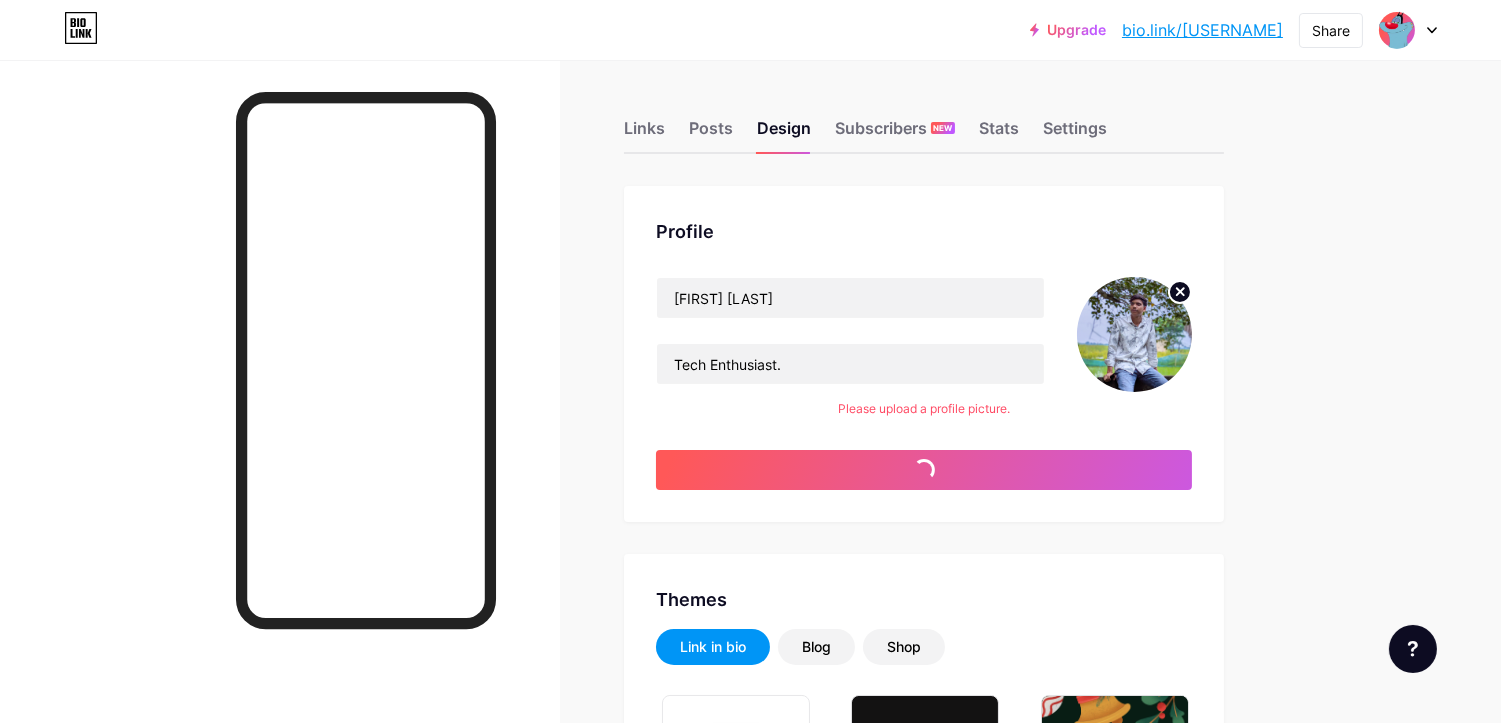 type on "#000000" 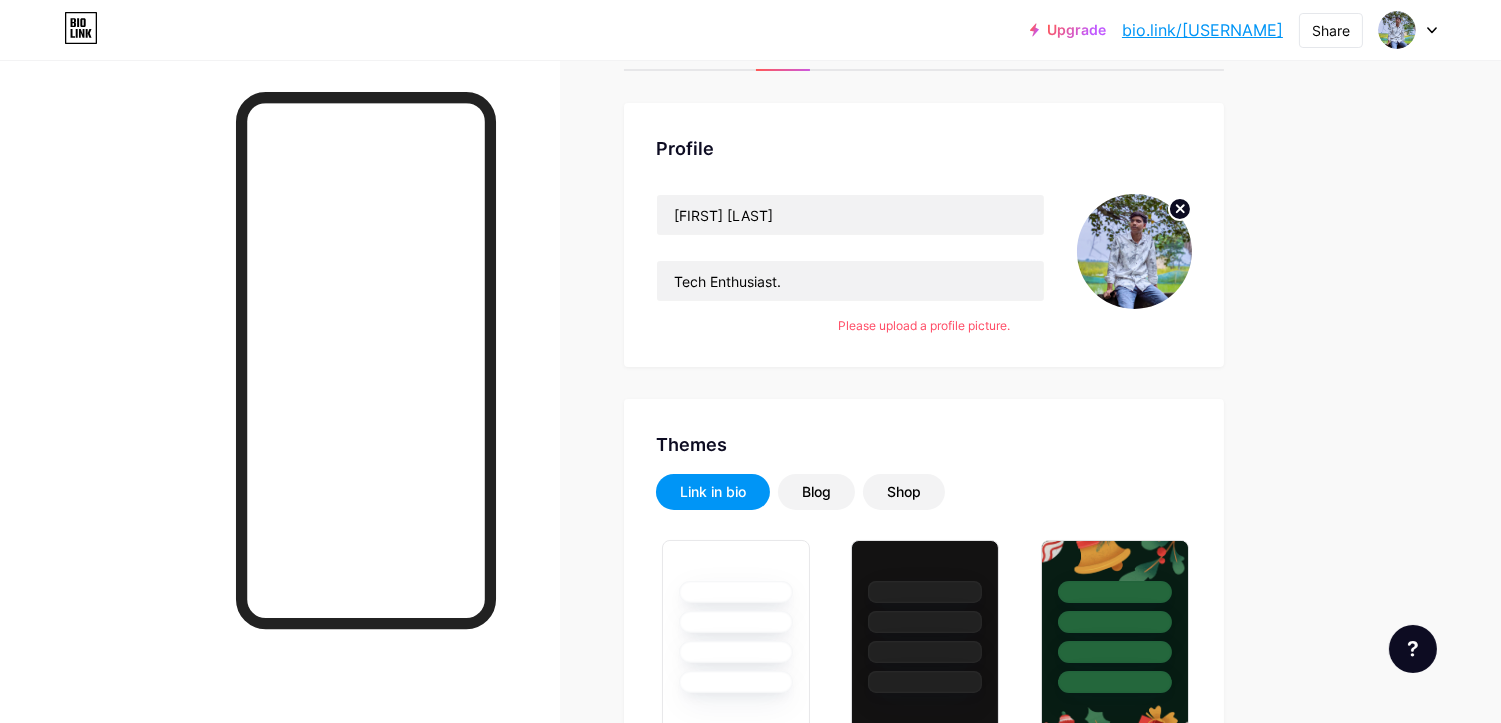 scroll, scrollTop: 0, scrollLeft: 0, axis: both 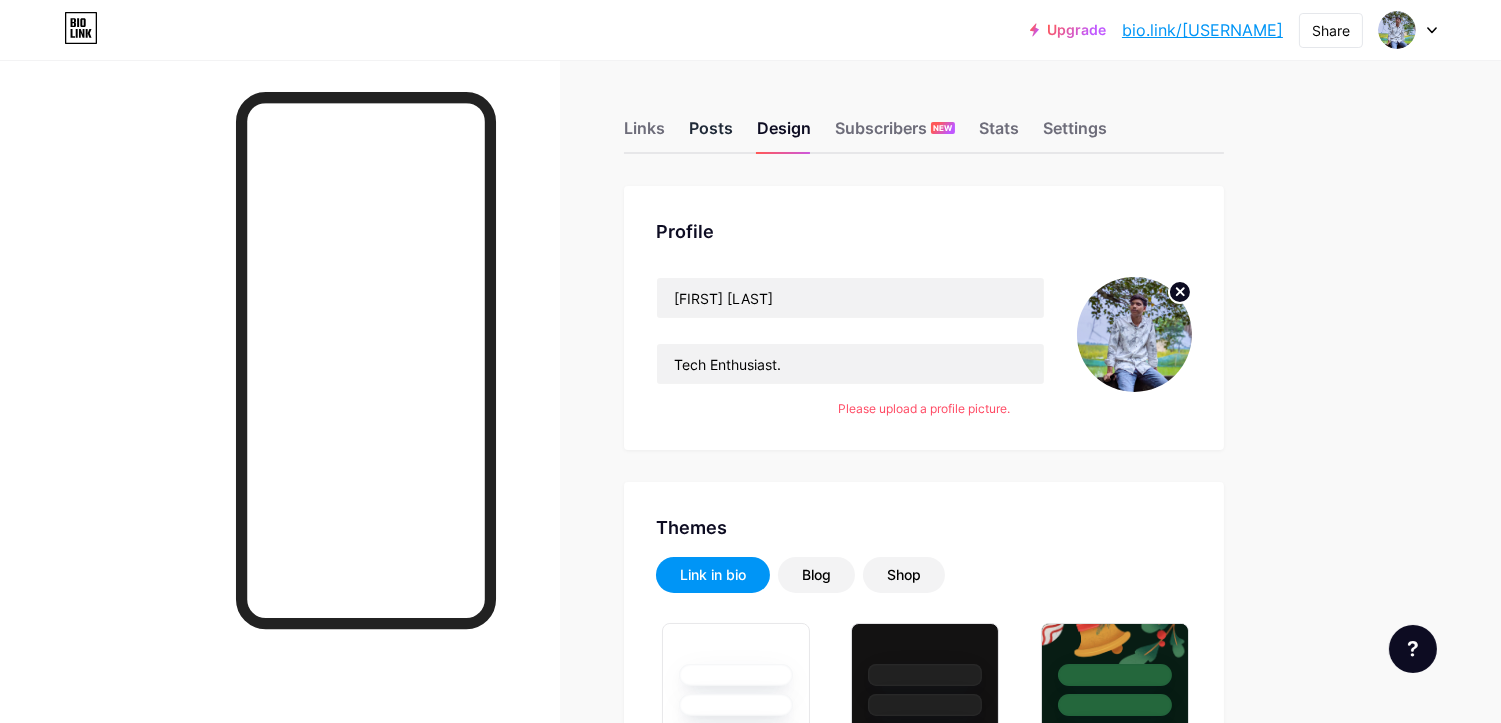 click on "Posts" at bounding box center [711, 134] 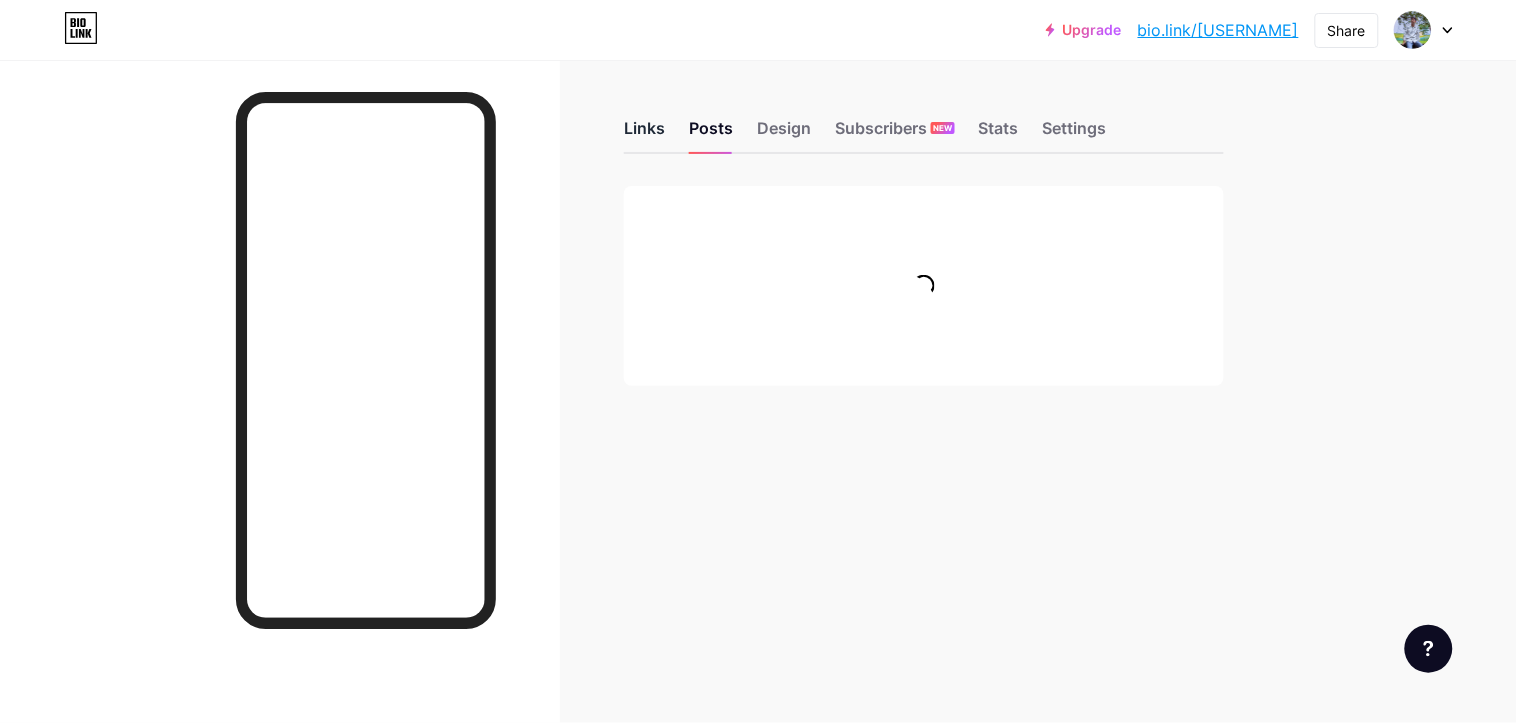 click on "Links" at bounding box center [644, 134] 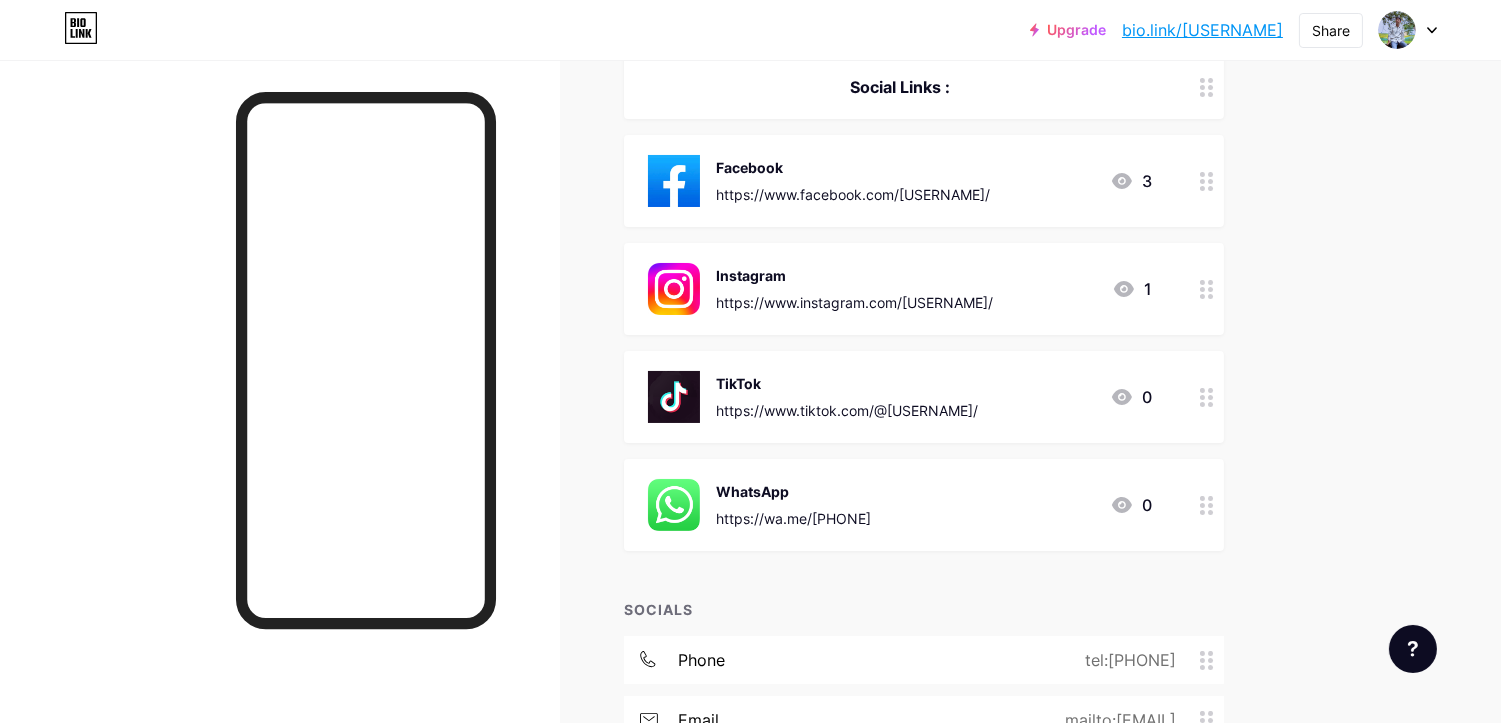 scroll, scrollTop: 222, scrollLeft: 0, axis: vertical 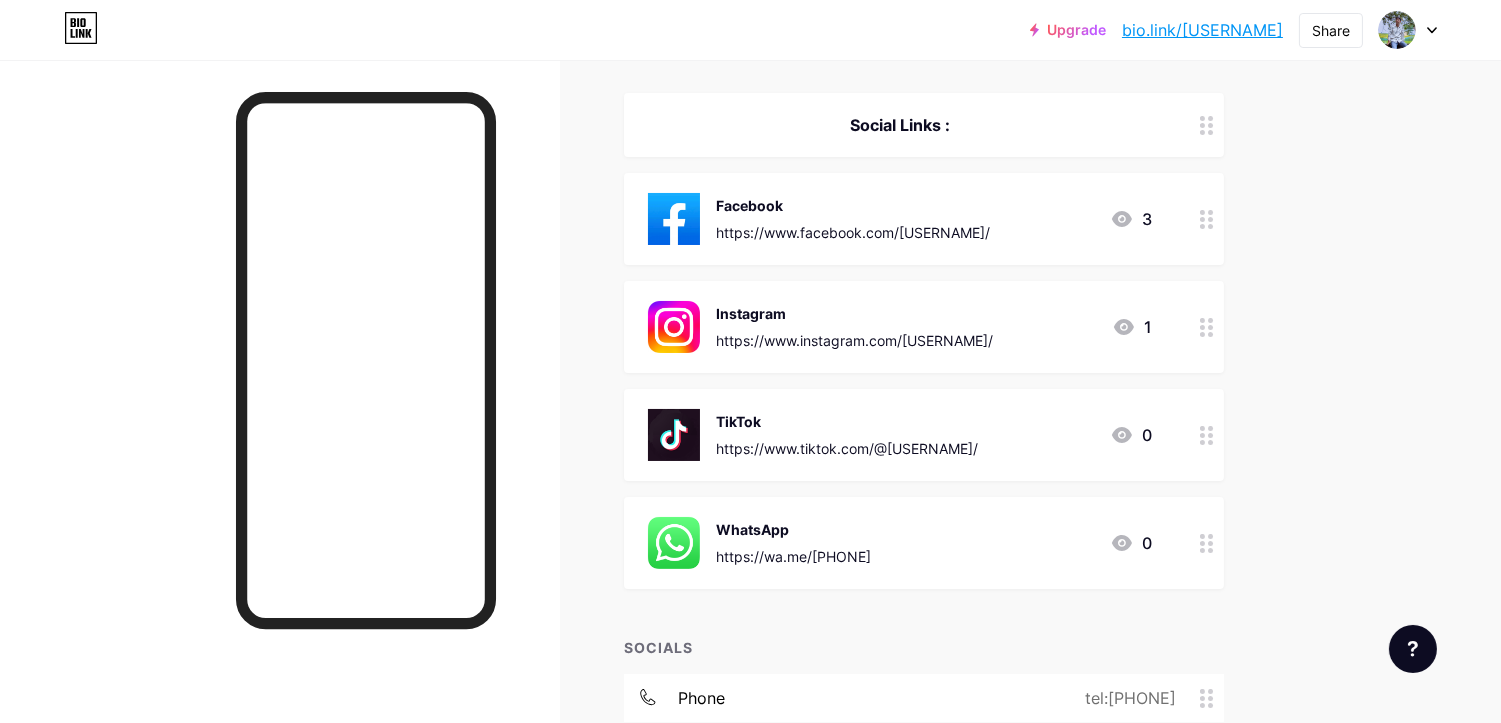click 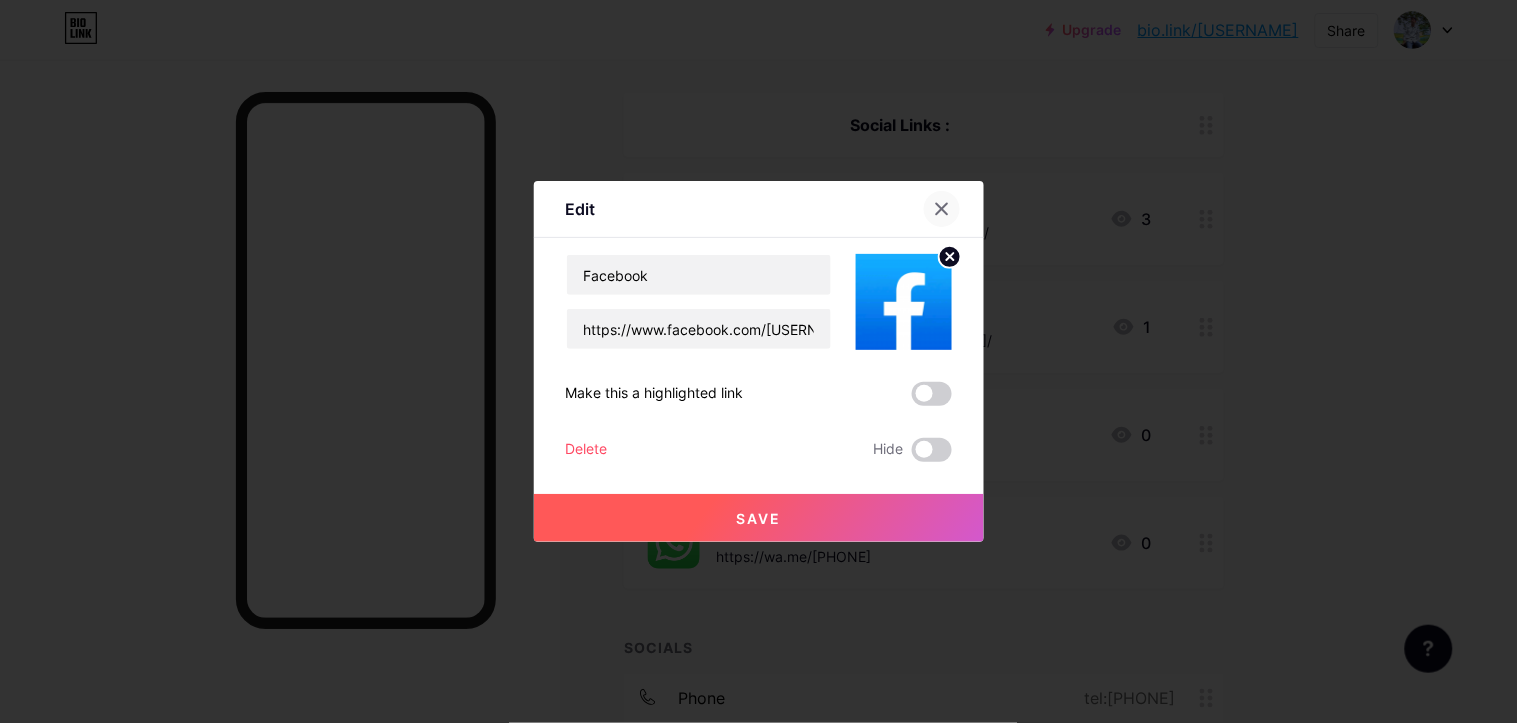 click 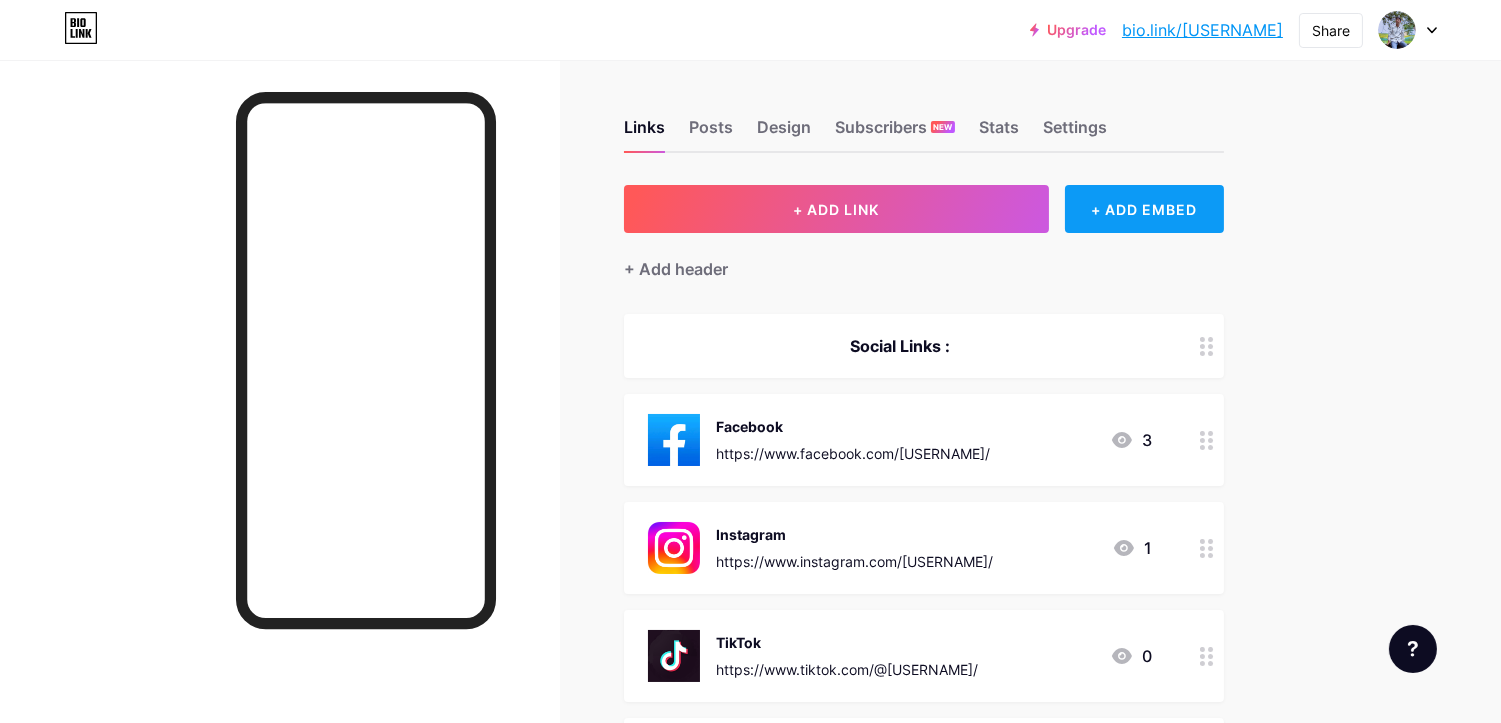scroll, scrollTop: 0, scrollLeft: 0, axis: both 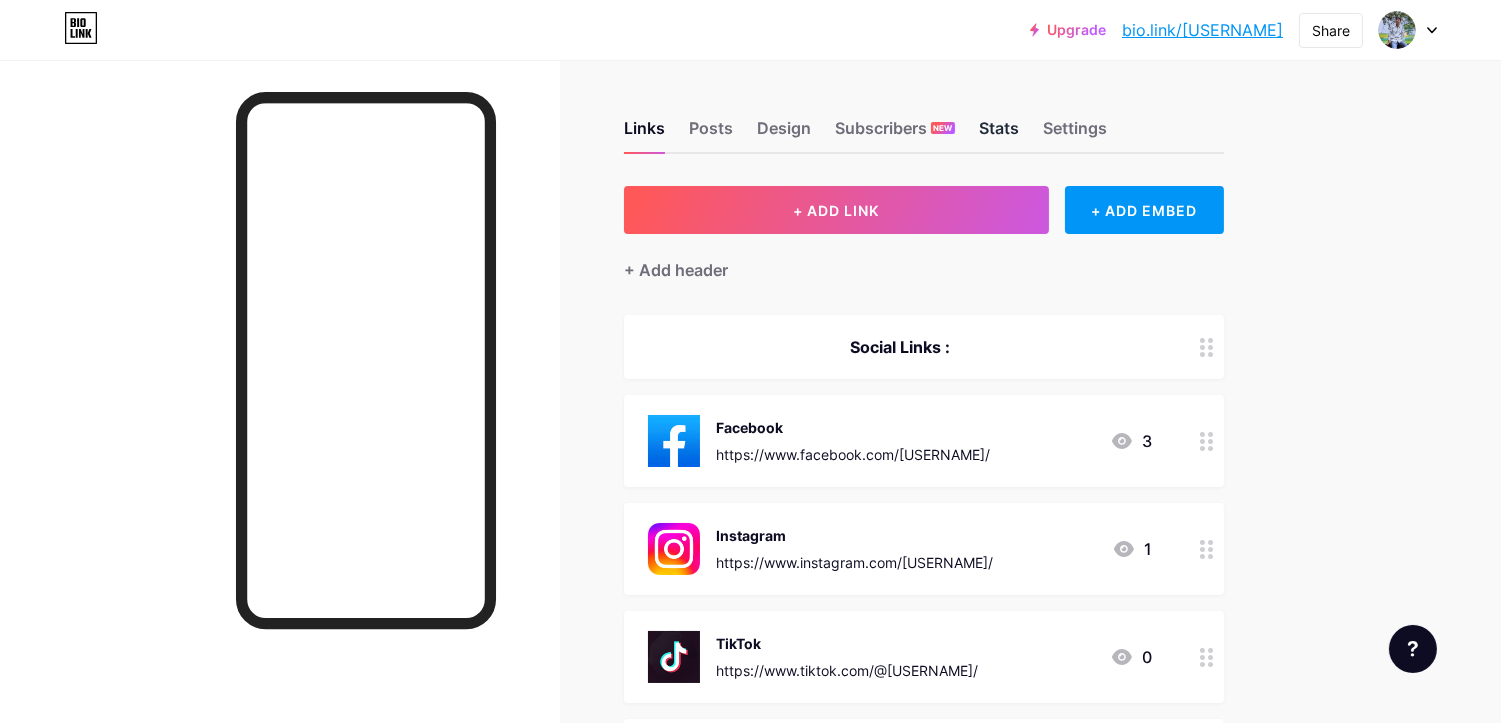click on "Stats" at bounding box center [999, 134] 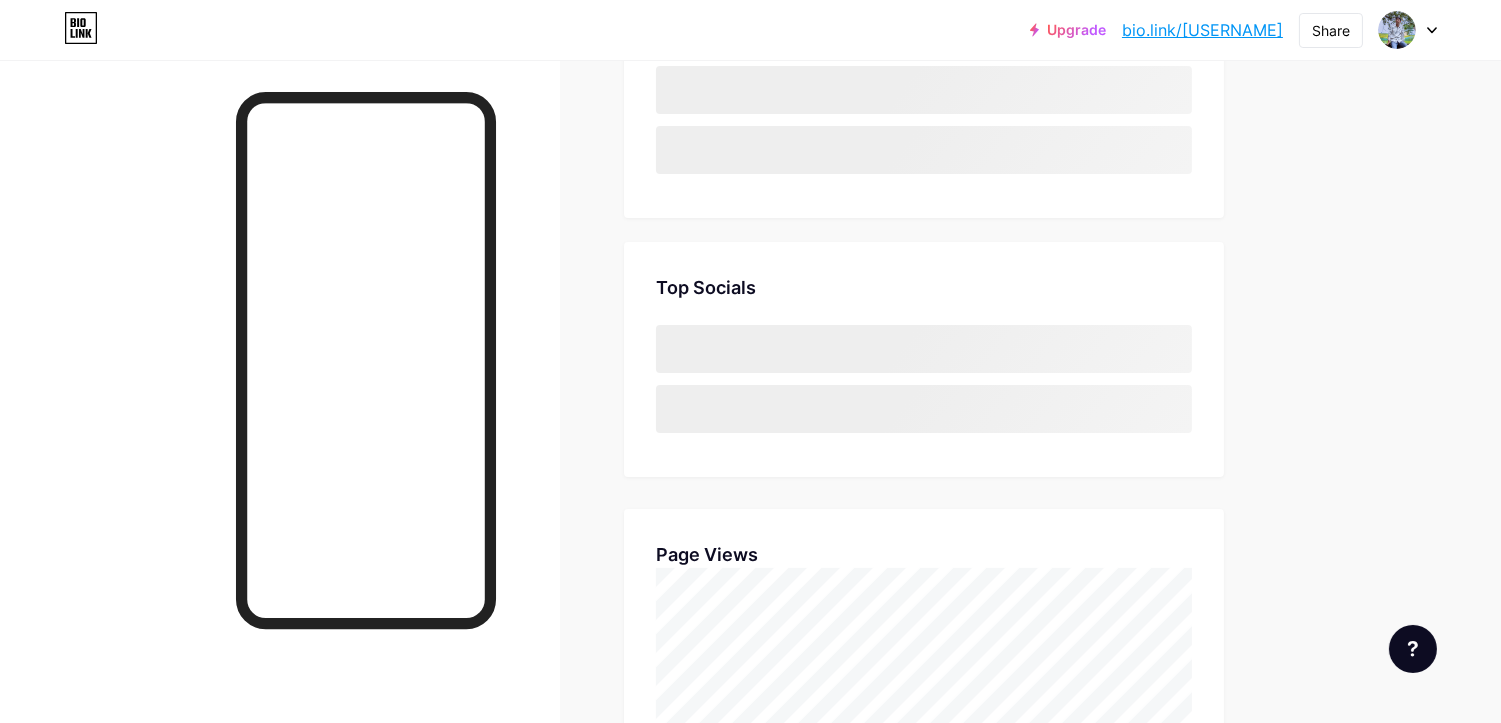 scroll, scrollTop: 444, scrollLeft: 0, axis: vertical 